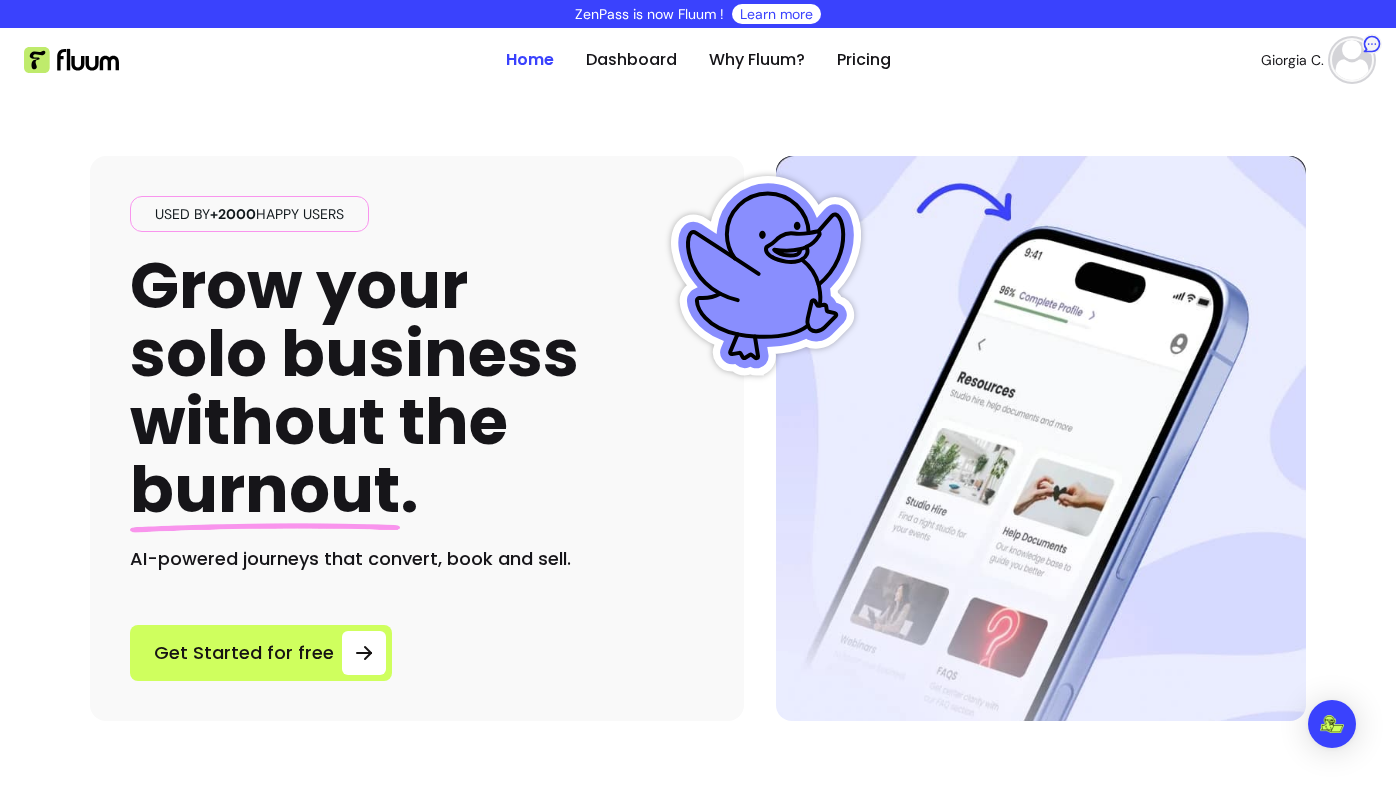 scroll, scrollTop: 0, scrollLeft: 0, axis: both 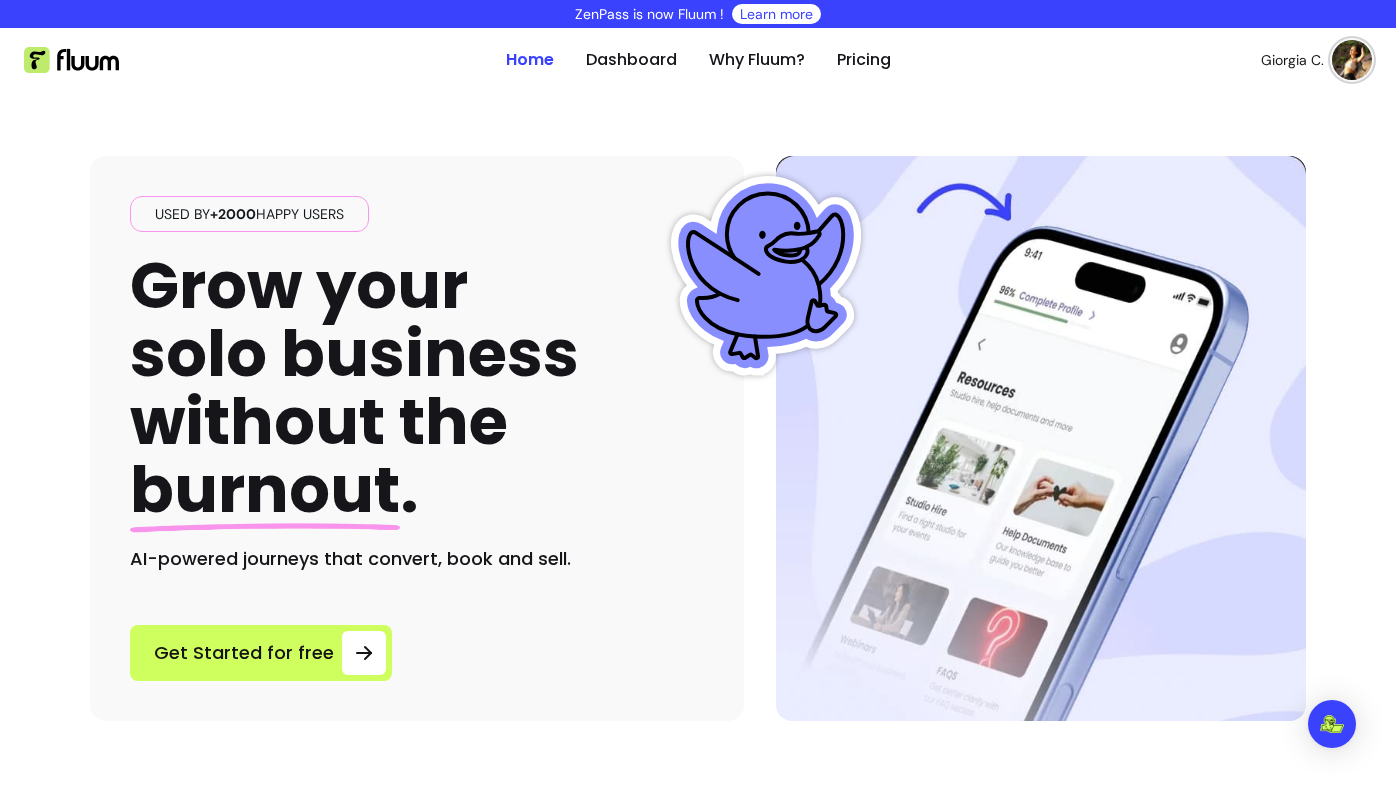 click on "Used by  +2000  happy users Grow your solo business without the burnout . AI-powered journeys that convert, book and sell. Get Started for free" at bounding box center [698, 406] 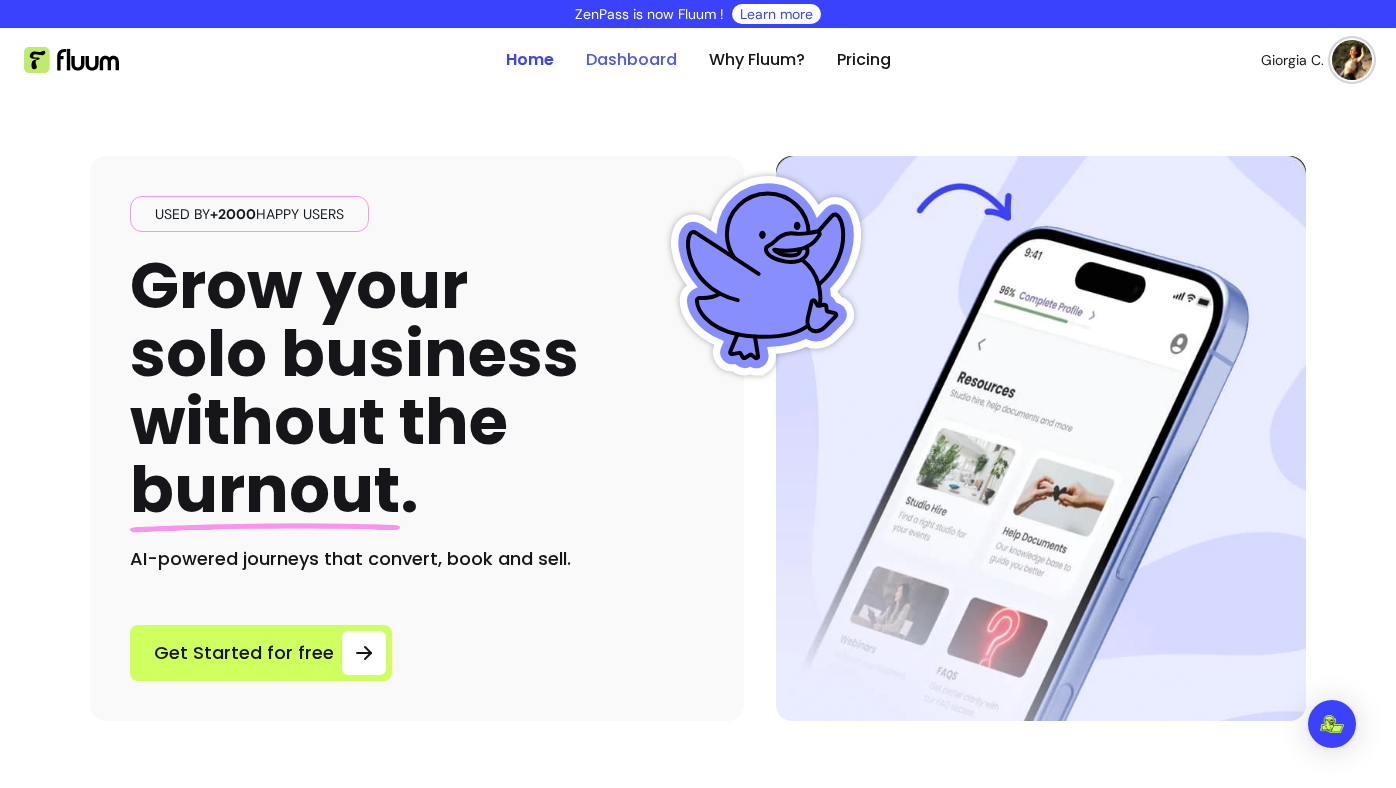 click on "Dashboard" at bounding box center [631, 60] 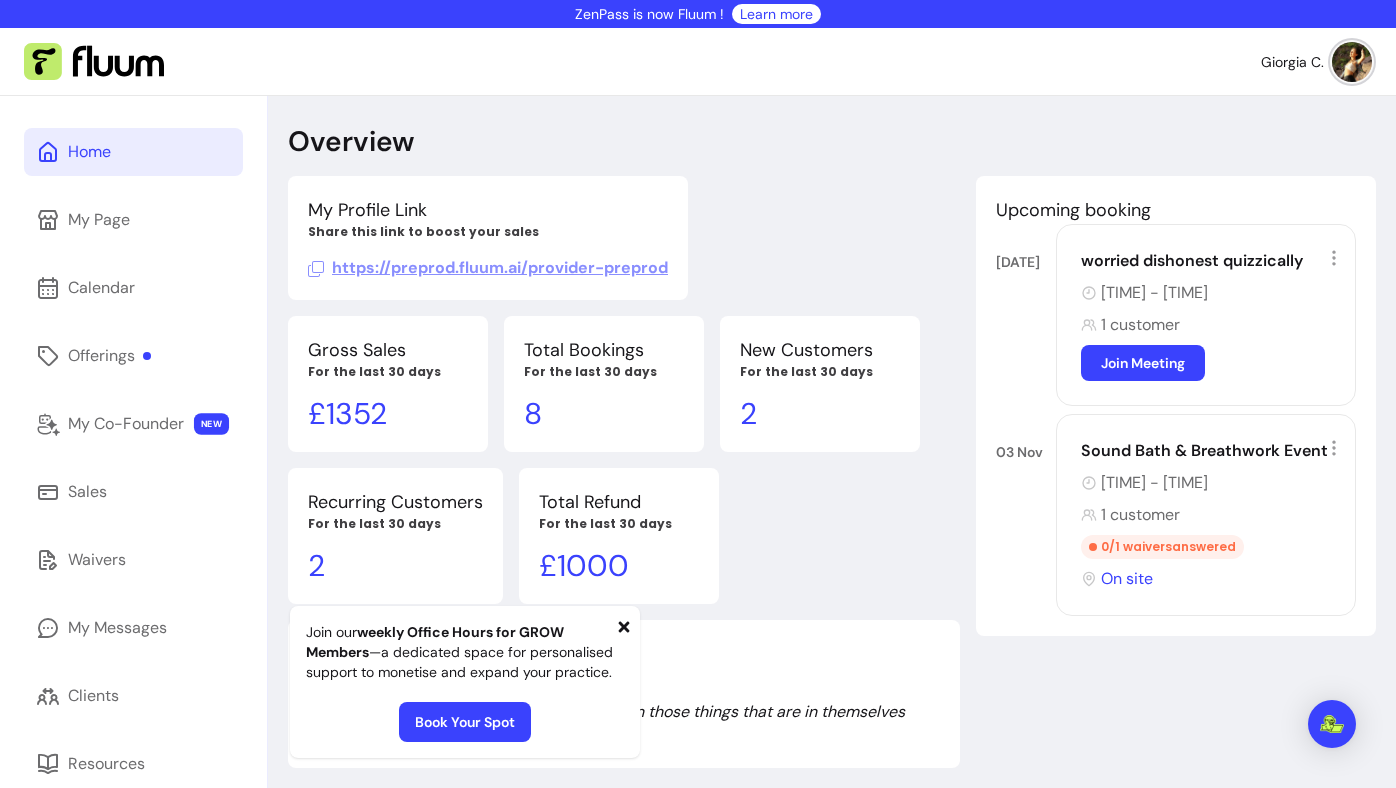 click on "Overview" at bounding box center [832, 142] 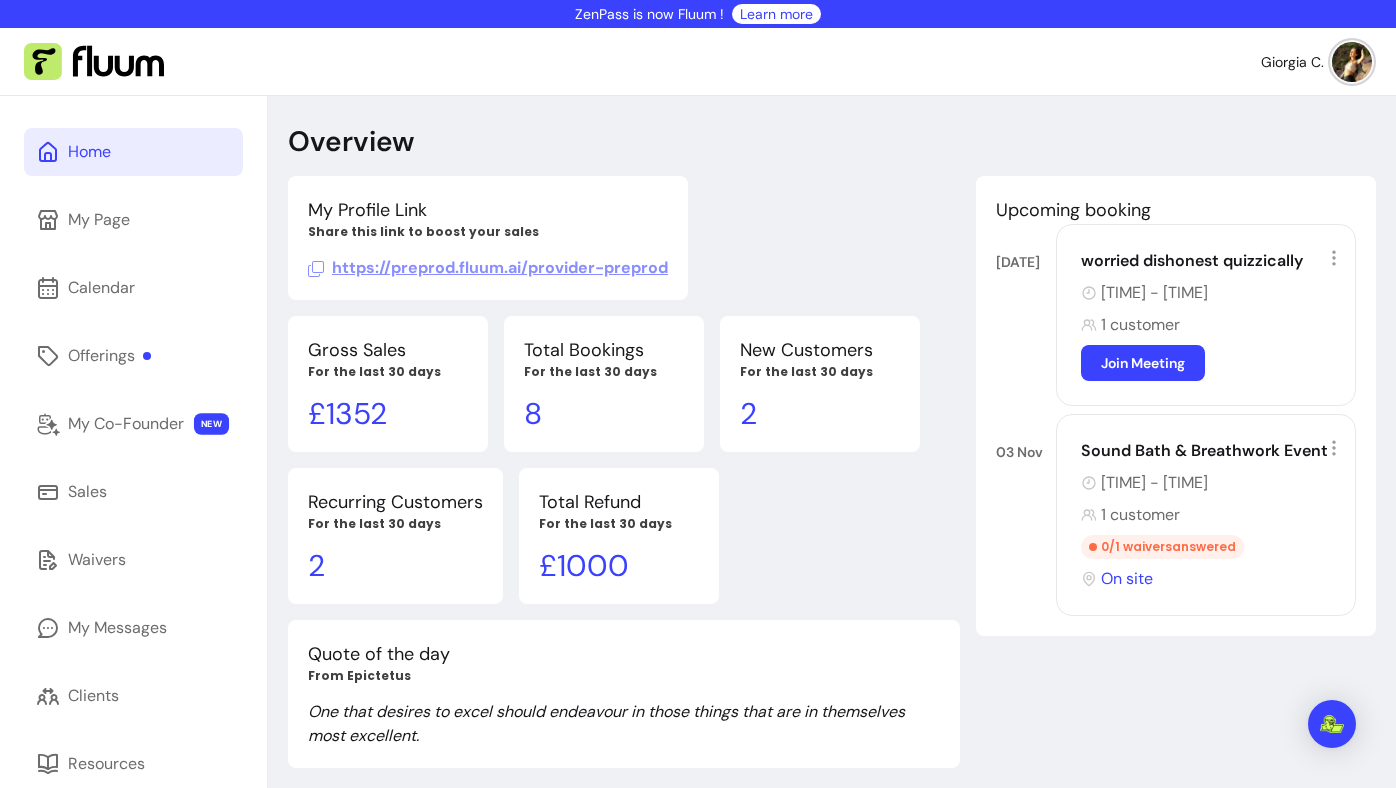 click on "My Profile Link Share this link to boost your sales https://preprod.fluum.ai/provider-preprod Upcoming booking 18 Oct worried dishonest quizzically 11:00 AM - 22:11 PM 1   customer Join Meeting 03 Nov Sound Bath & Breathwork Event 22:37 PM - 23:38 PM 1   customer 0 / 1   waivers  answered On site" at bounding box center [624, 238] 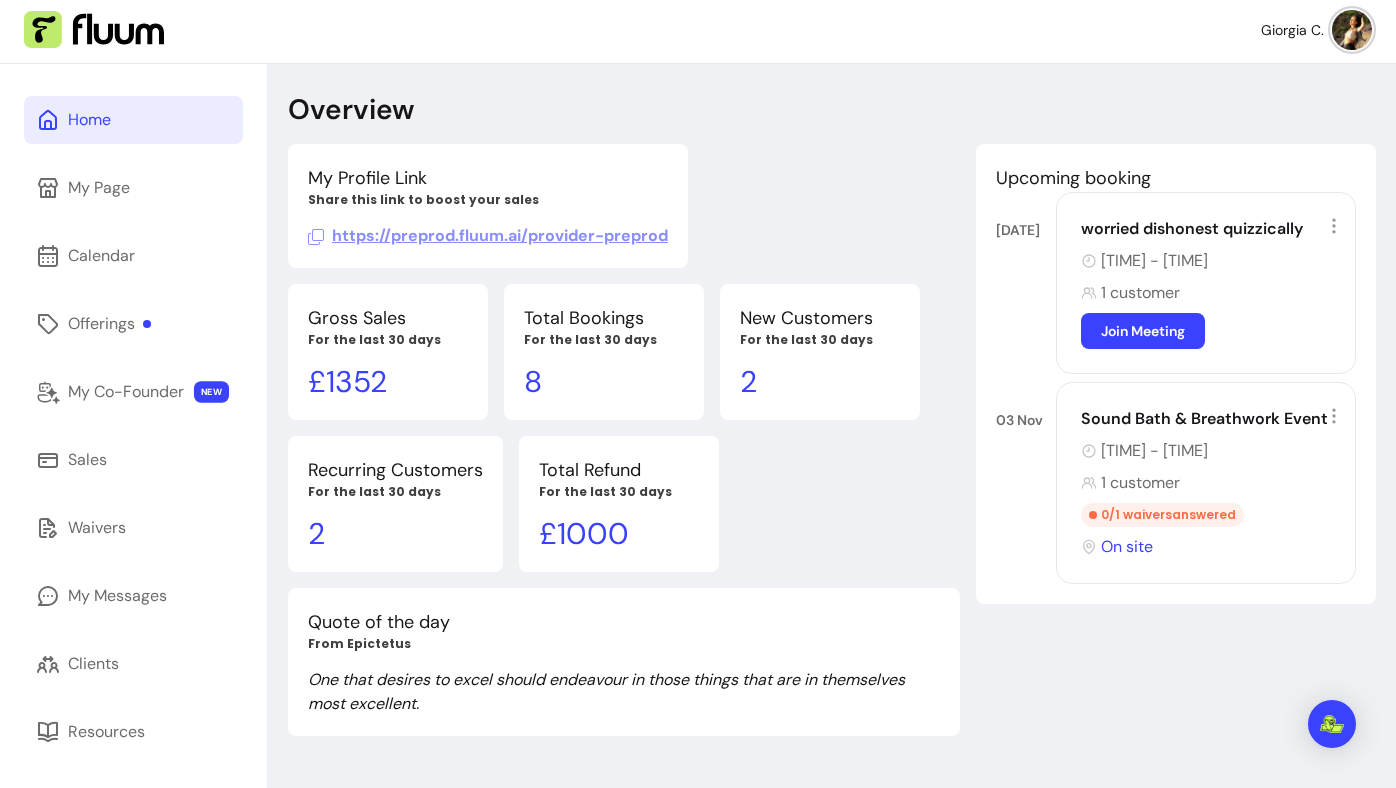 scroll, scrollTop: 0, scrollLeft: 0, axis: both 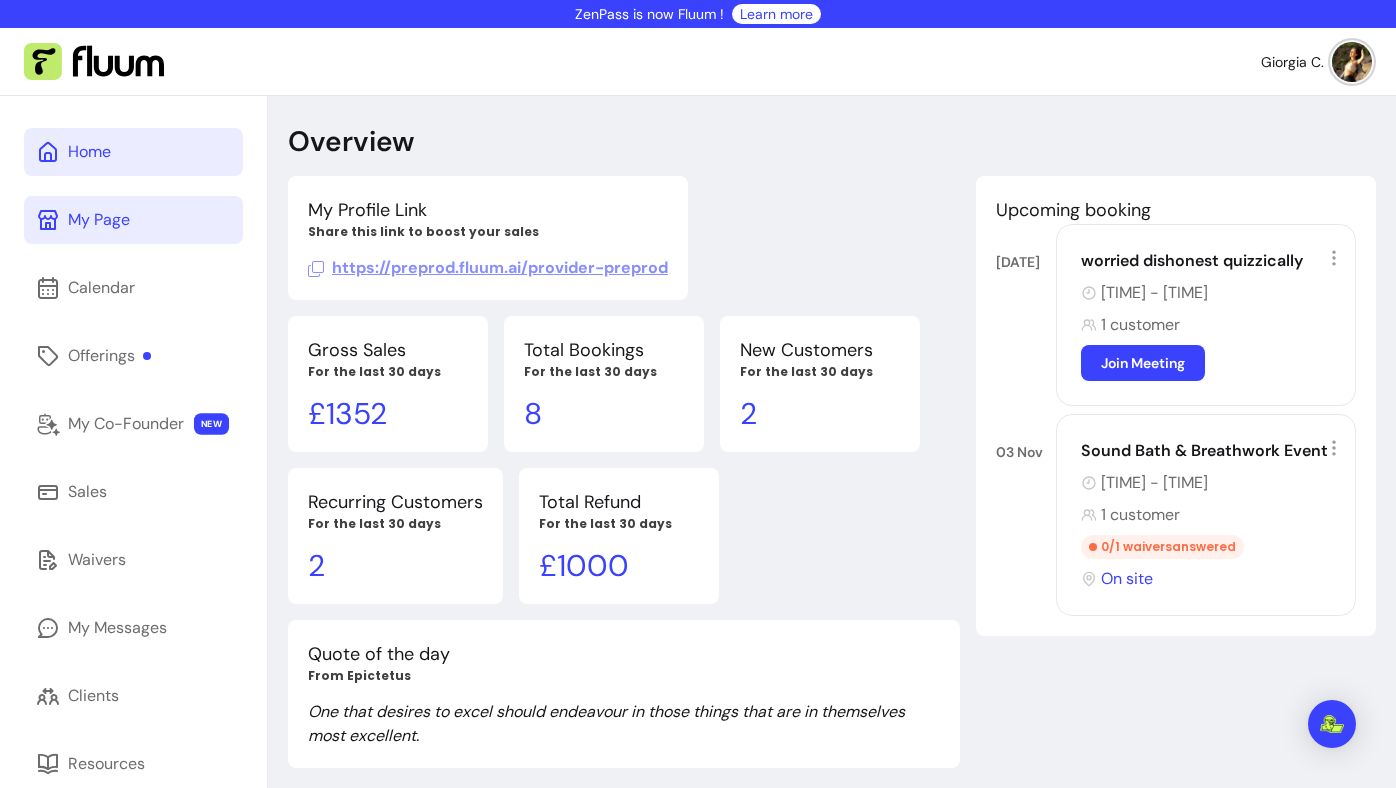 click on "My Page" at bounding box center (133, 220) 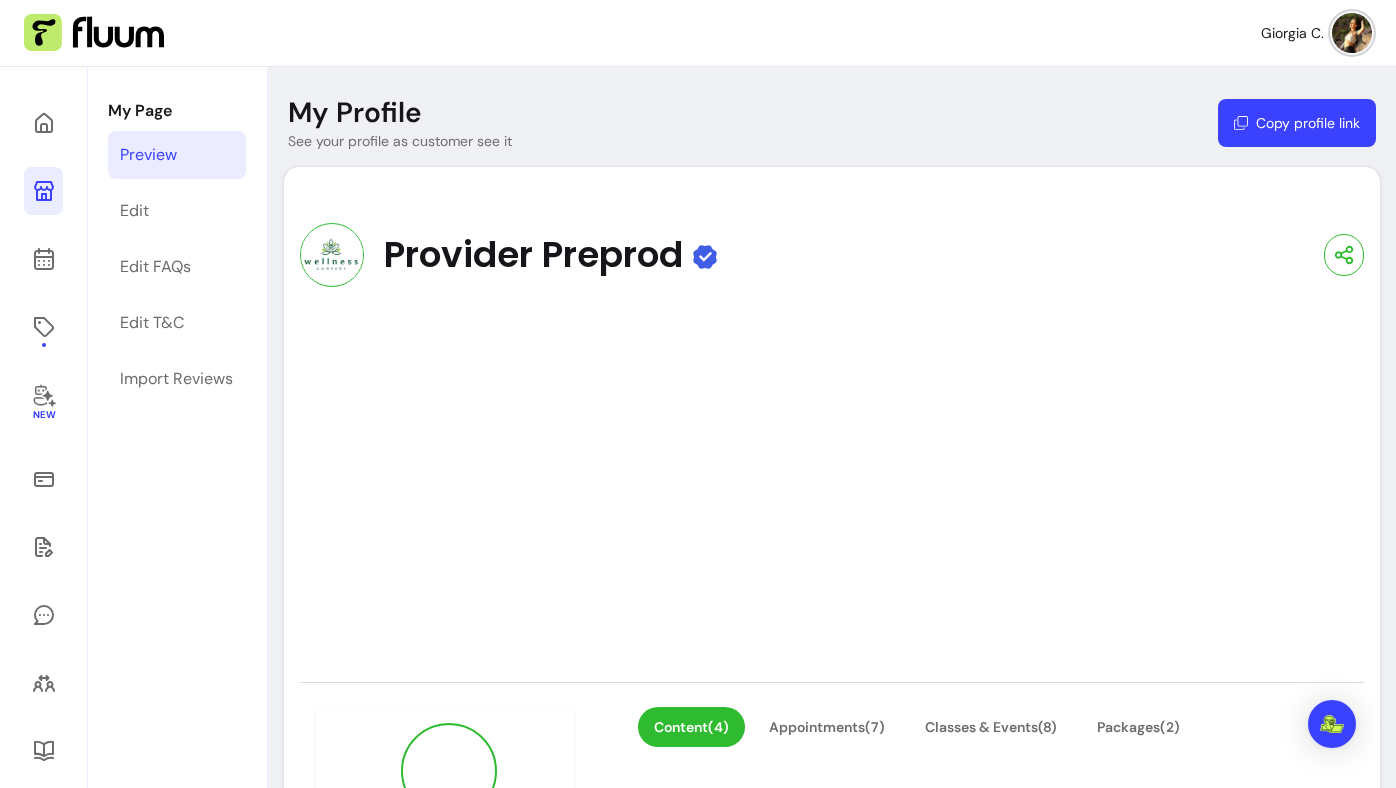 scroll, scrollTop: 23, scrollLeft: 0, axis: vertical 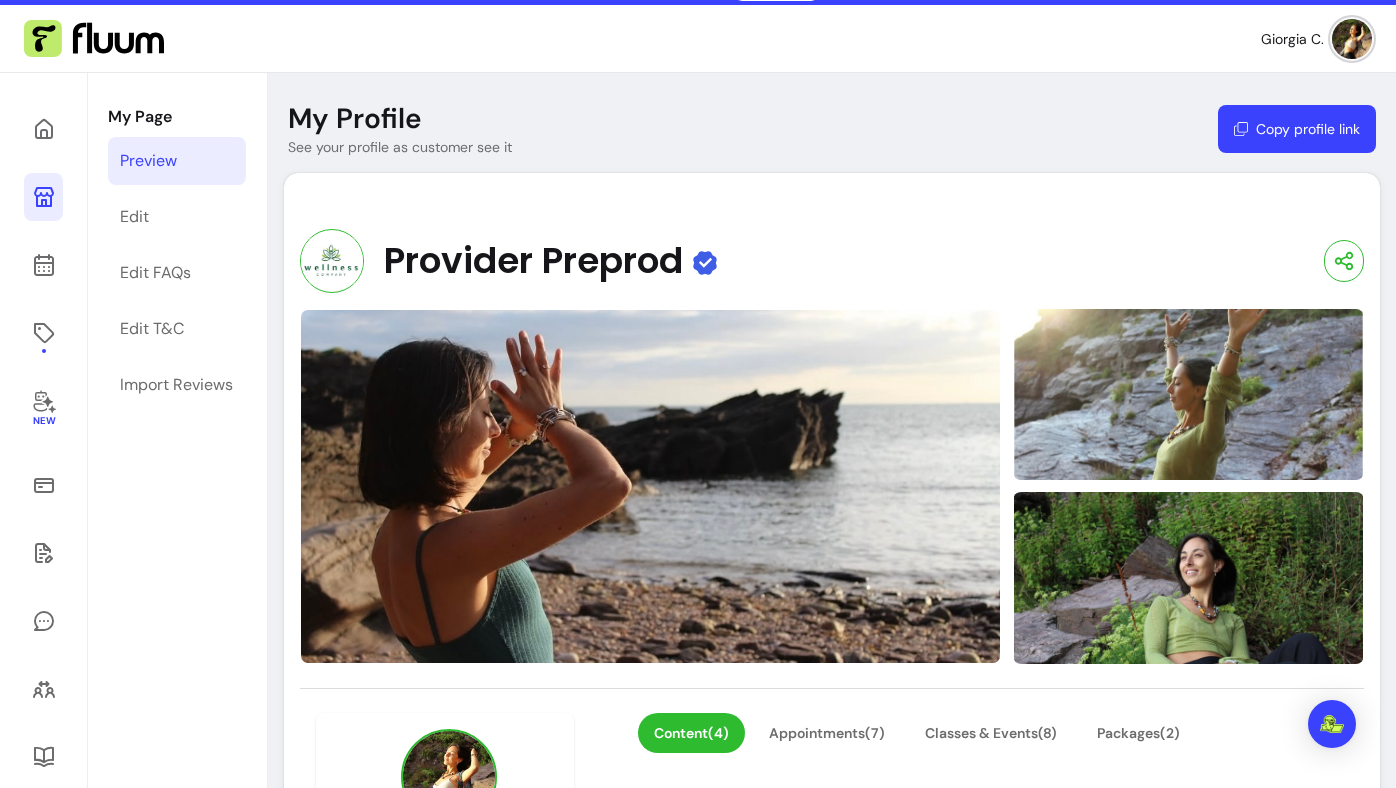 click on "Copy profile link" at bounding box center (1297, 129) 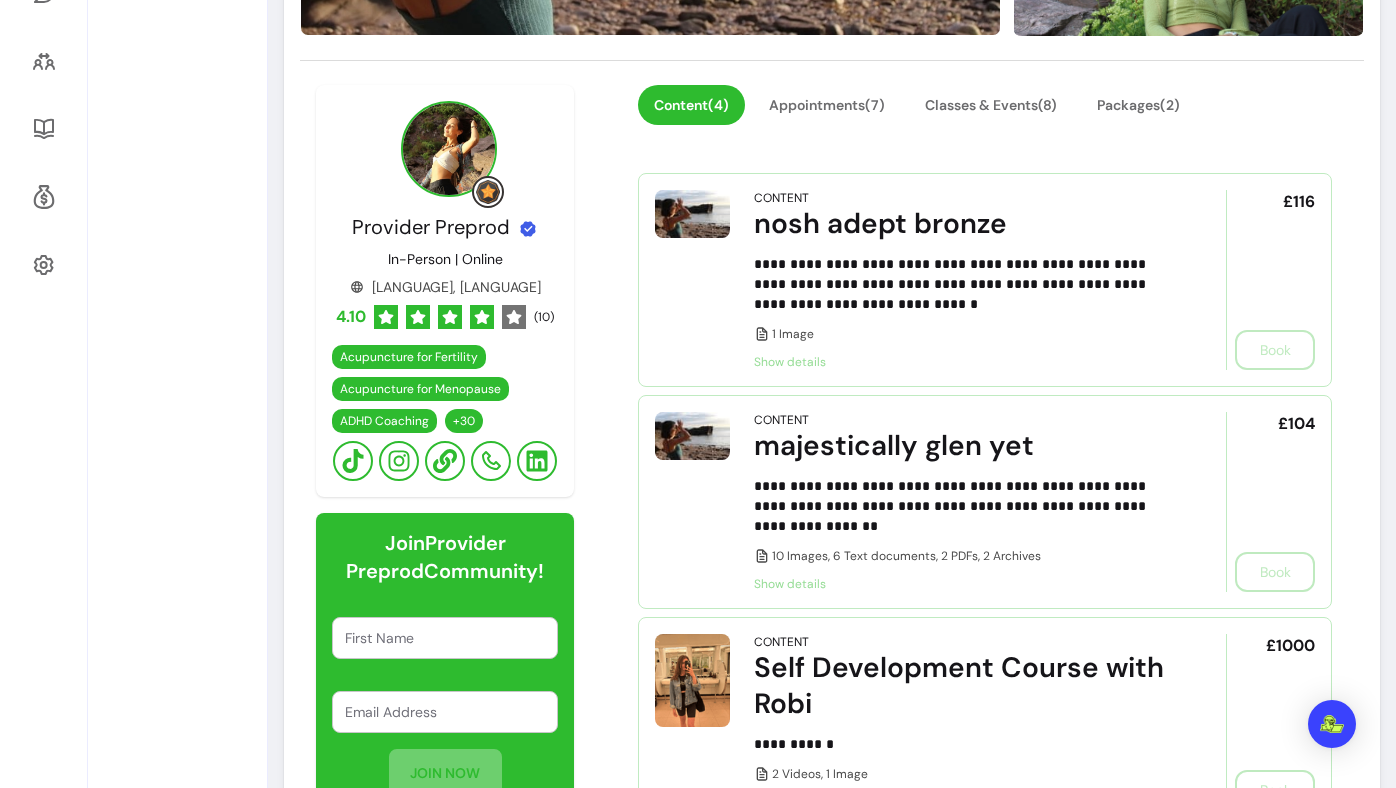 scroll, scrollTop: 643, scrollLeft: 0, axis: vertical 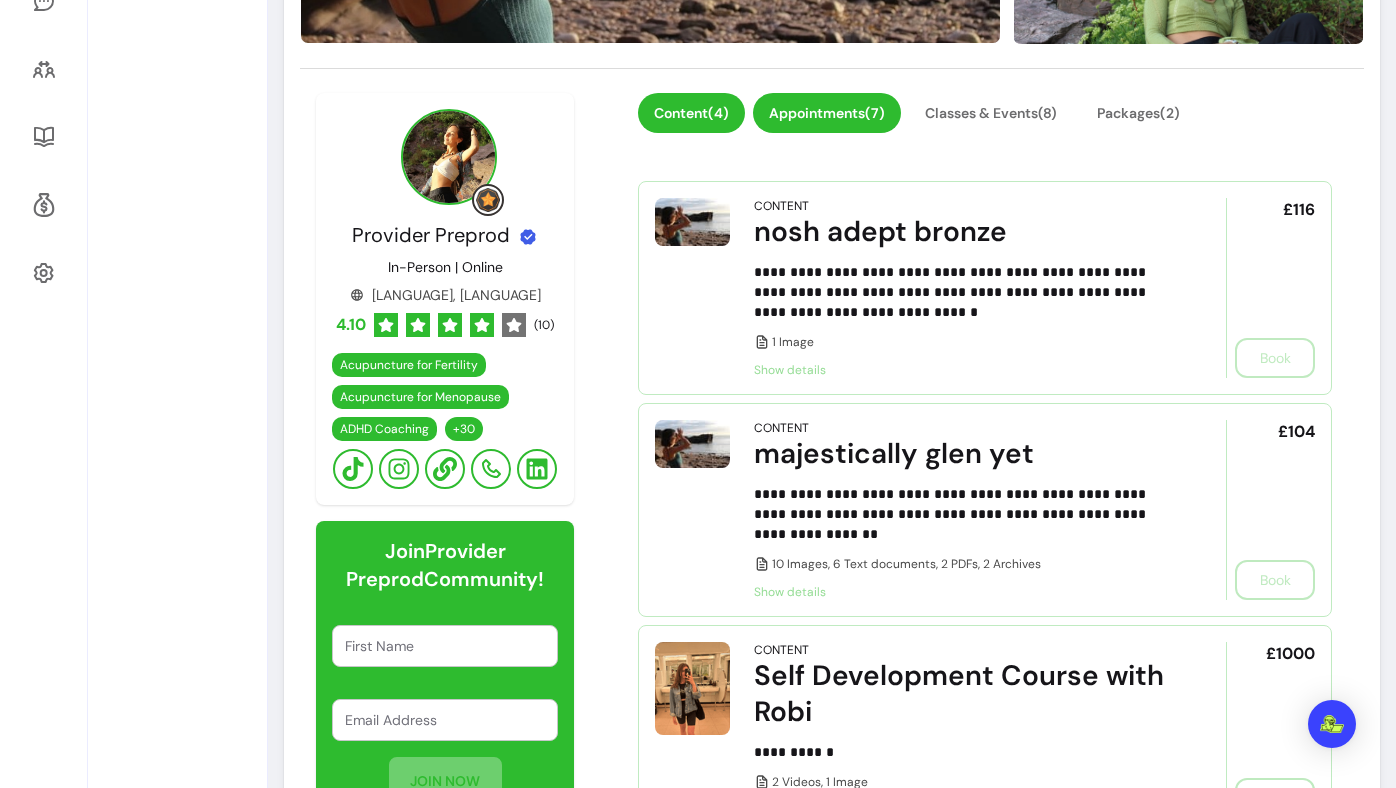 click on "Appointments  ( 7 )" at bounding box center [827, 113] 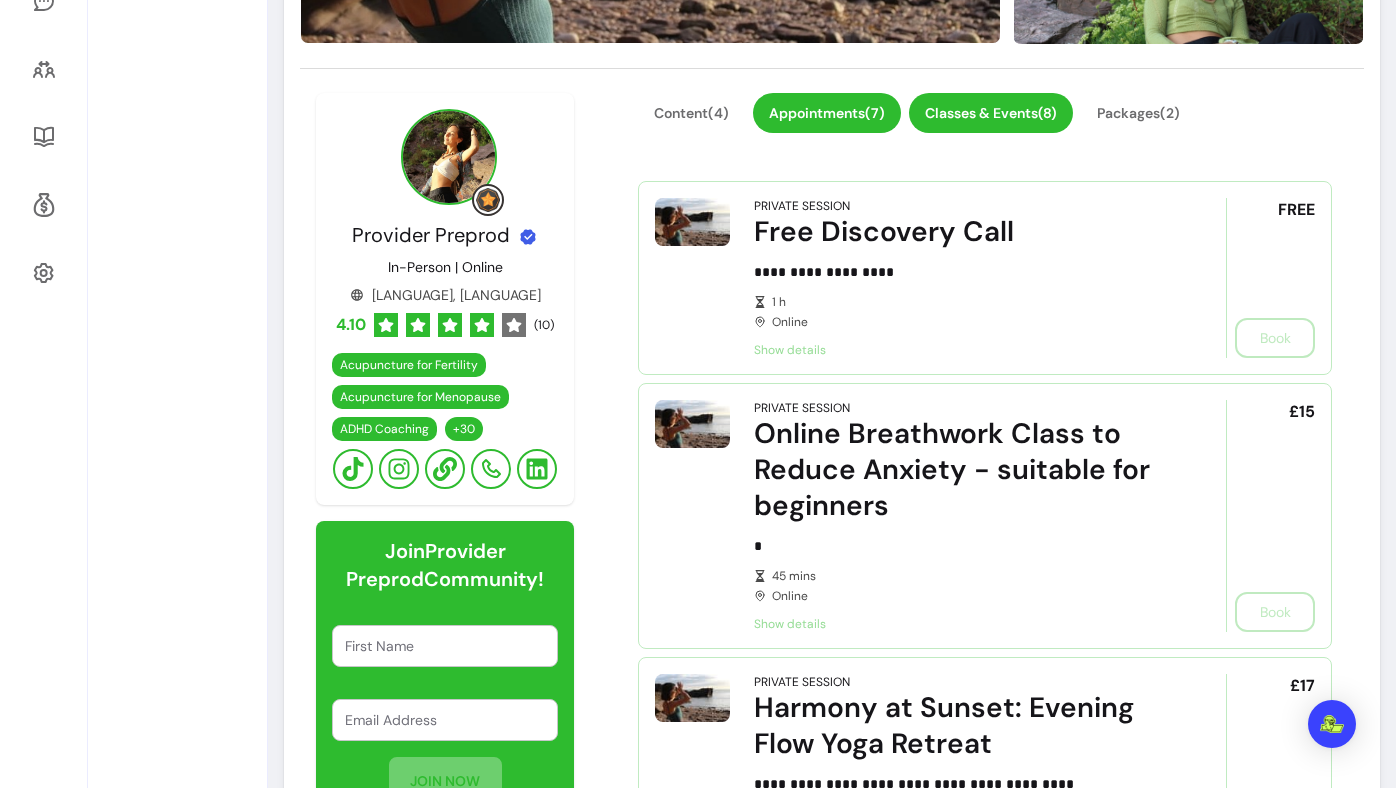 click on "Classes & Events  ( 8 )" at bounding box center [991, 113] 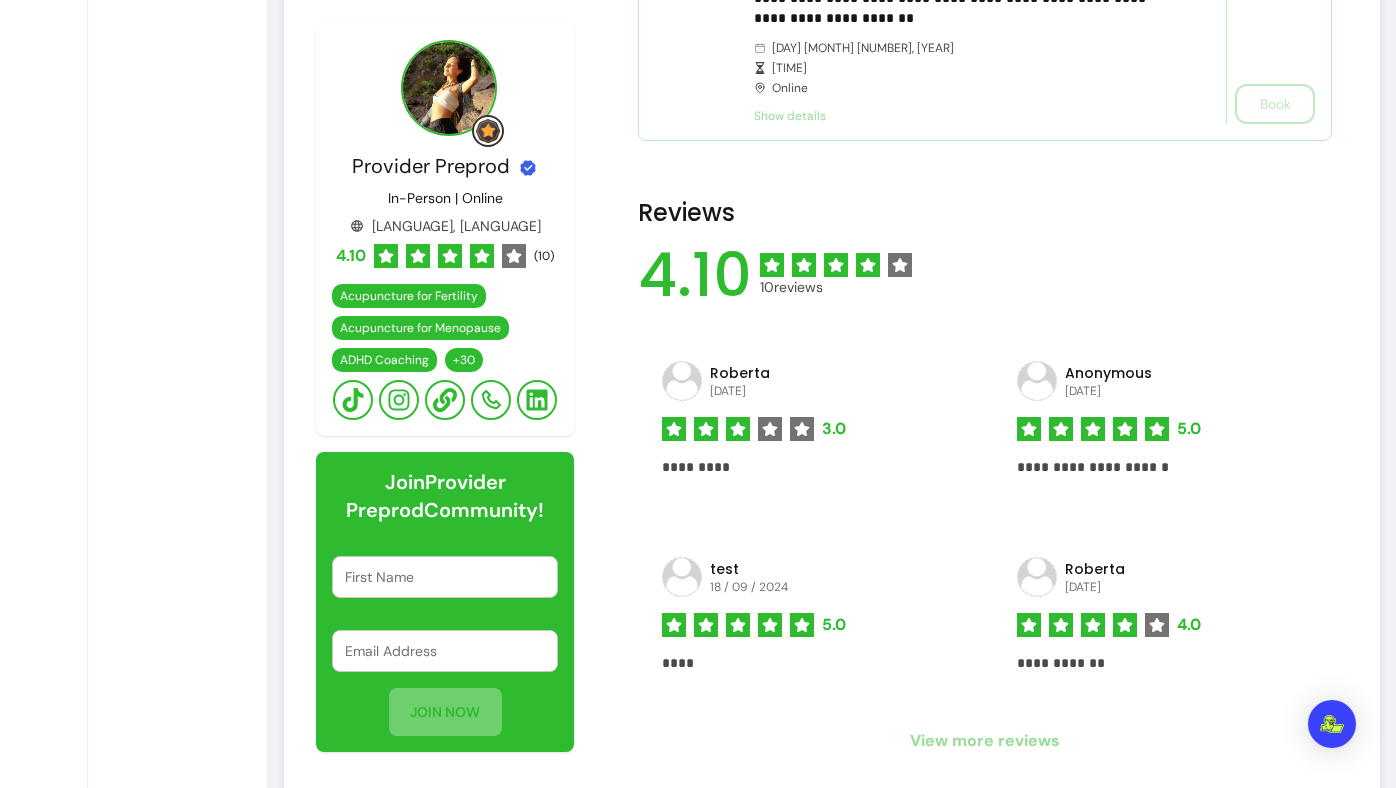 scroll, scrollTop: 964, scrollLeft: 0, axis: vertical 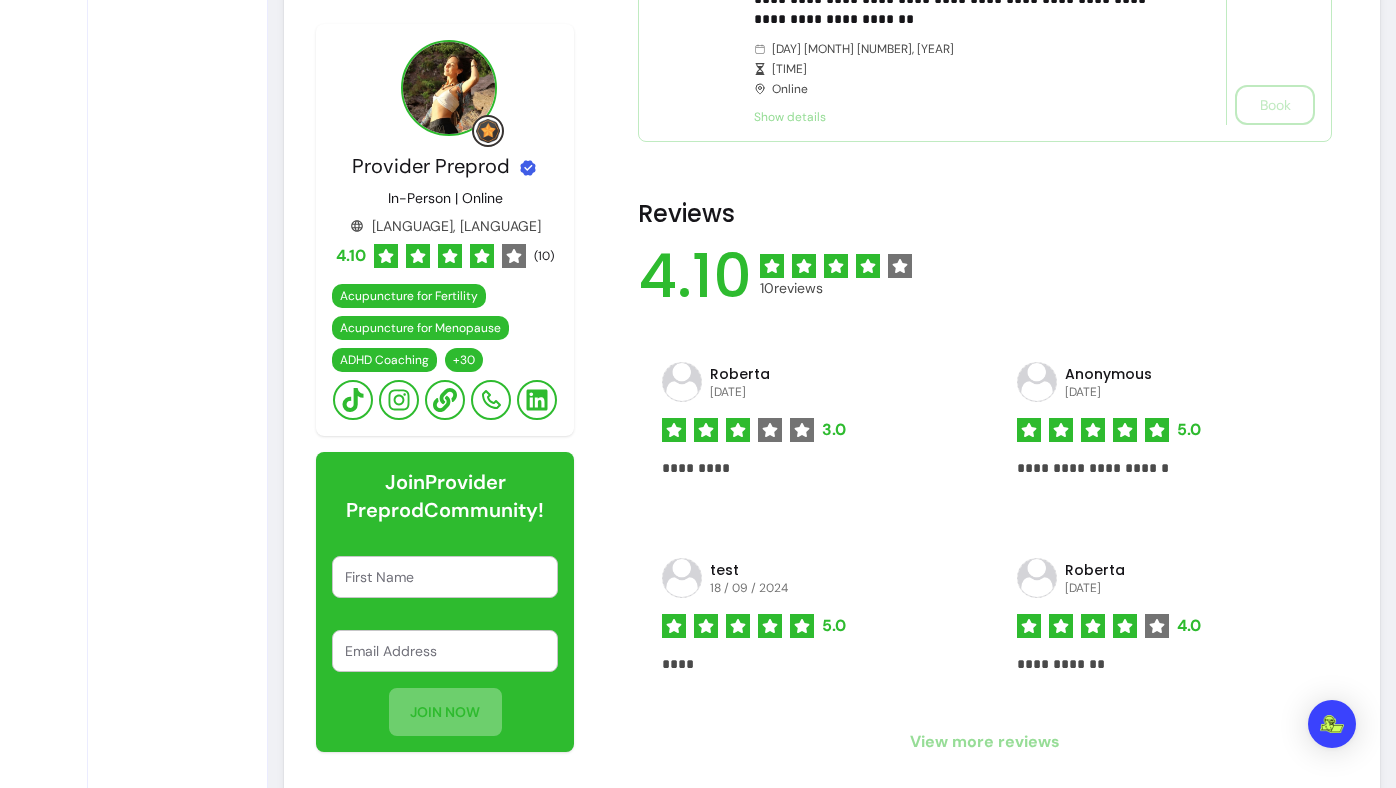 drag, startPoint x: 350, startPoint y: 477, endPoint x: 543, endPoint y: 508, distance: 195.47379 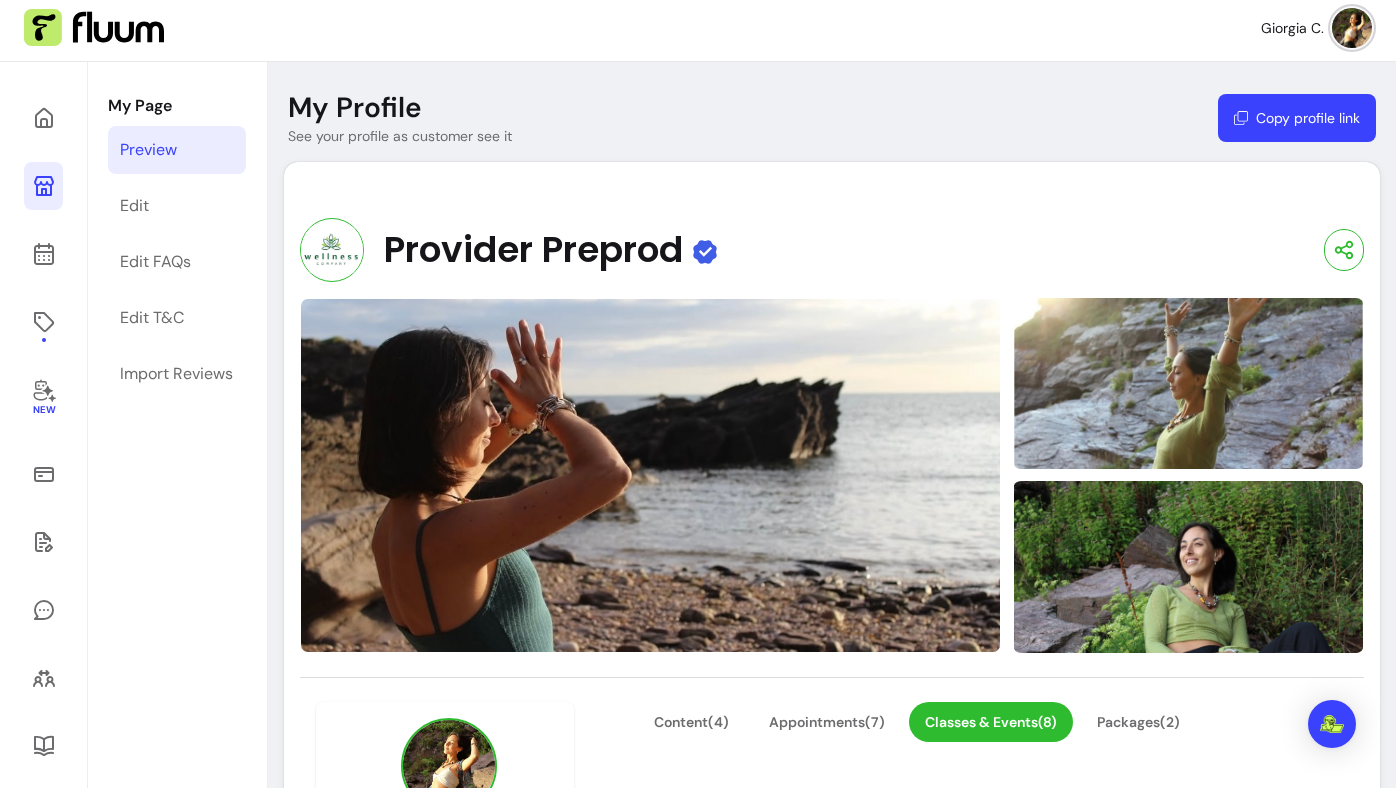 scroll, scrollTop: 26, scrollLeft: 0, axis: vertical 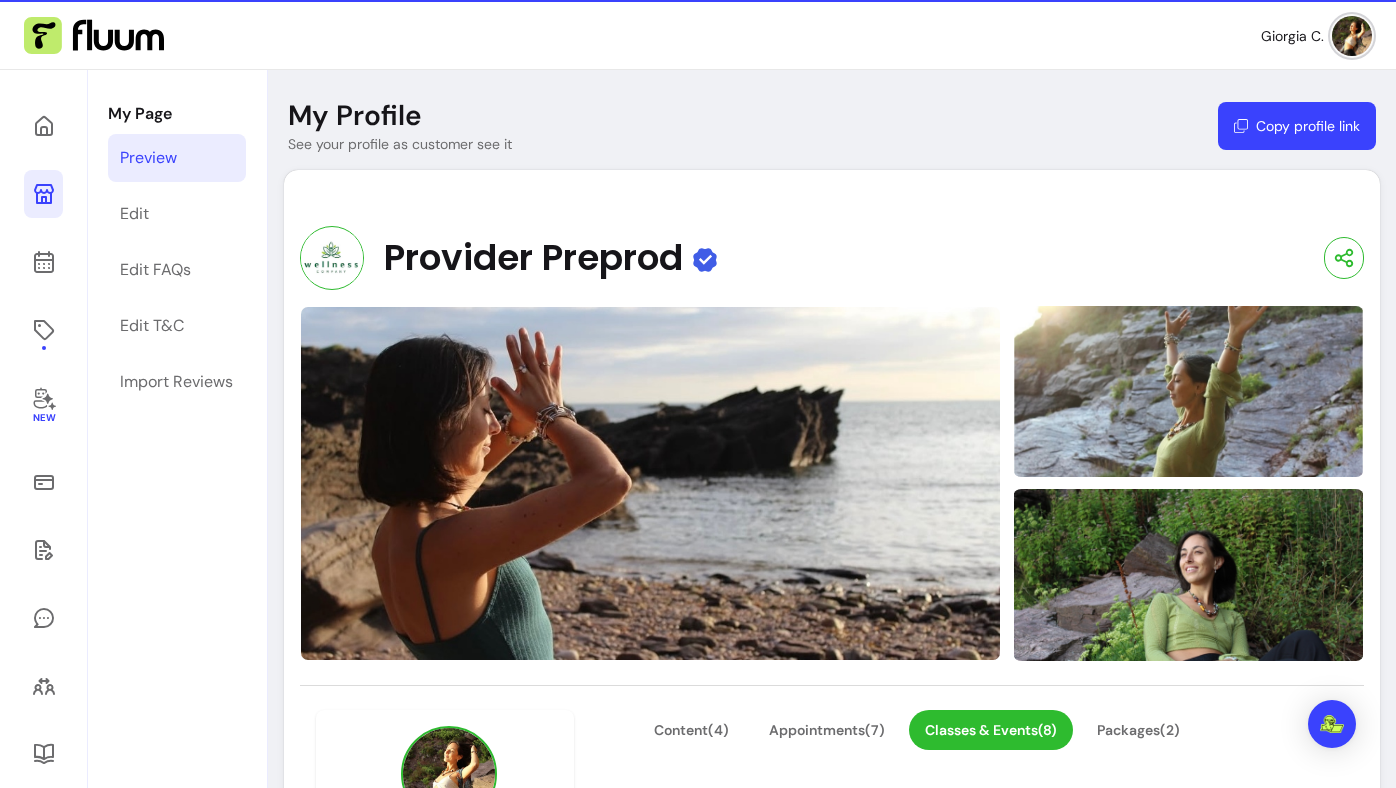 click on "Copy profile link" at bounding box center [1297, 126] 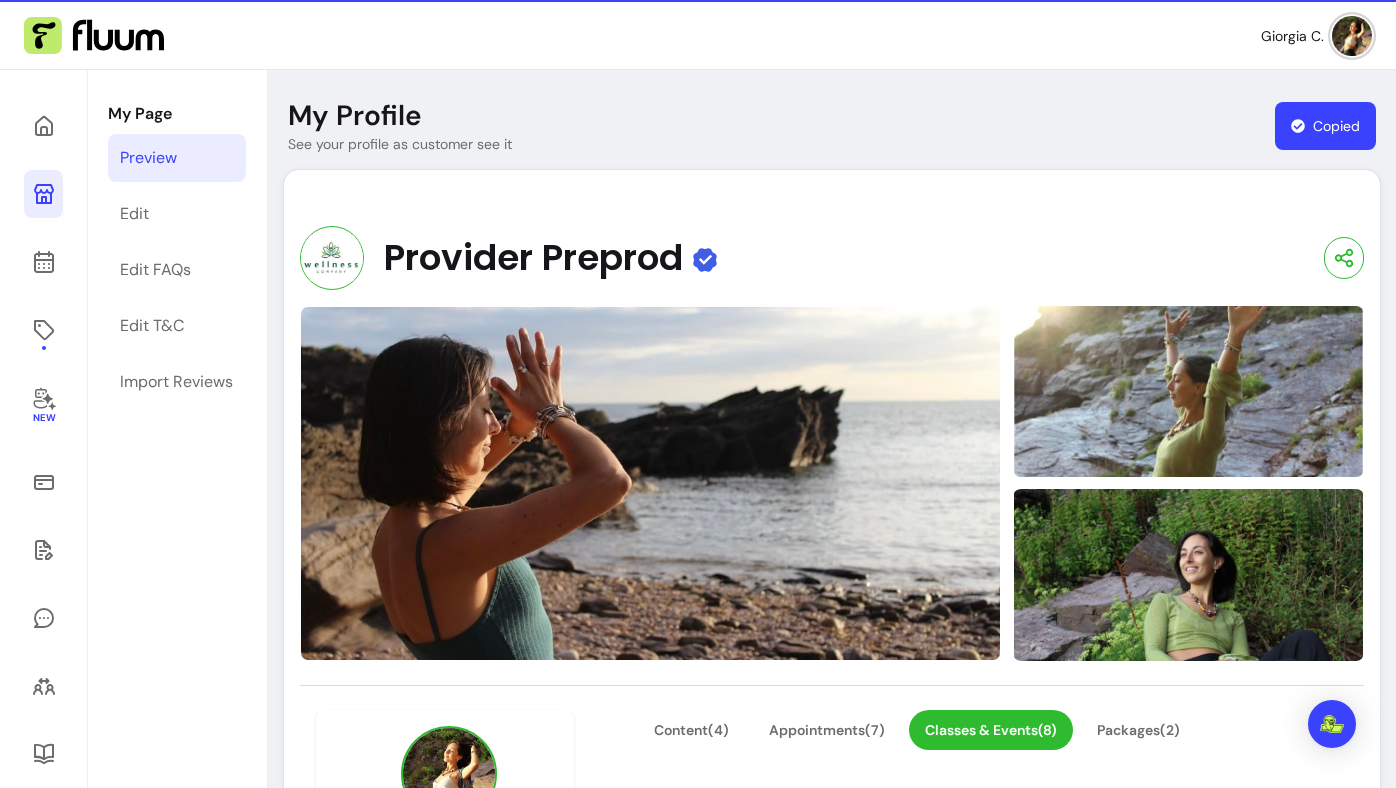click on "My Profile See your profile as customer see it Copied" at bounding box center (832, 126) 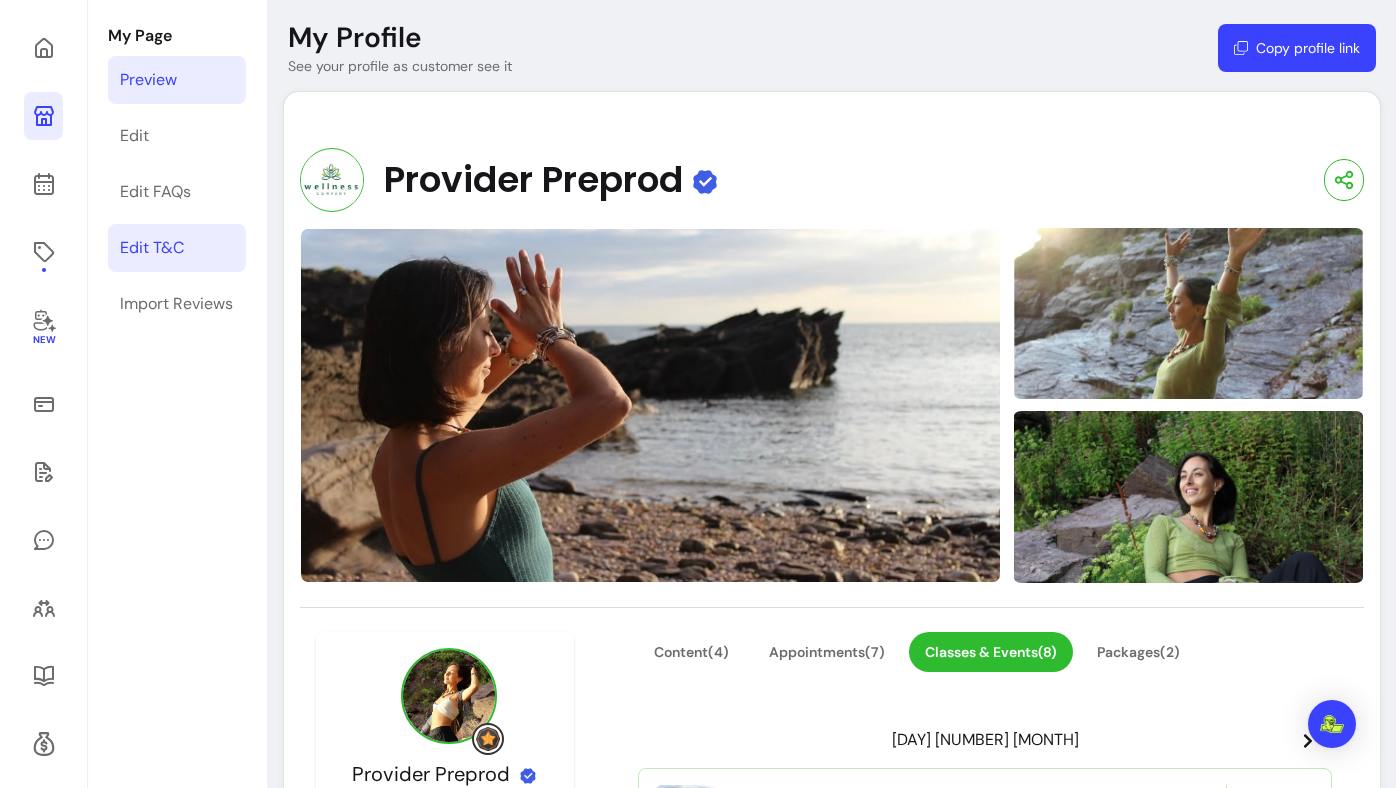 scroll, scrollTop: 111, scrollLeft: 0, axis: vertical 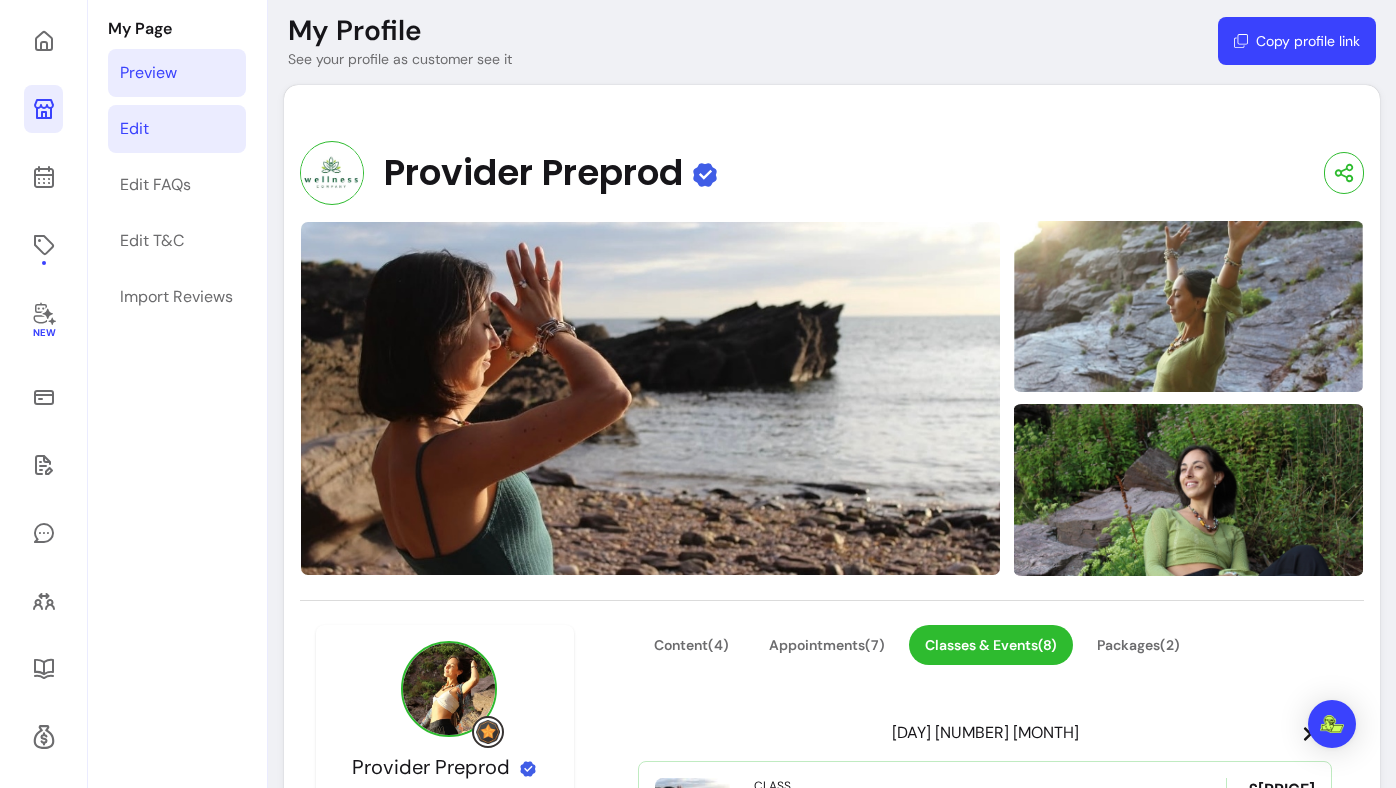 click on "Edit" at bounding box center (177, 129) 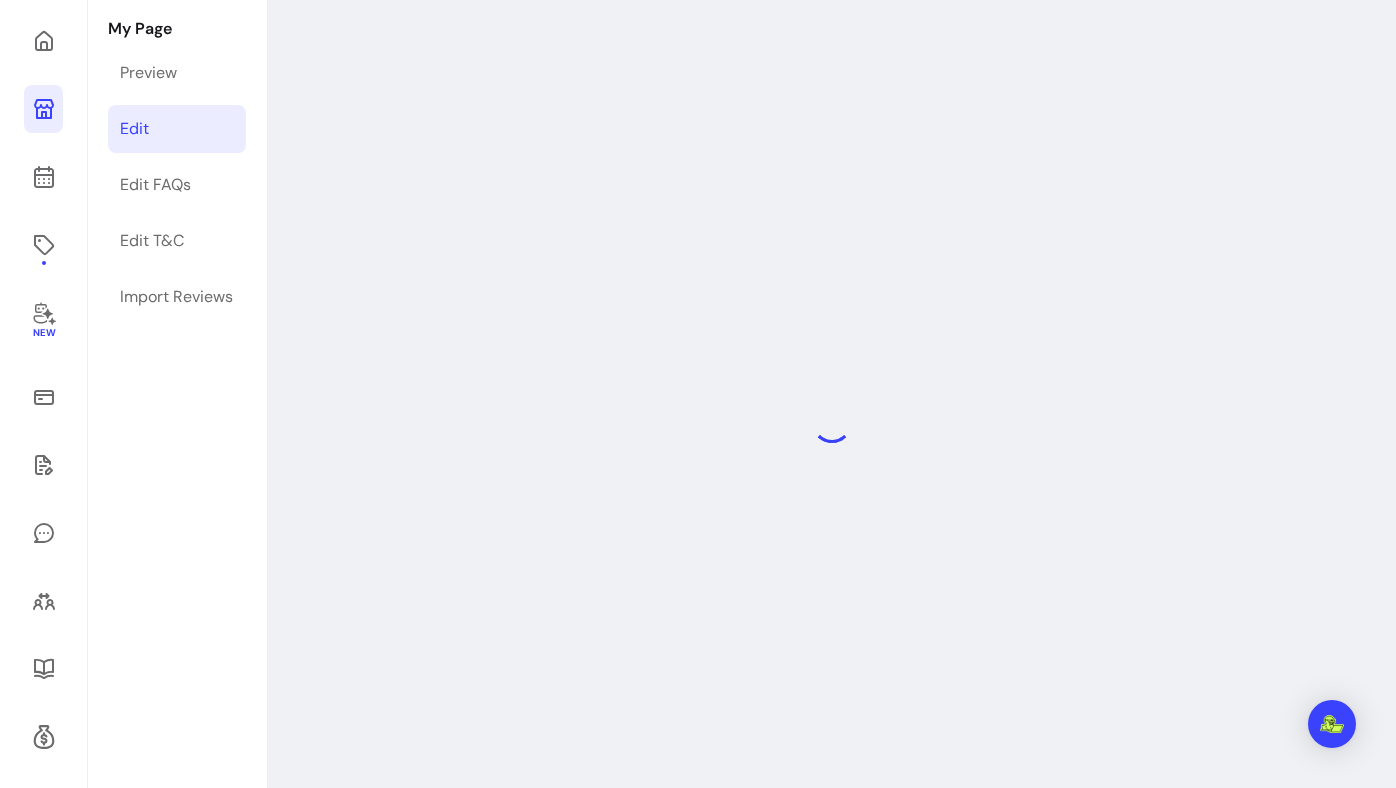 scroll, scrollTop: 96, scrollLeft: 0, axis: vertical 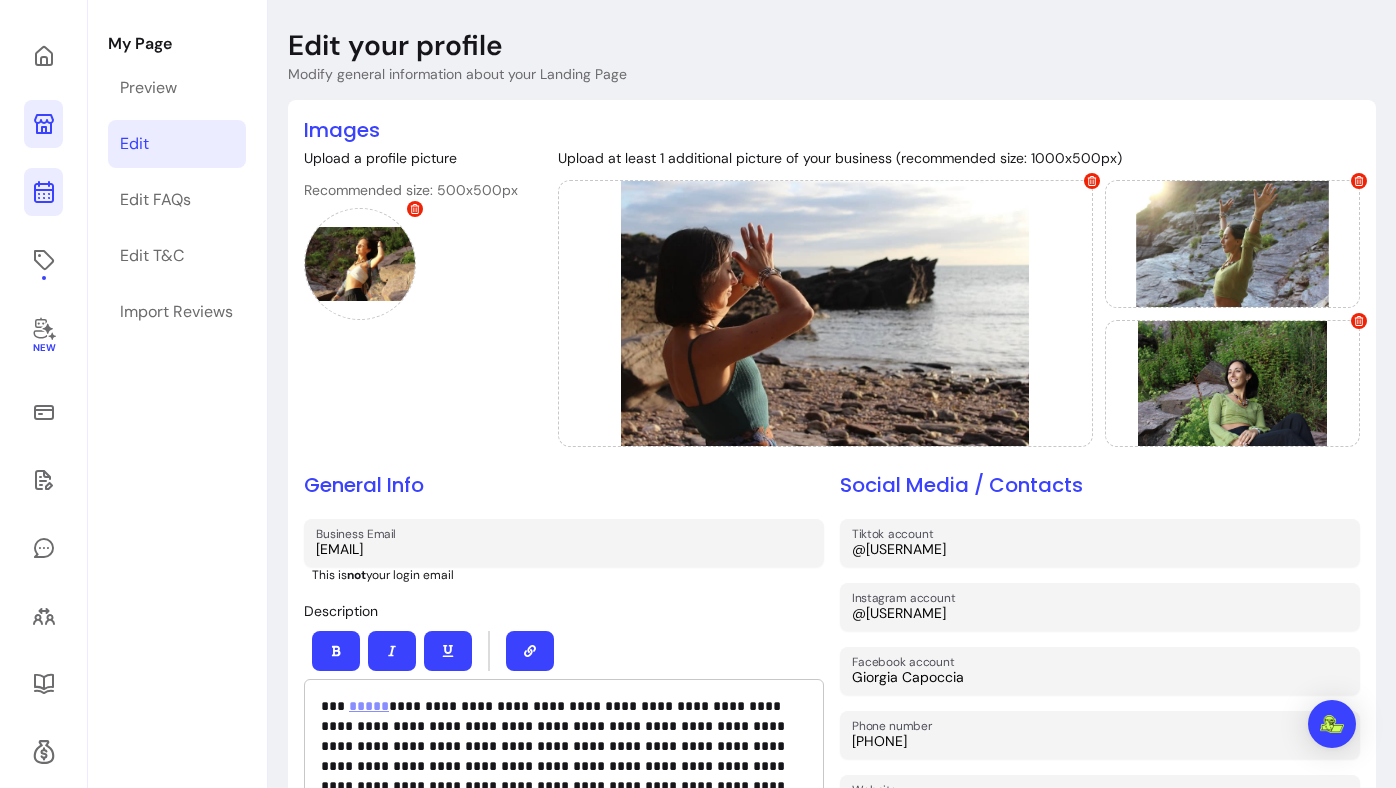 click 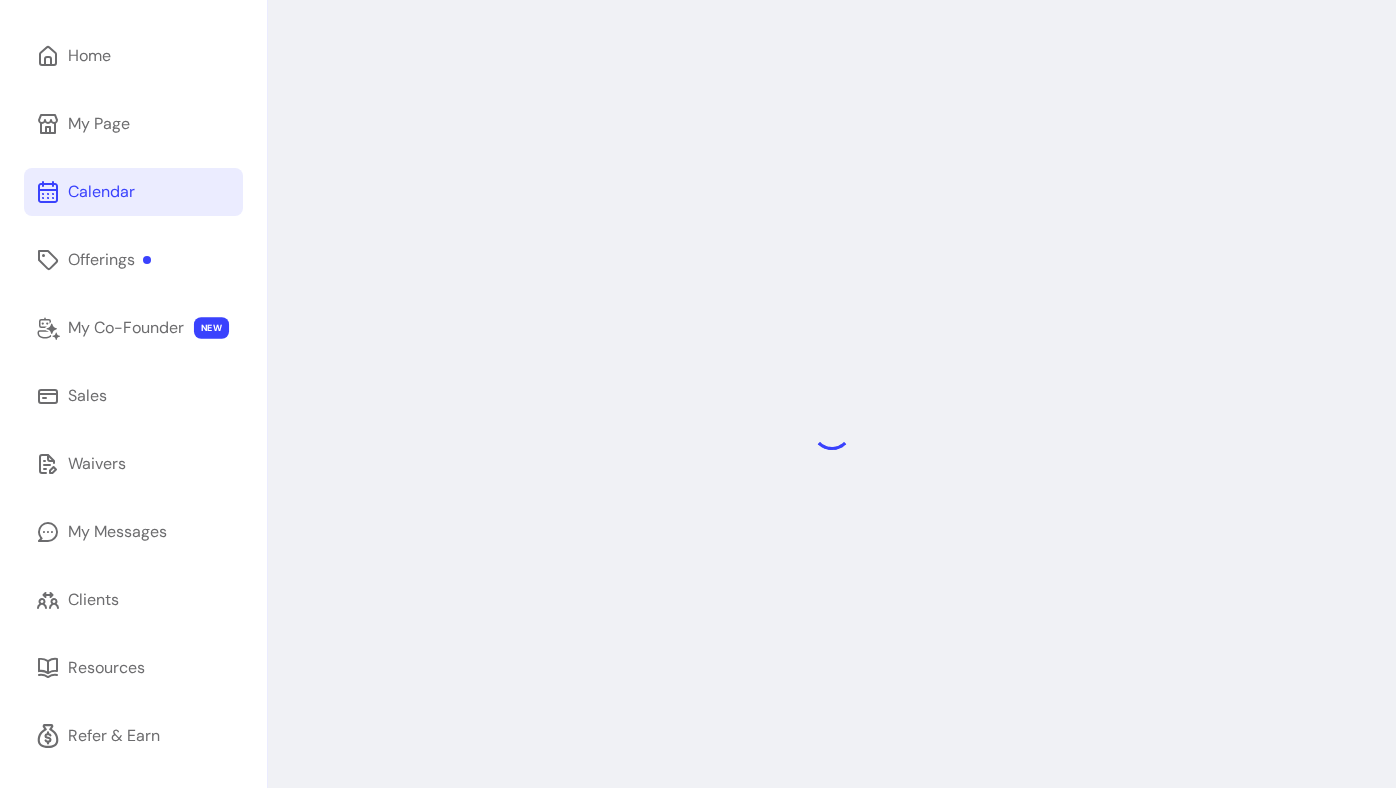 scroll, scrollTop: 47, scrollLeft: 0, axis: vertical 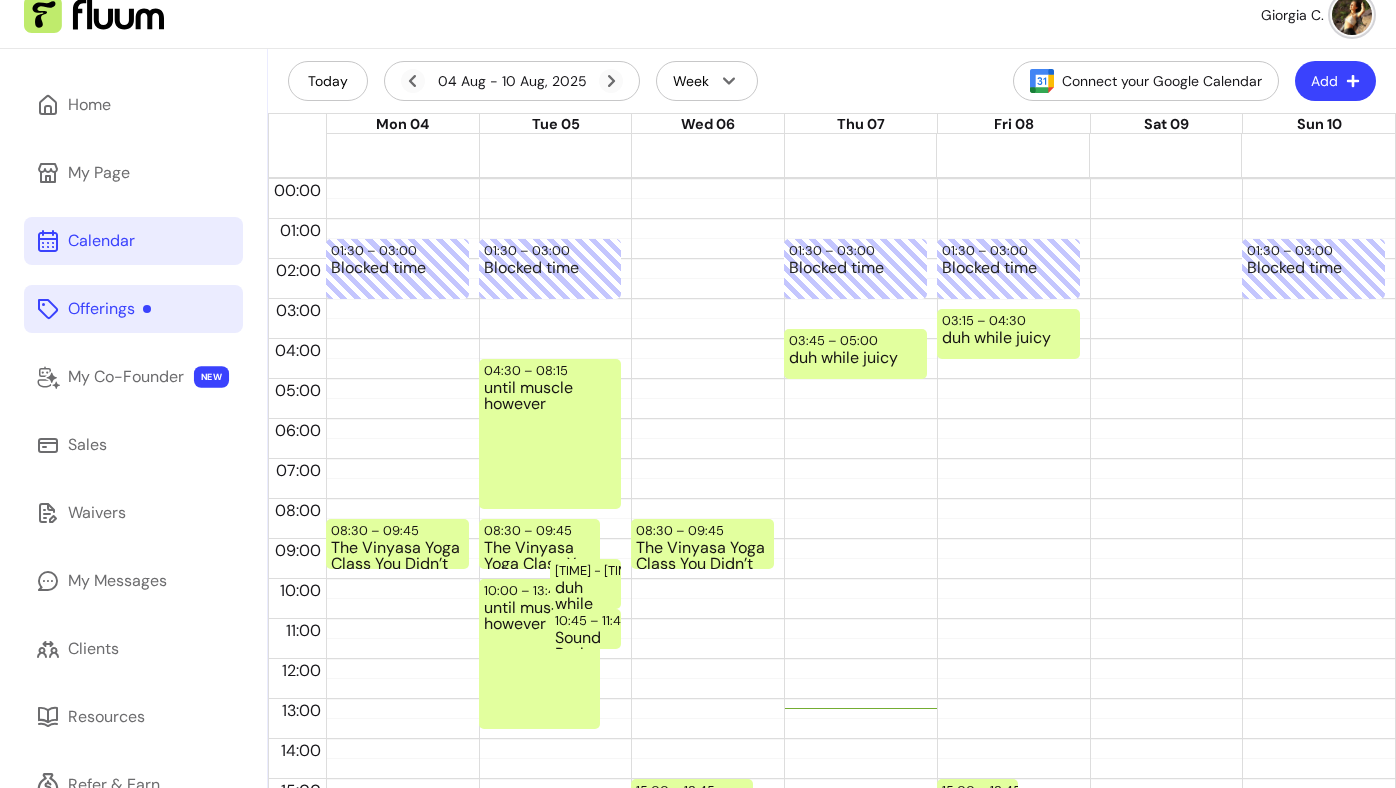 click on "Offerings" at bounding box center (133, 309) 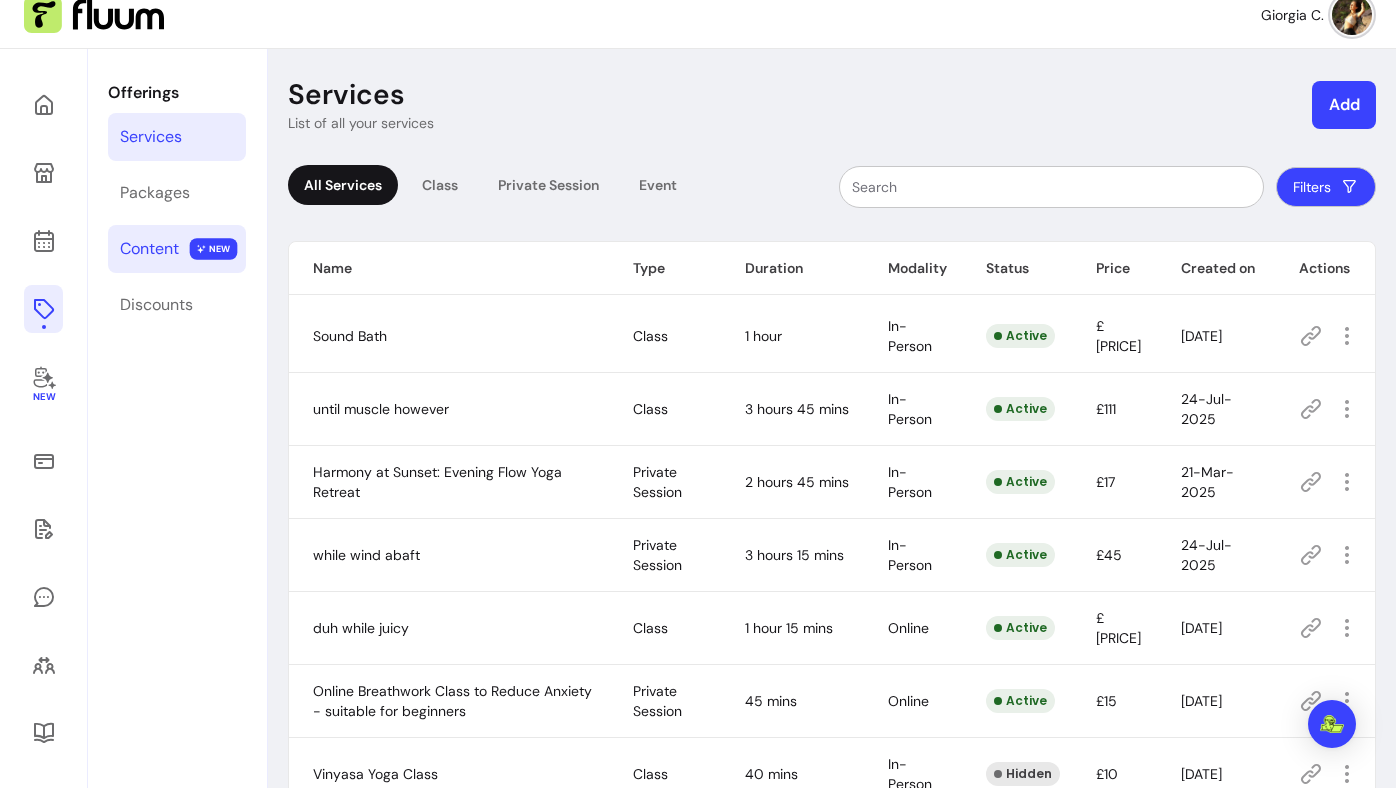 click on "Content     NEW" at bounding box center (177, 249) 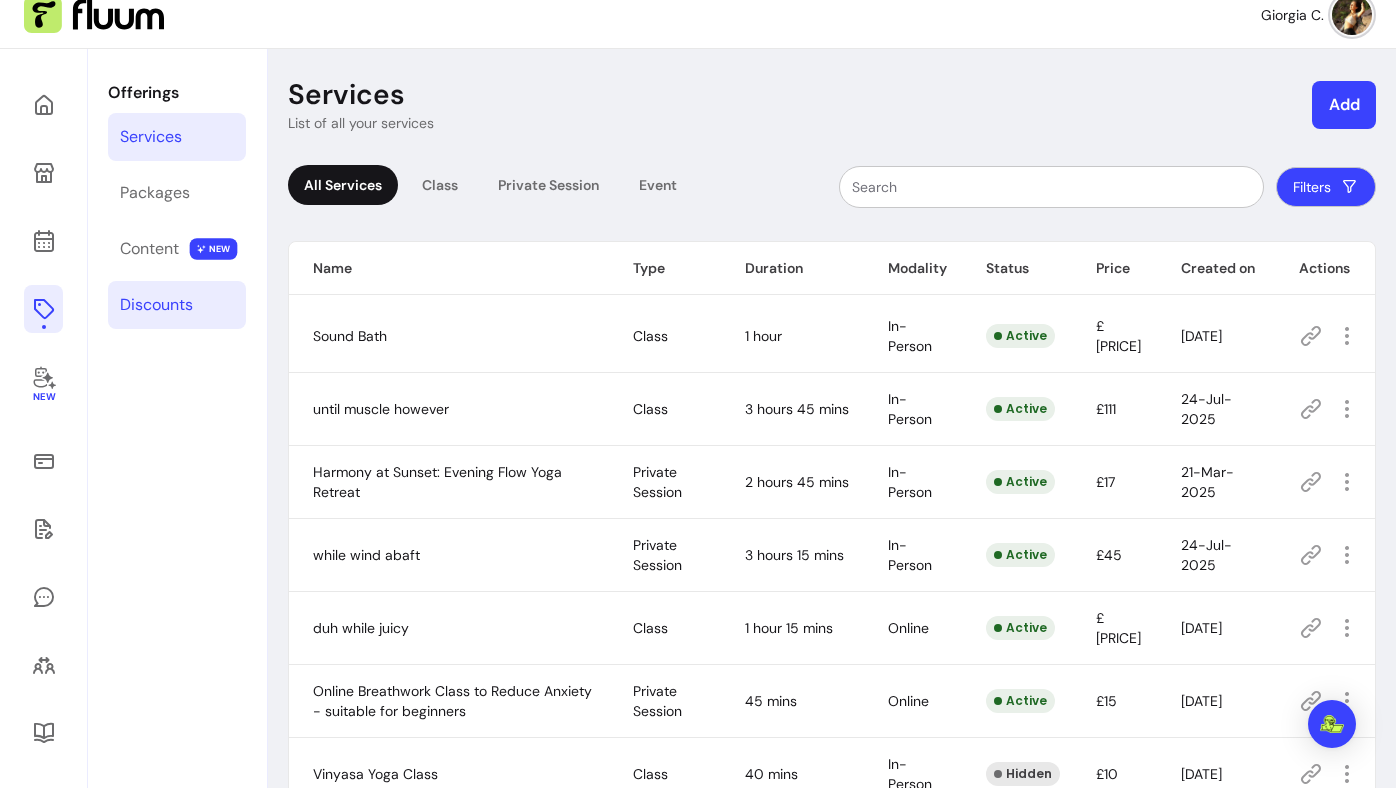 click on "Discounts" at bounding box center [156, 305] 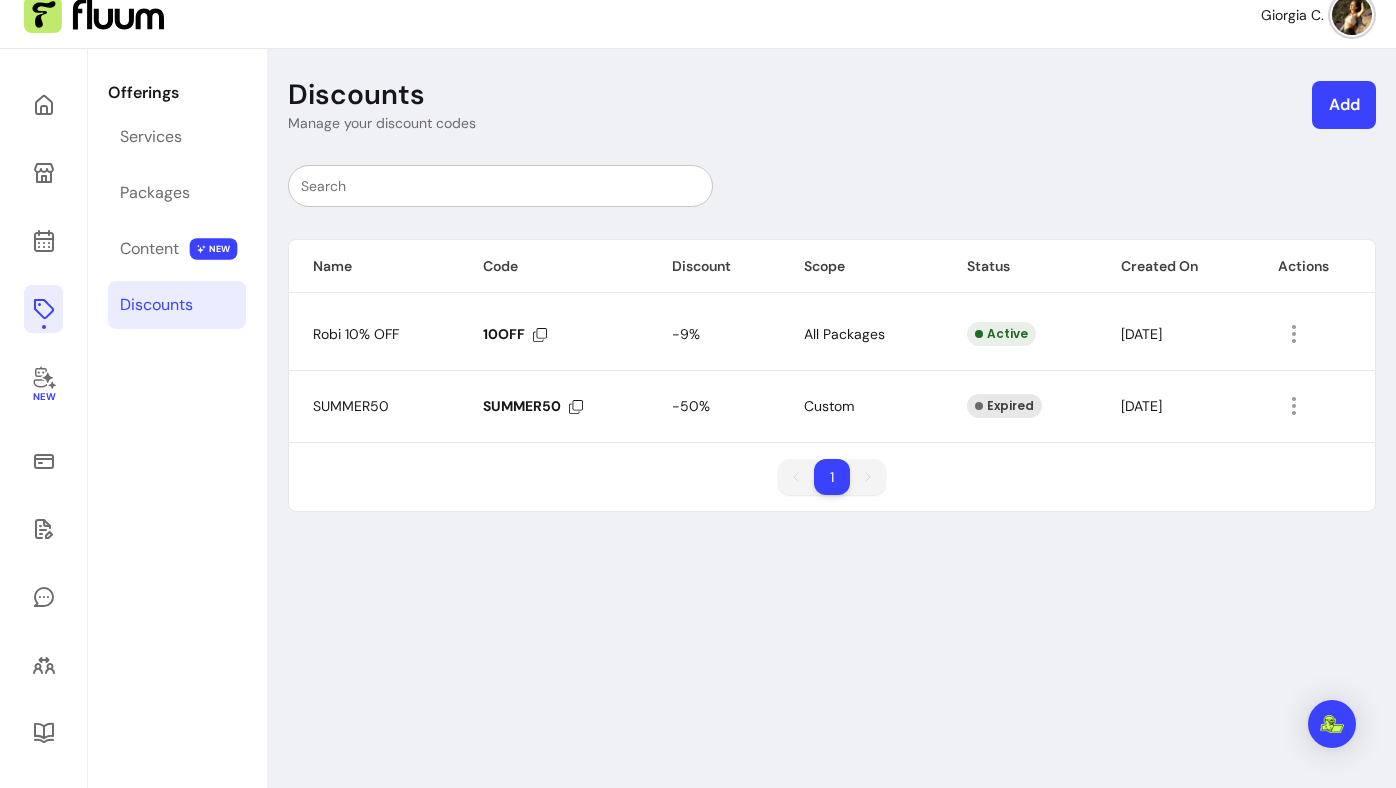 scroll, scrollTop: 90, scrollLeft: 0, axis: vertical 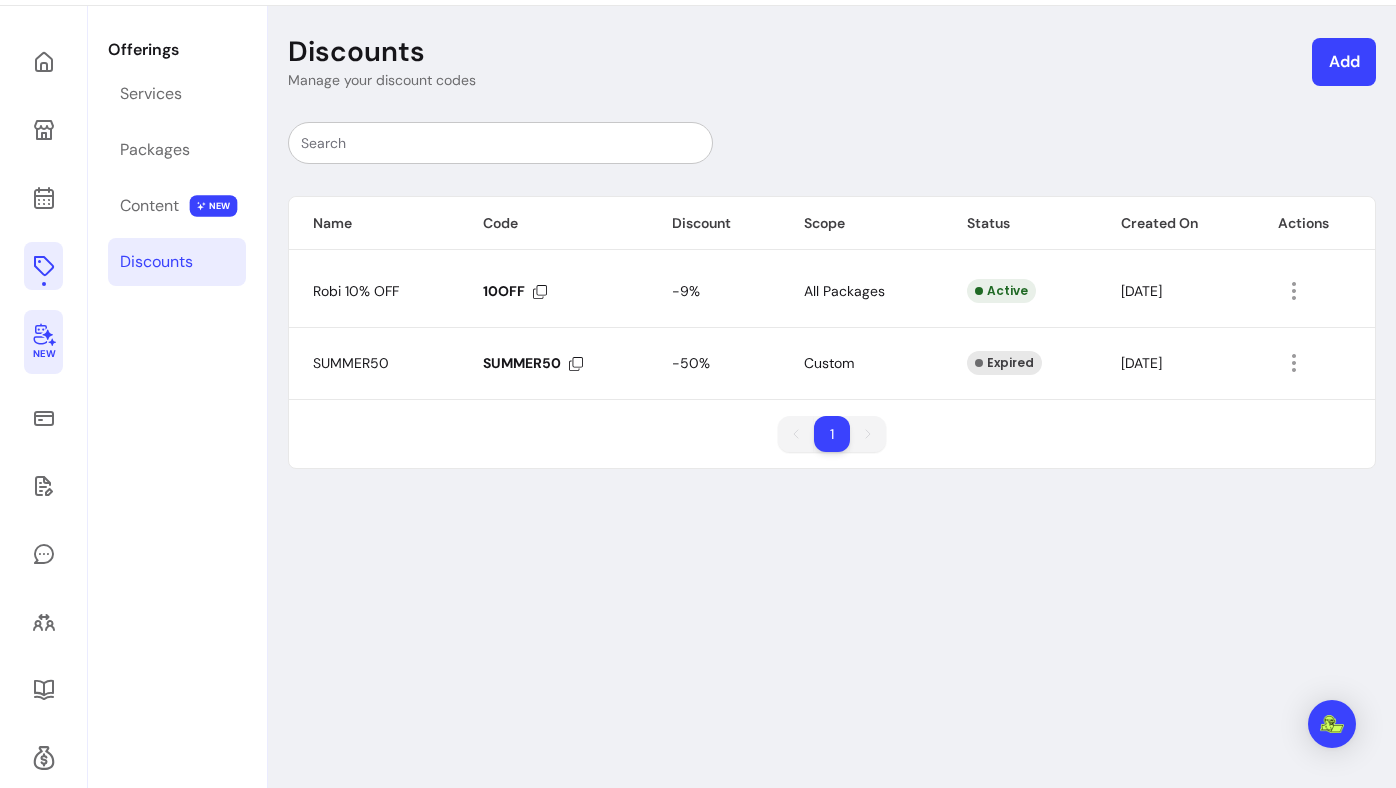 click on "New" at bounding box center (43, 342) 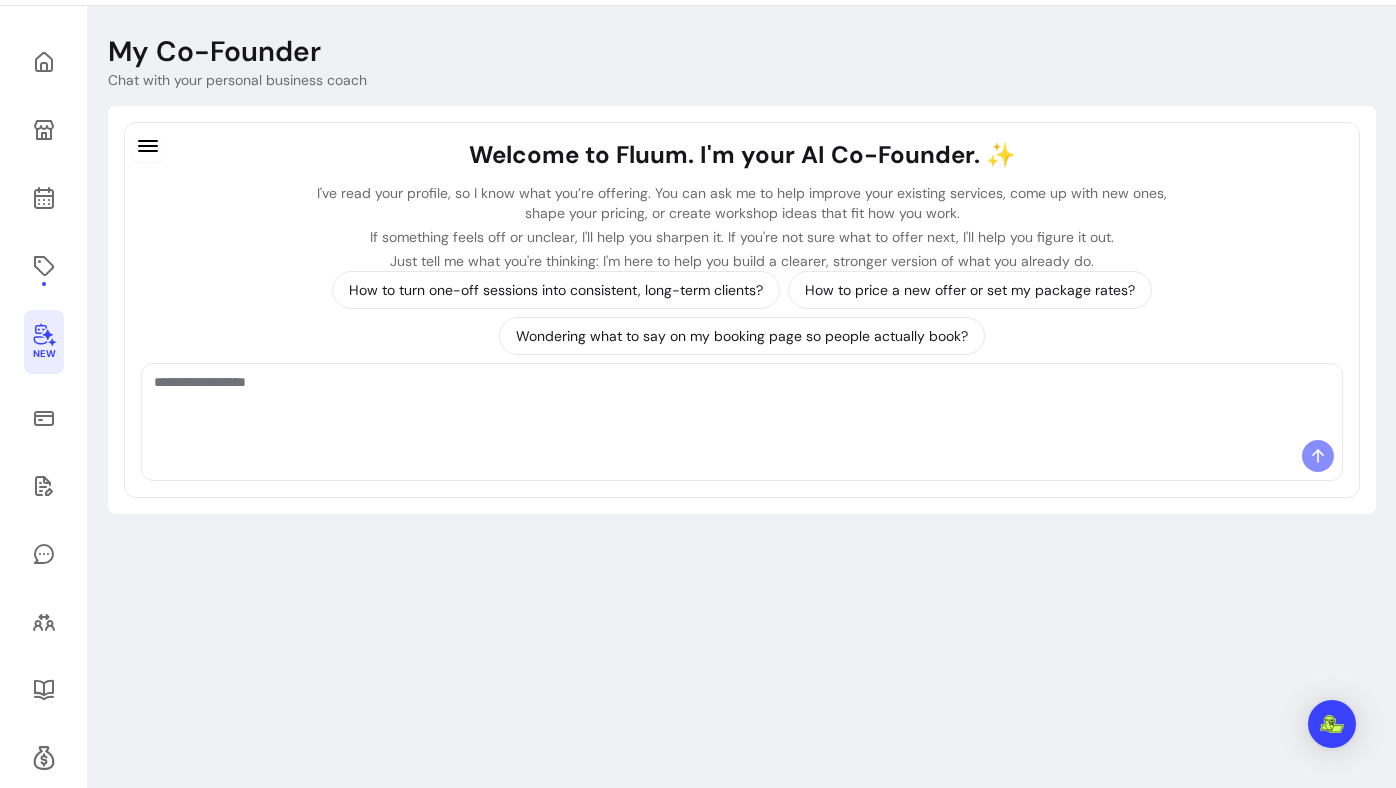 scroll, scrollTop: 115, scrollLeft: 0, axis: vertical 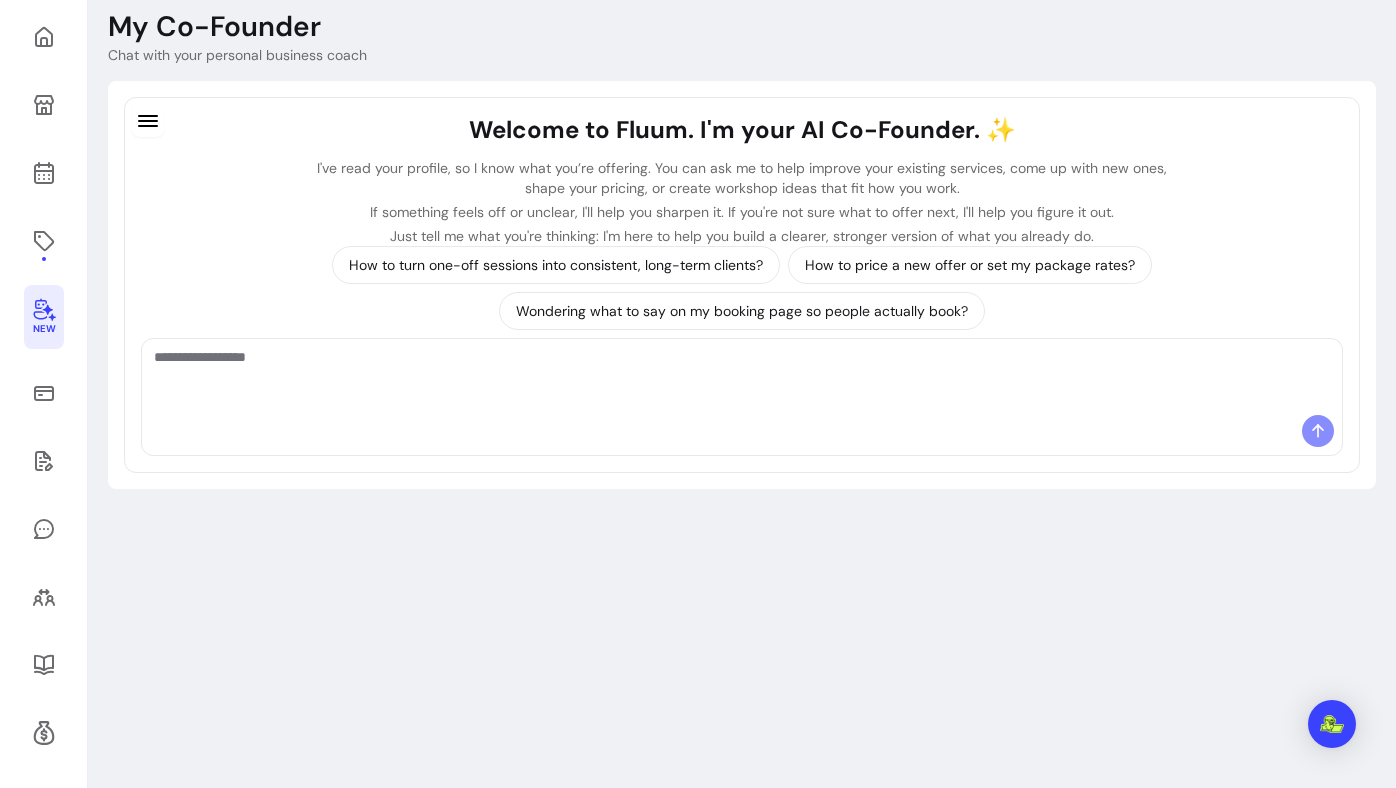 click at bounding box center (742, 435) 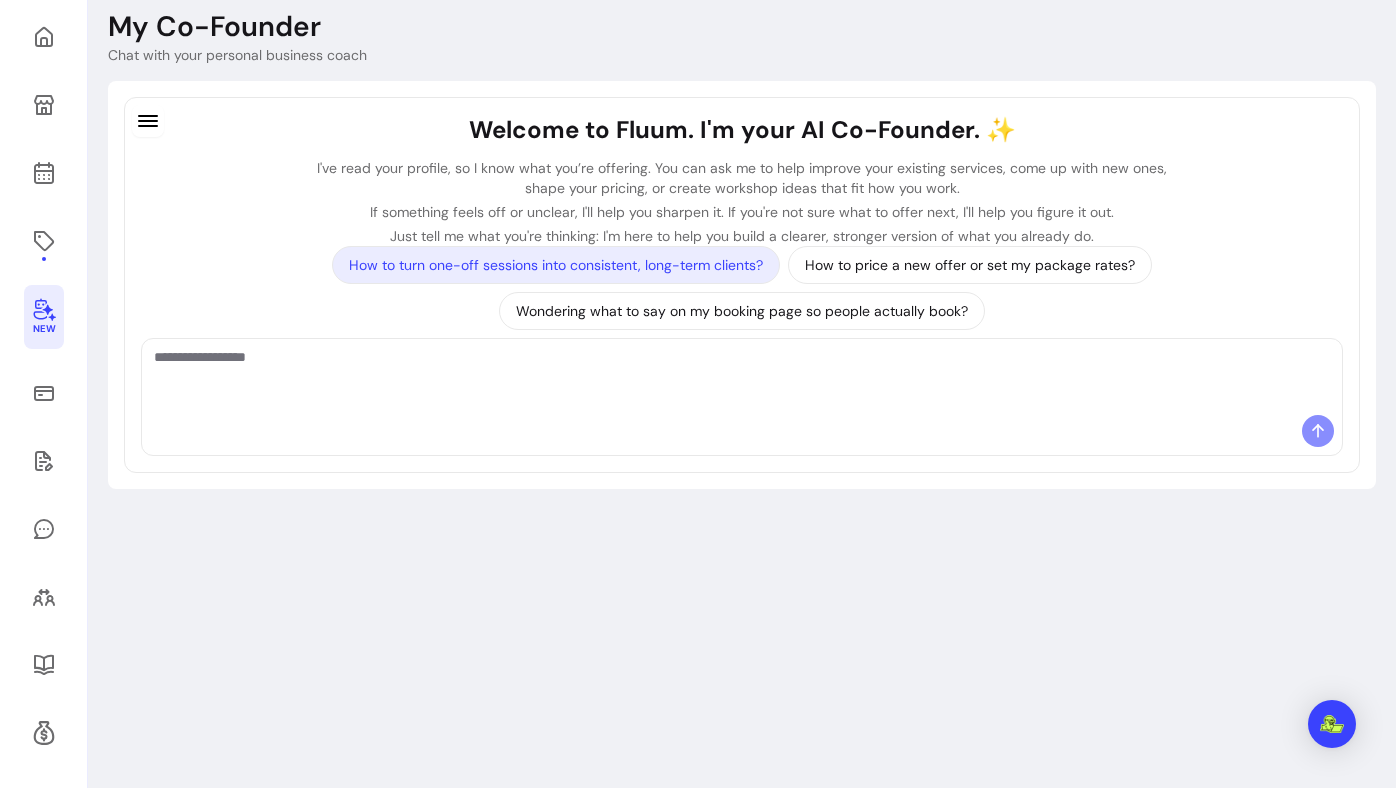click on "How to turn one-off sessions into consistent, long-term clients?" at bounding box center [556, 265] 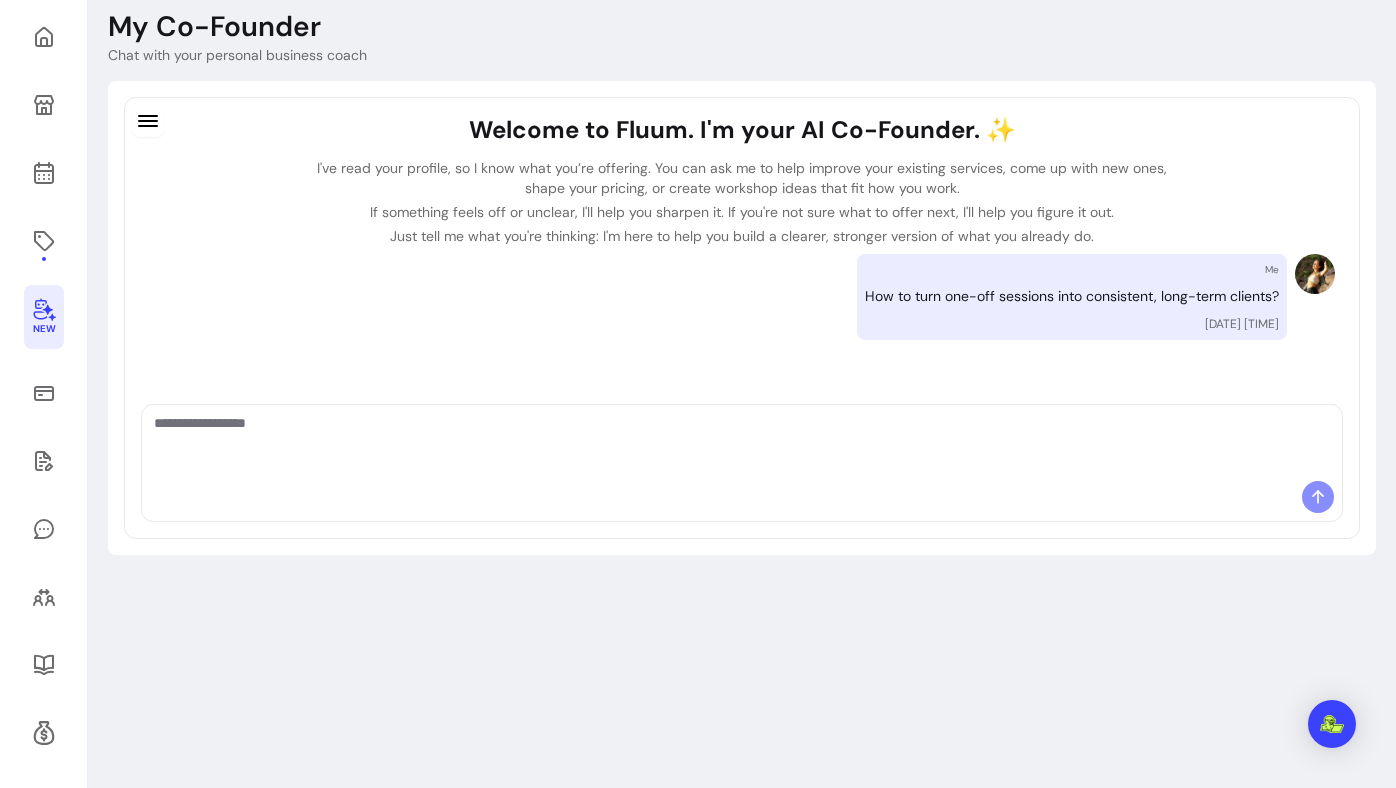 click at bounding box center (742, 443) 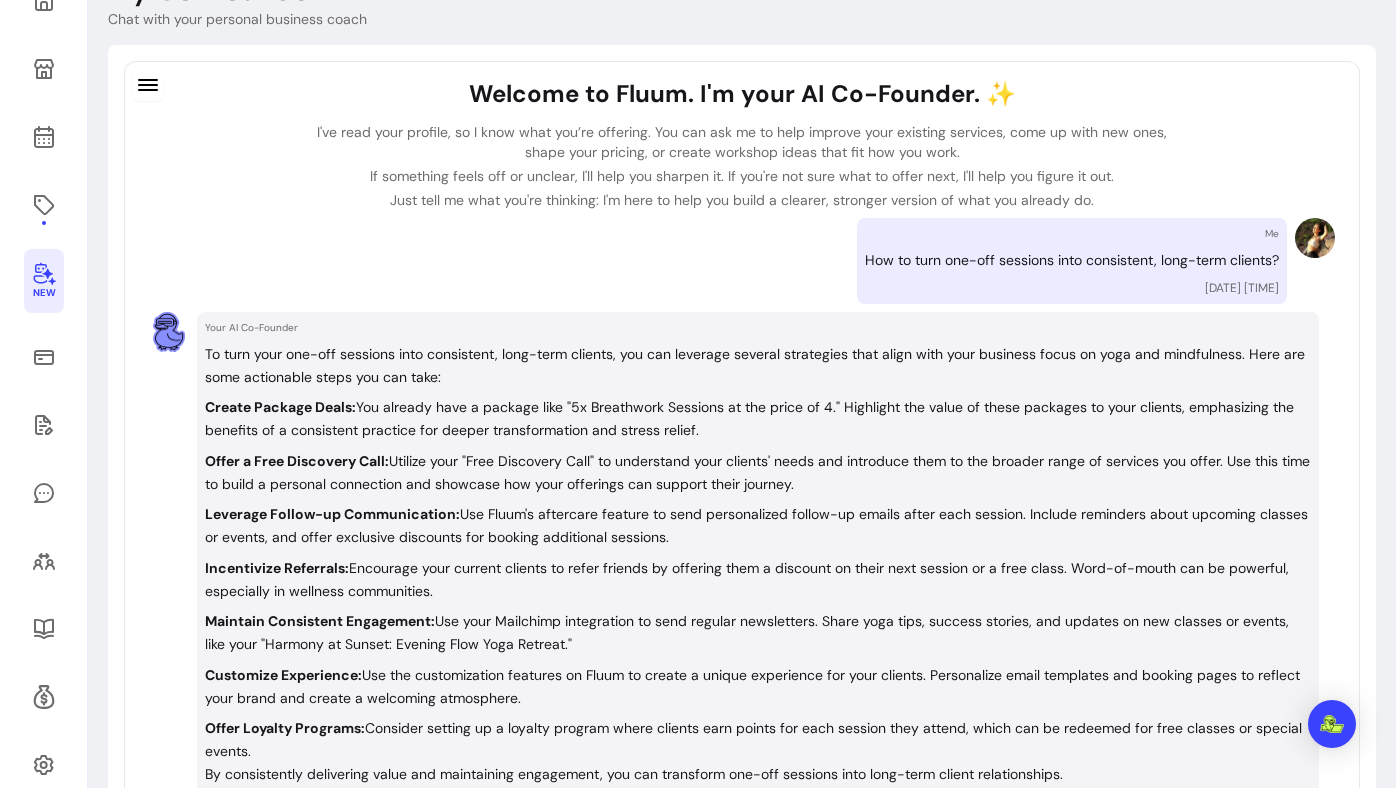 scroll, scrollTop: 149, scrollLeft: 0, axis: vertical 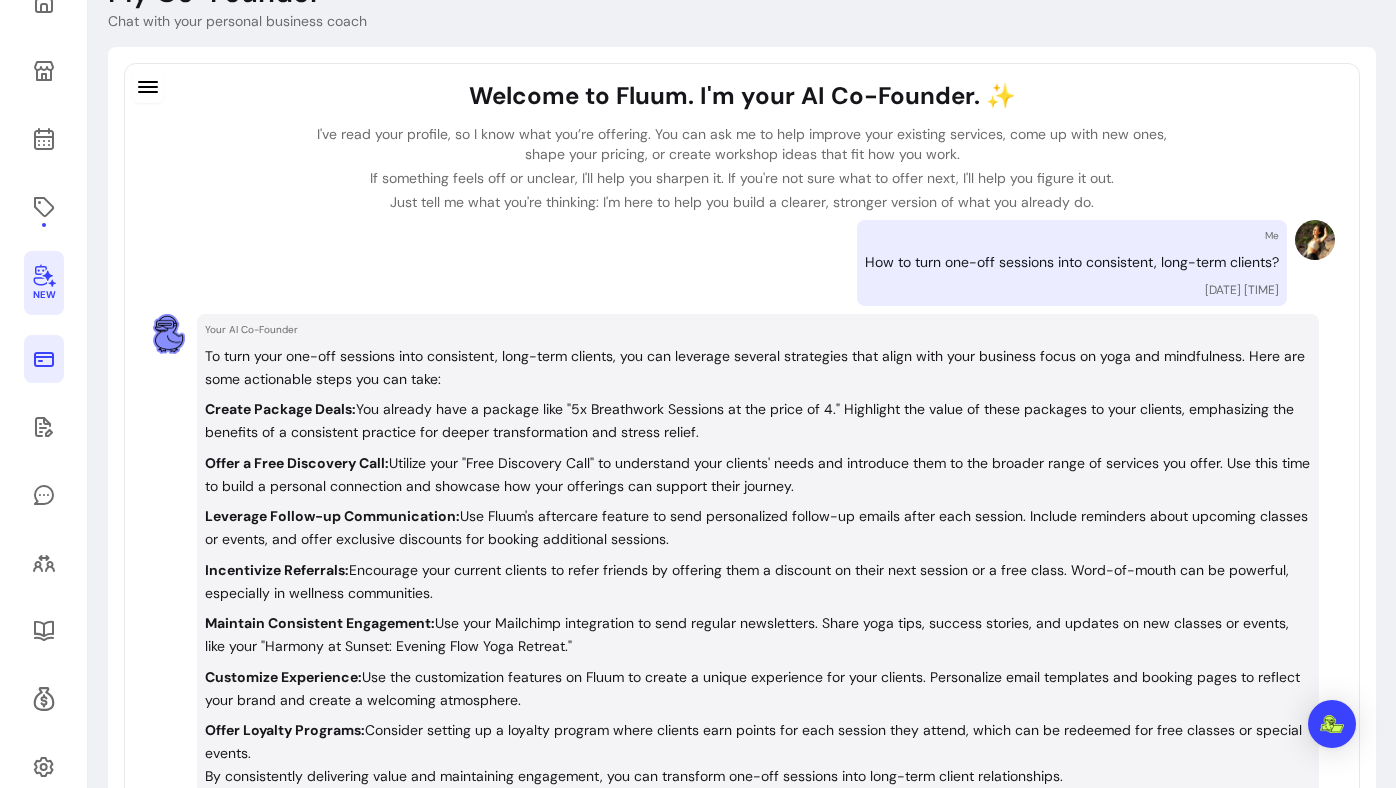 click 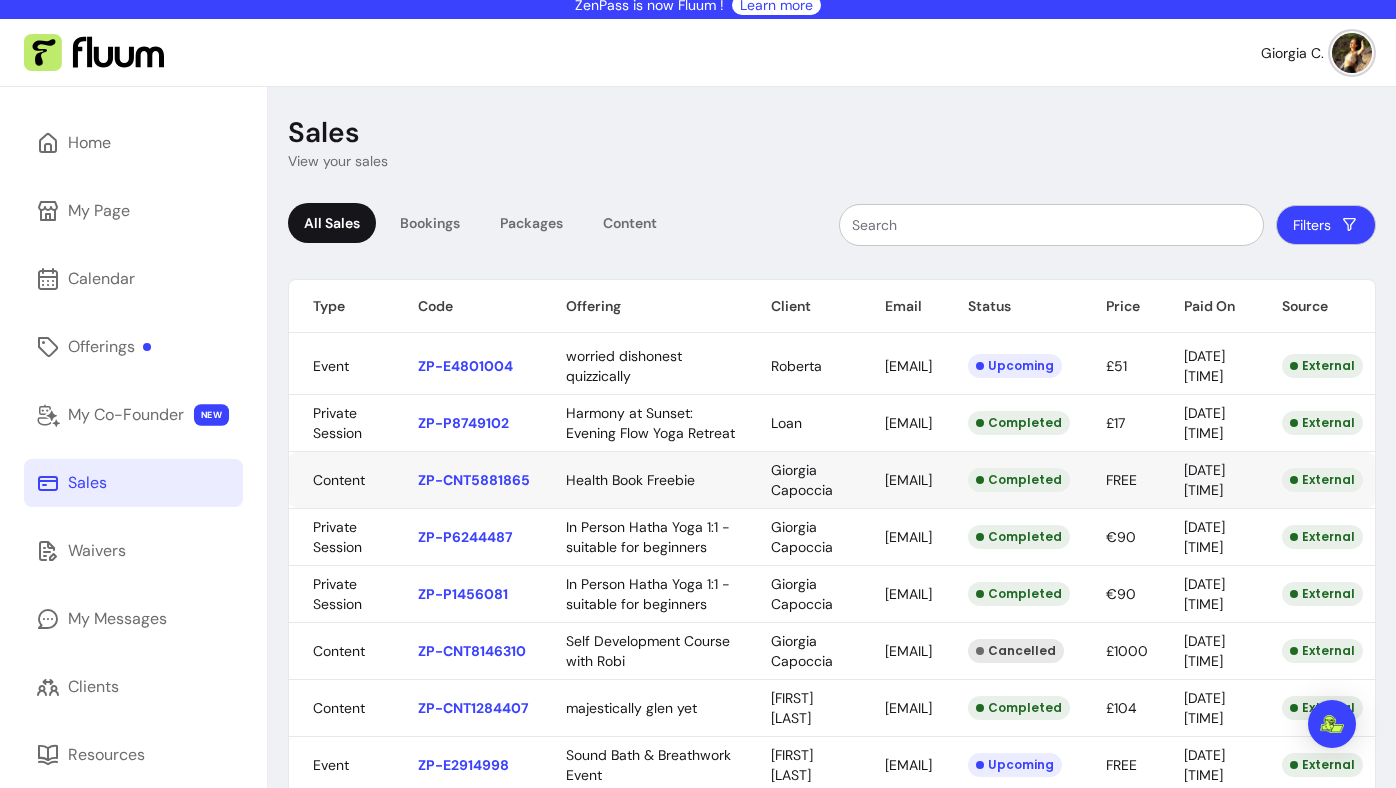 scroll, scrollTop: 166, scrollLeft: 0, axis: vertical 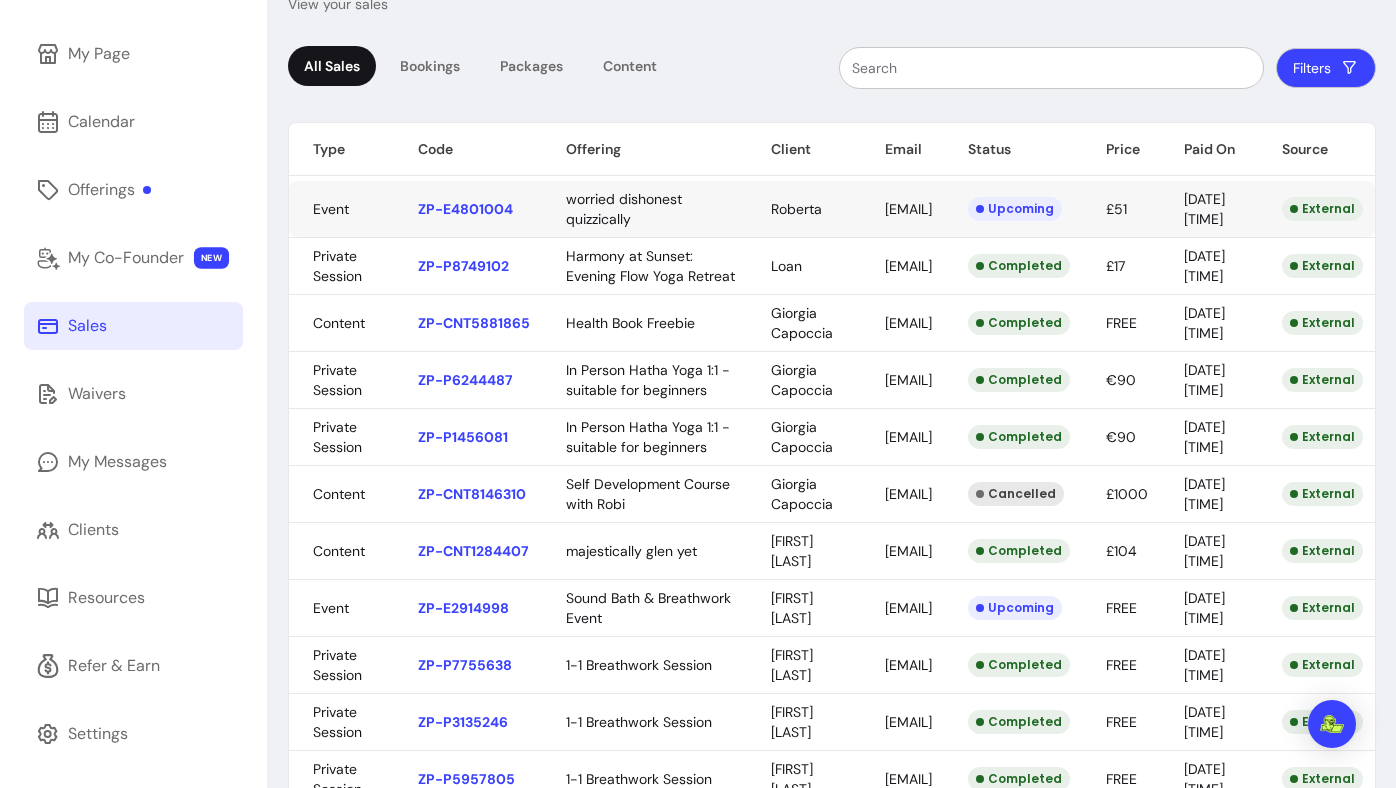 click on "ZenPass is now Fluum ! Learn more Giorgia C. Home   My Page   Calendar   Offerings   My Co-Founder     NEW Sales   Waivers   My Messages   Clients   Resources   Refer & Earn   Settings   Sales View your sales All Sales Bookings Packages Content Filters Type Code Offering Client Email Status Price Paid On Source Event ZP-E4801004 worried dishonest quizzically Roberta user123@gmail.com Upcoming £51 30/07/2025 14:40 External Private Session ZP-P8749102 Harmony at Sunset: Evening Flow Yoga Retreat Loan loan@test.loan Completed £17 28/07/2025 12:51 External Content ZP-CNT5881865 Health Book Freebie Giorgia Capoccia provider@zen-pass.com Completed FREE 22/07/2025 15:48 External Private Session ZP-P6244487 In Person Hatha Yoga 1:1 - suitable for beginners Giorgia Capoccia provider@zen-pass.com Completed €90 18/07/2025 22:20 External Private Session ZP-P1456081 In Person Hatha Yoga 1:1 - suitable for beginners Giorgia Capoccia provider@zen-pass.com Completed €90 16/07/2025 21:58 External Content ZP-CNT8146310 1" at bounding box center [698, 394] 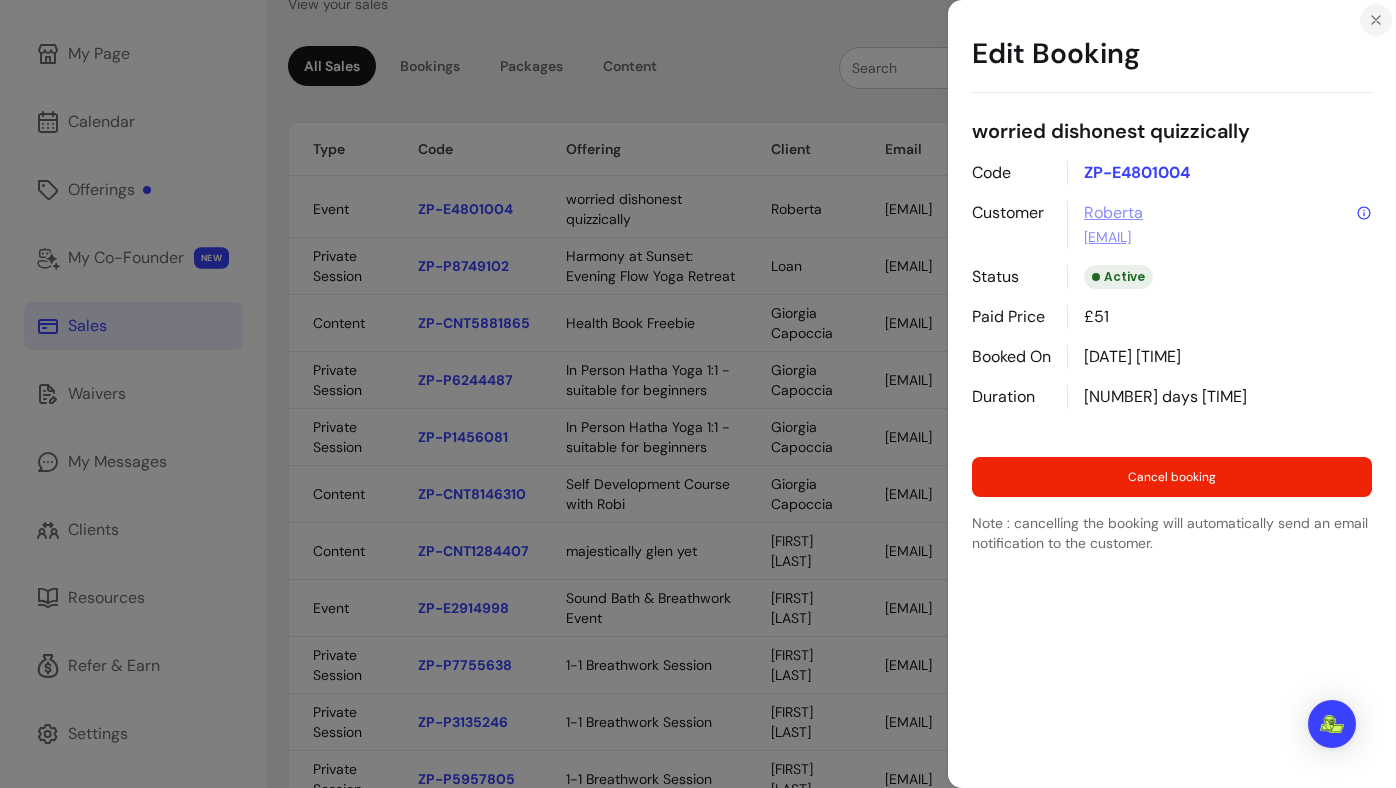click at bounding box center (1376, 20) 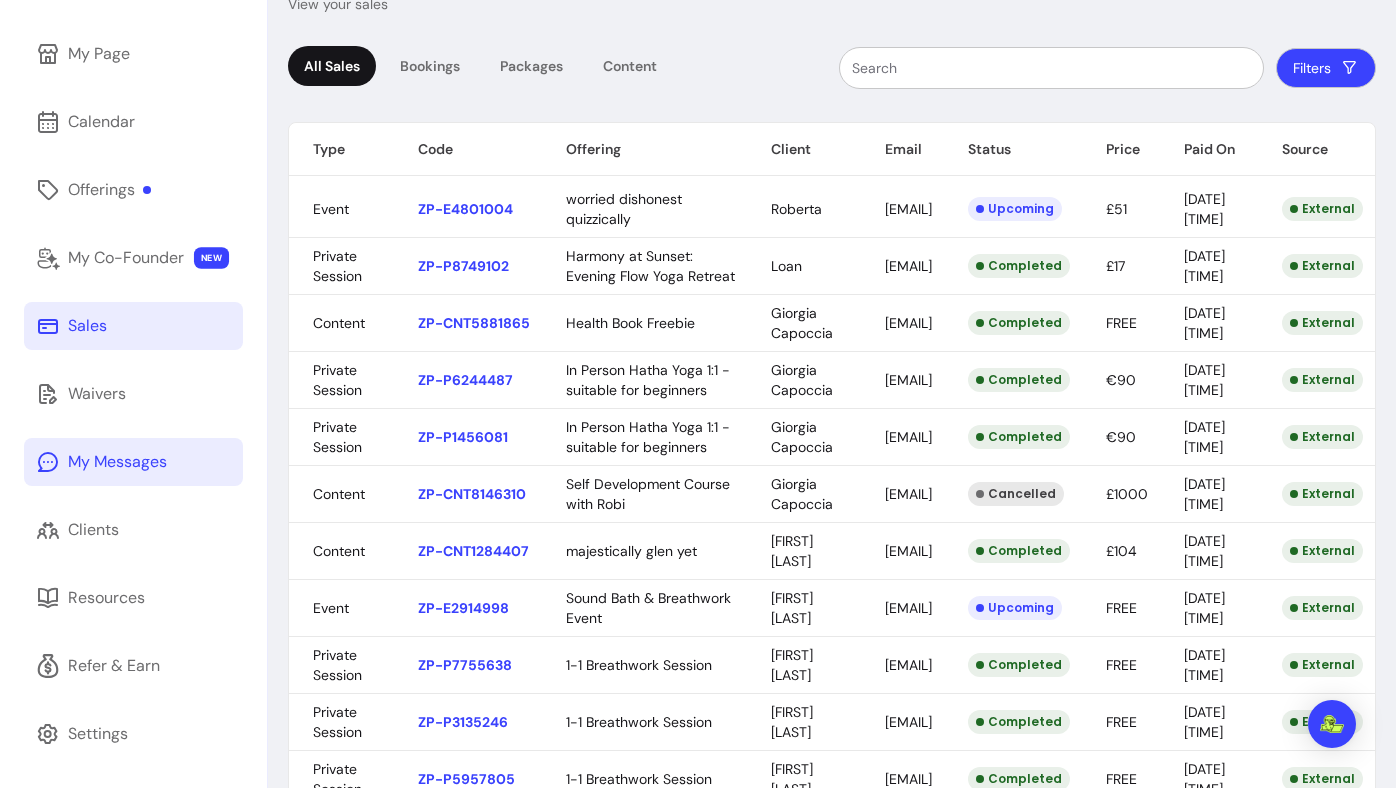 click on "My Messages" at bounding box center [117, 462] 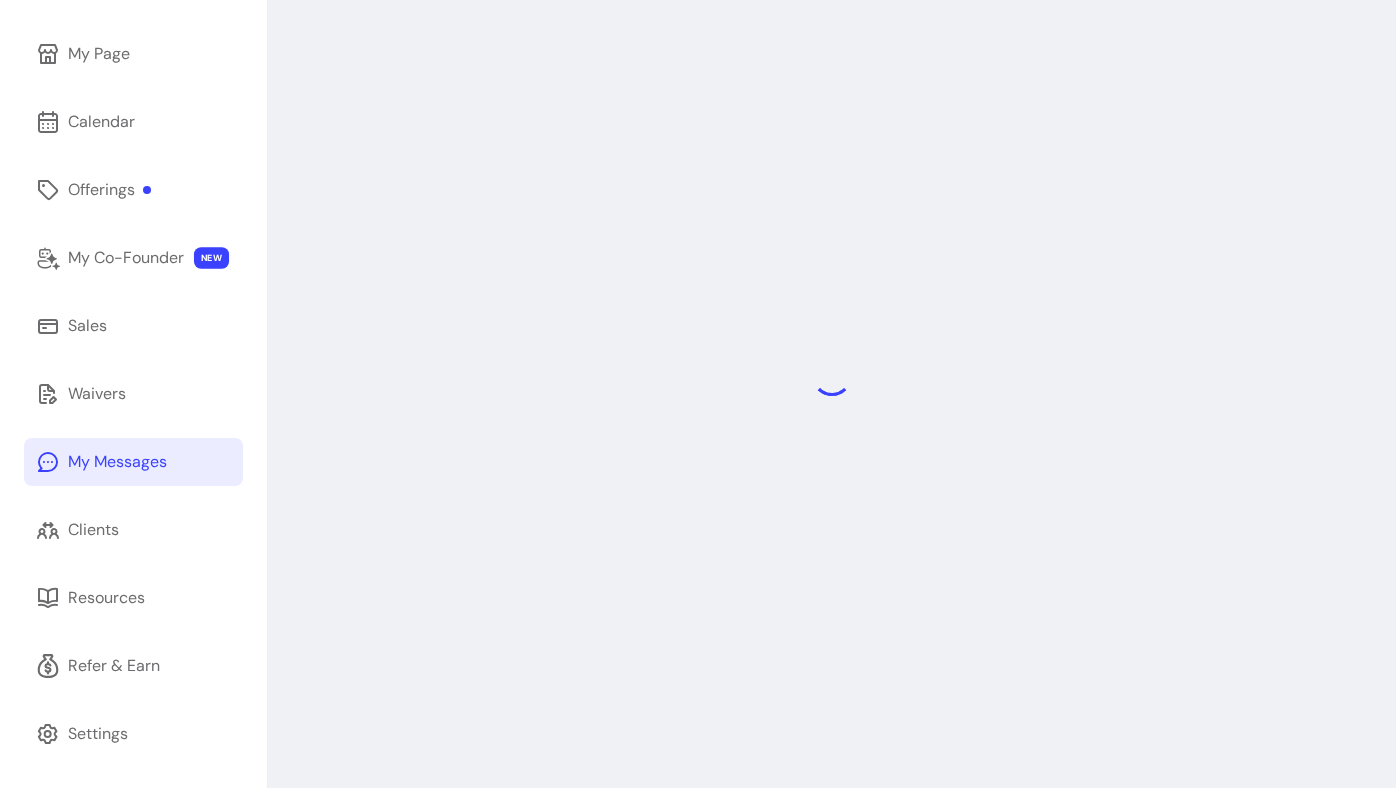 scroll, scrollTop: 140, scrollLeft: 0, axis: vertical 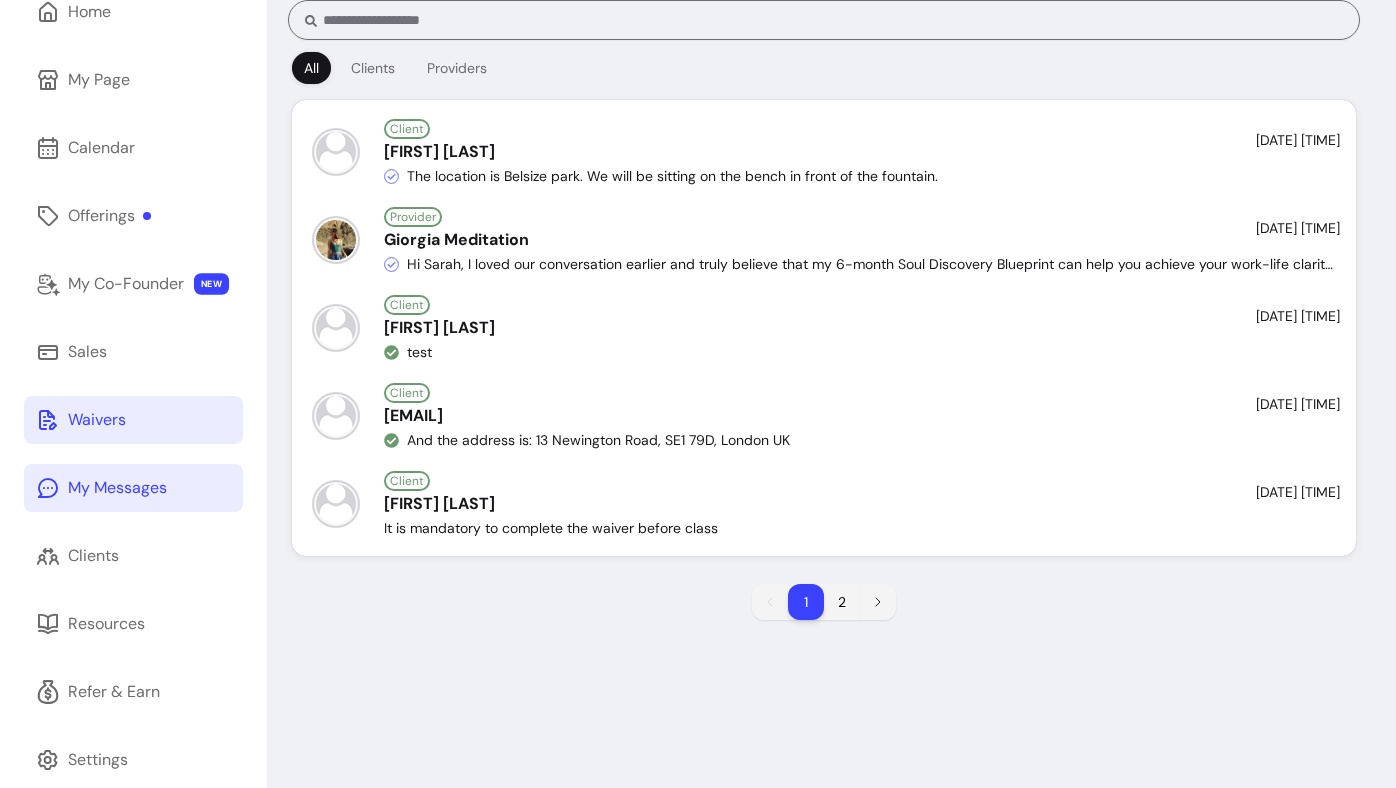 click on "Waivers" at bounding box center [133, 420] 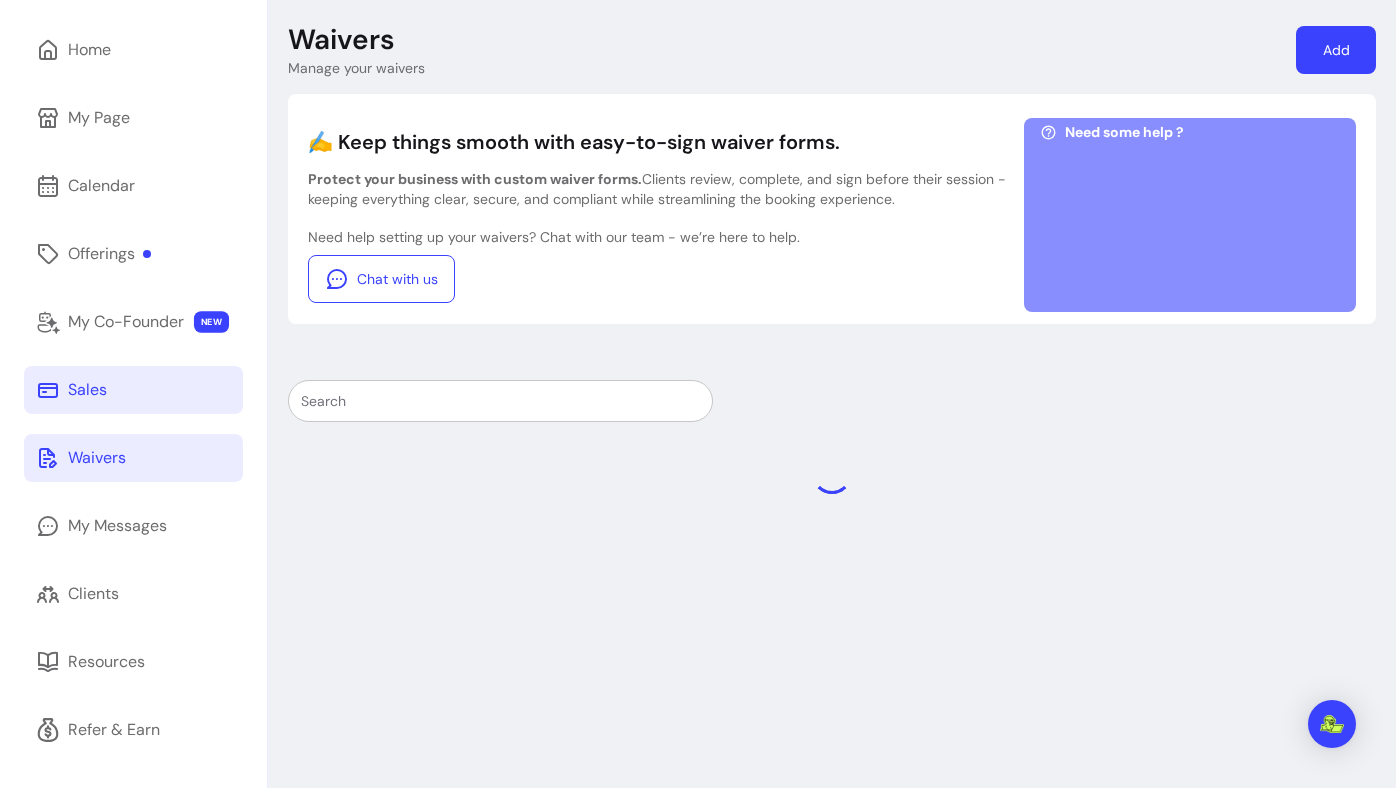 scroll, scrollTop: 96, scrollLeft: 0, axis: vertical 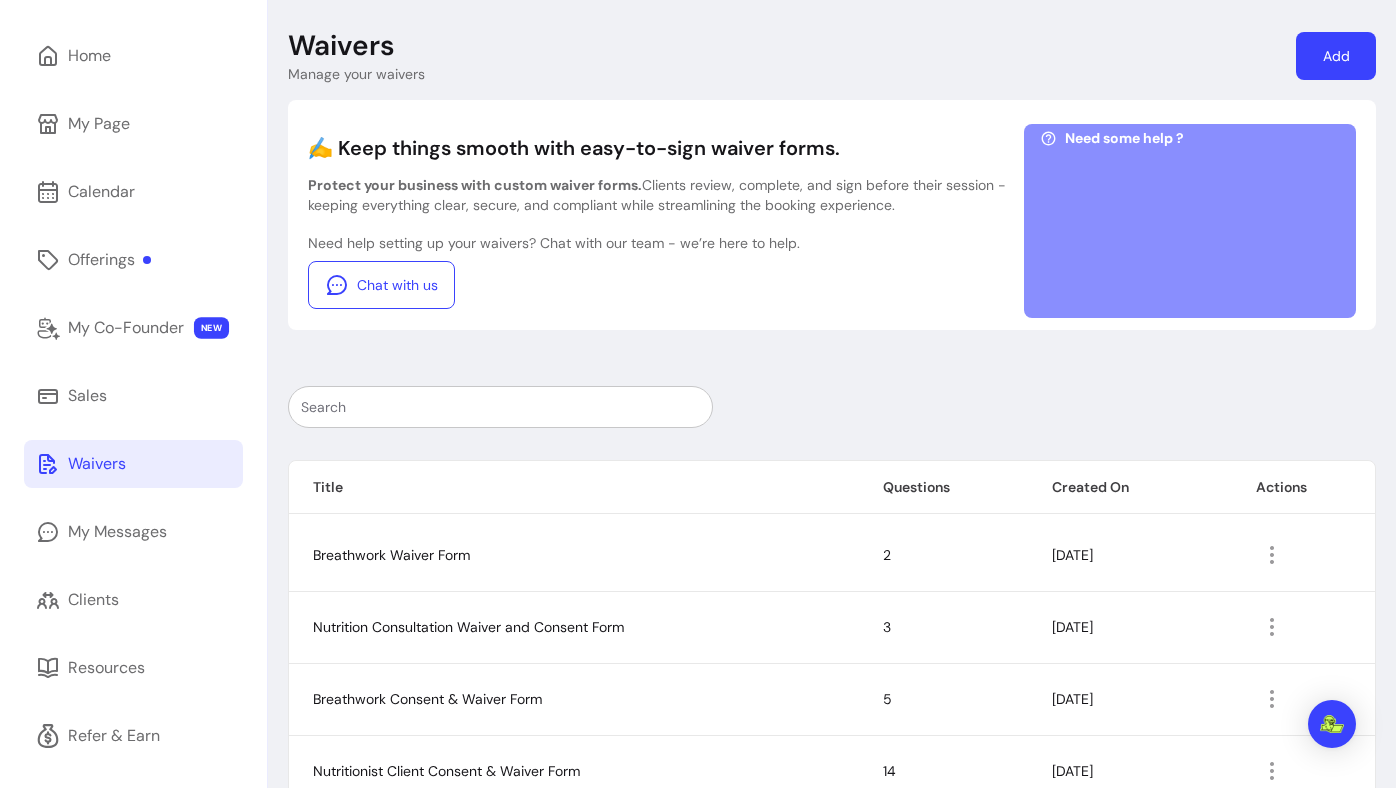 click on "✍️ Keep things smooth with easy-to-sign waiver forms. Protect your business with custom waiver forms.  Clients review, complete, and sign before their session - keeping everything clear, secure, and compliant while streamlining the booking experience. Need help setting up your waivers? Chat with our team - we’re here to help. Chat with us Need some help ? Title Questions Created On Actions Breathwork Waiver Form  2 04-Apr-2025 Nutrition Consultation Waiver and Consent Form 3 05-Apr-2025 Breathwork Consent & Waiver Form 5 01-May-2025 Nutritionist Client Consent & Waiver Form 14 30-Jun-2025 predate meanwhile ascend 9 09-Jul-2025 1 1" at bounding box center (832, 524) 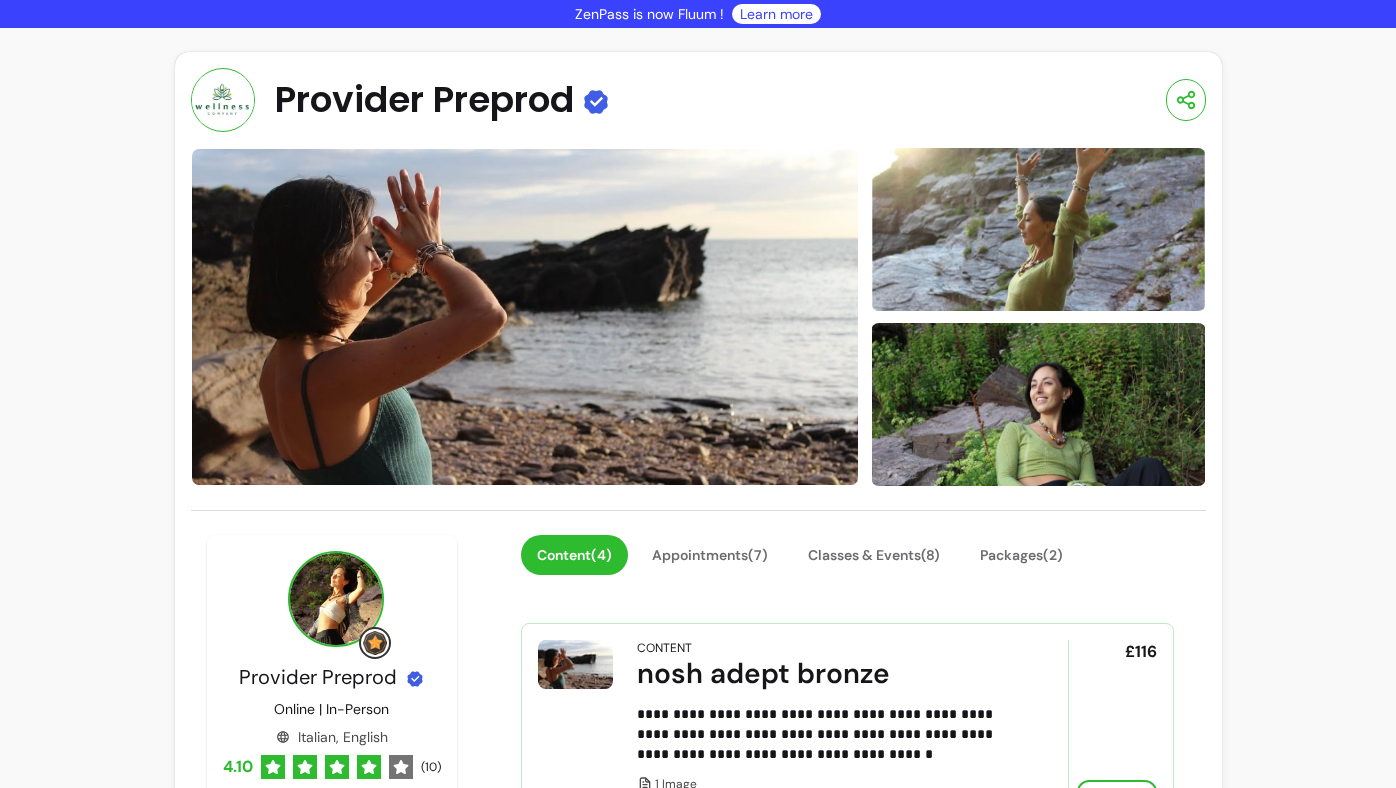 scroll, scrollTop: 0, scrollLeft: 0, axis: both 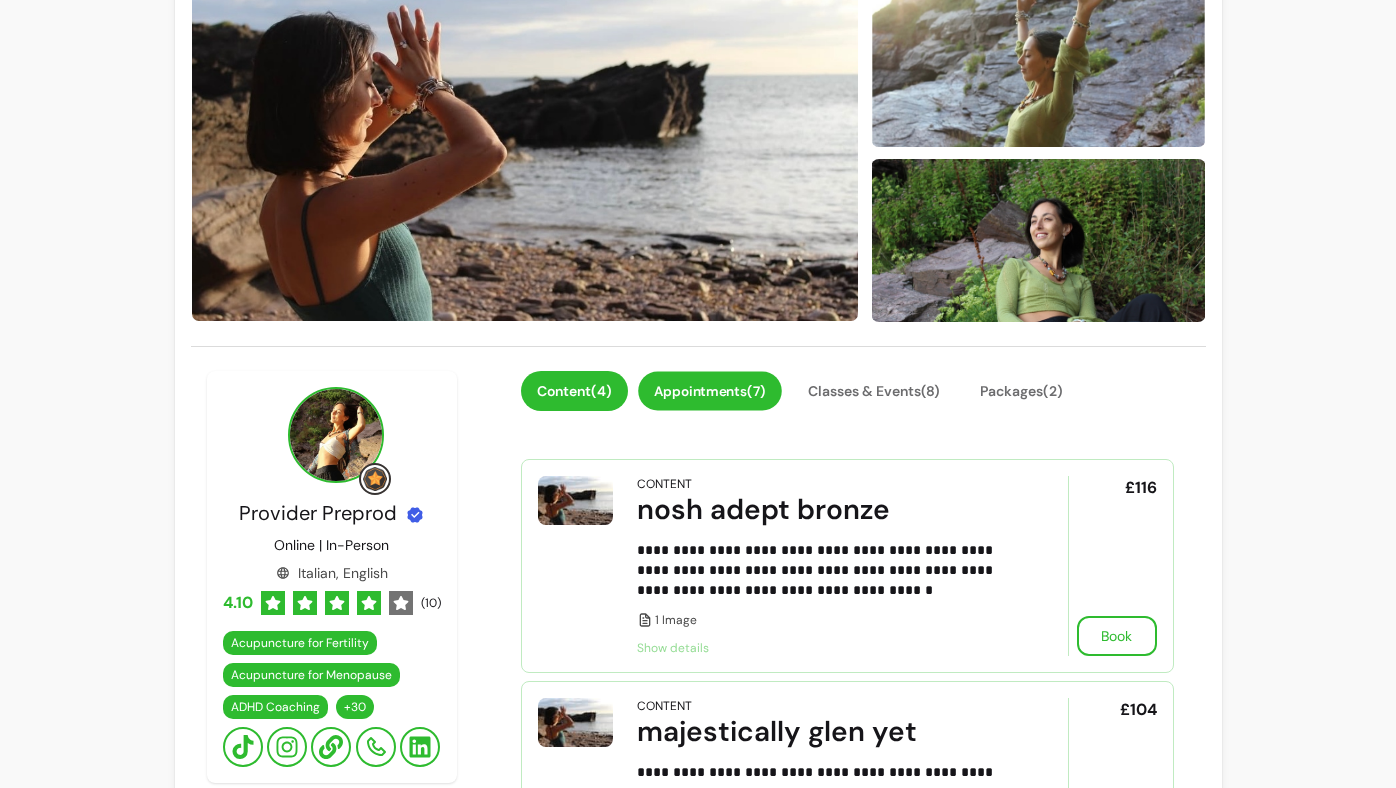 click on "Appointments  ( 7 )" at bounding box center [710, 391] 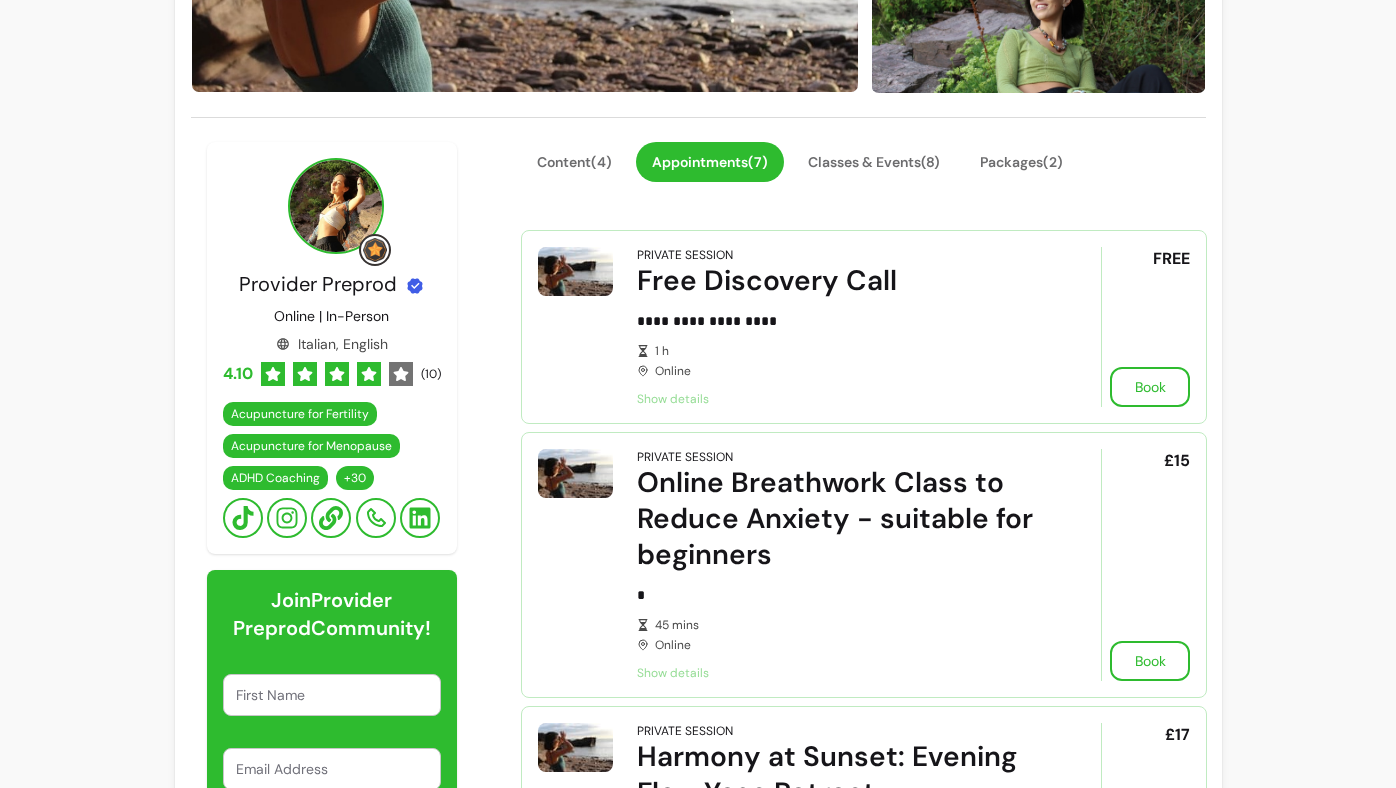 scroll, scrollTop: 434, scrollLeft: 0, axis: vertical 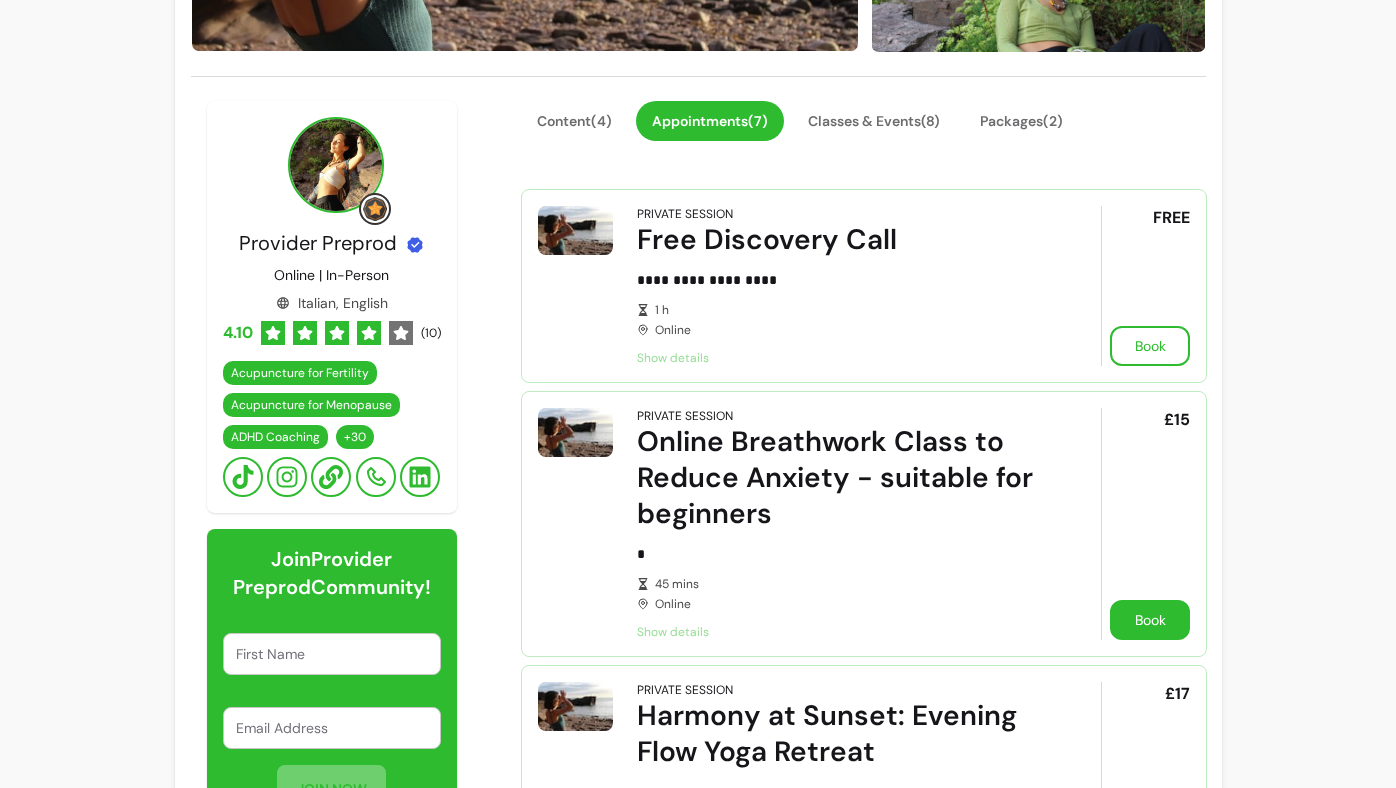 click on "Book" at bounding box center (1150, 620) 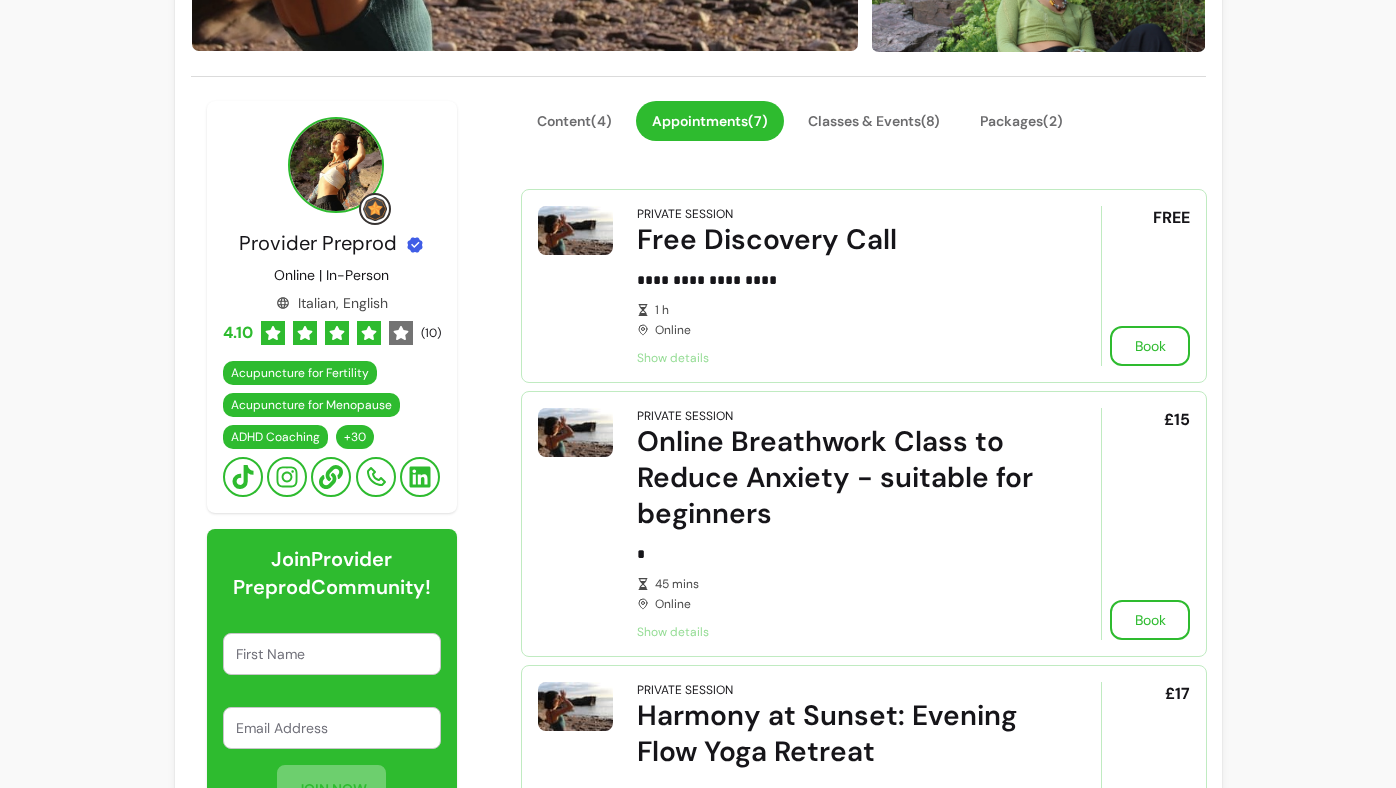scroll, scrollTop: 0, scrollLeft: 0, axis: both 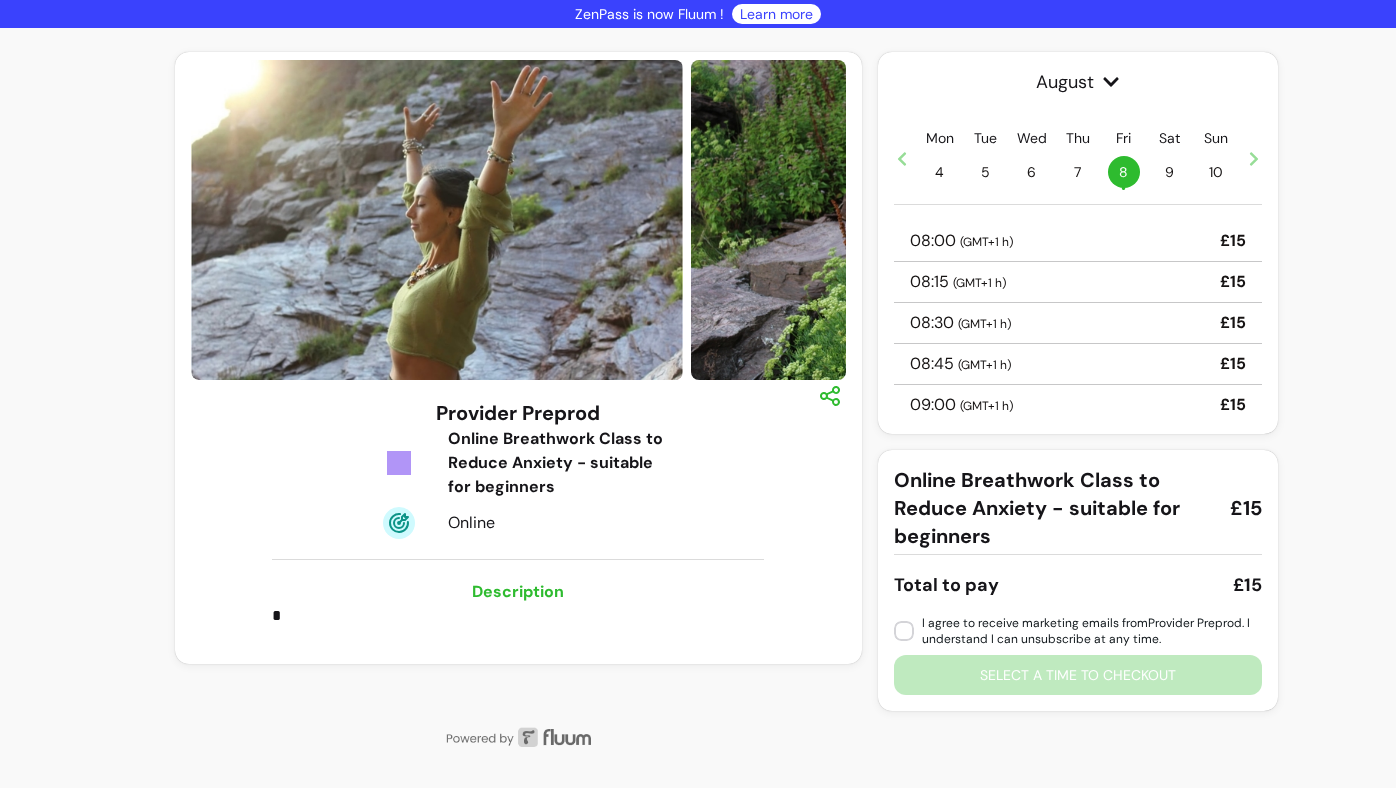 click on "[TIME]   ( [TIMEZONE] ) [CURRENCY][PRICE]" at bounding box center (1078, 282) 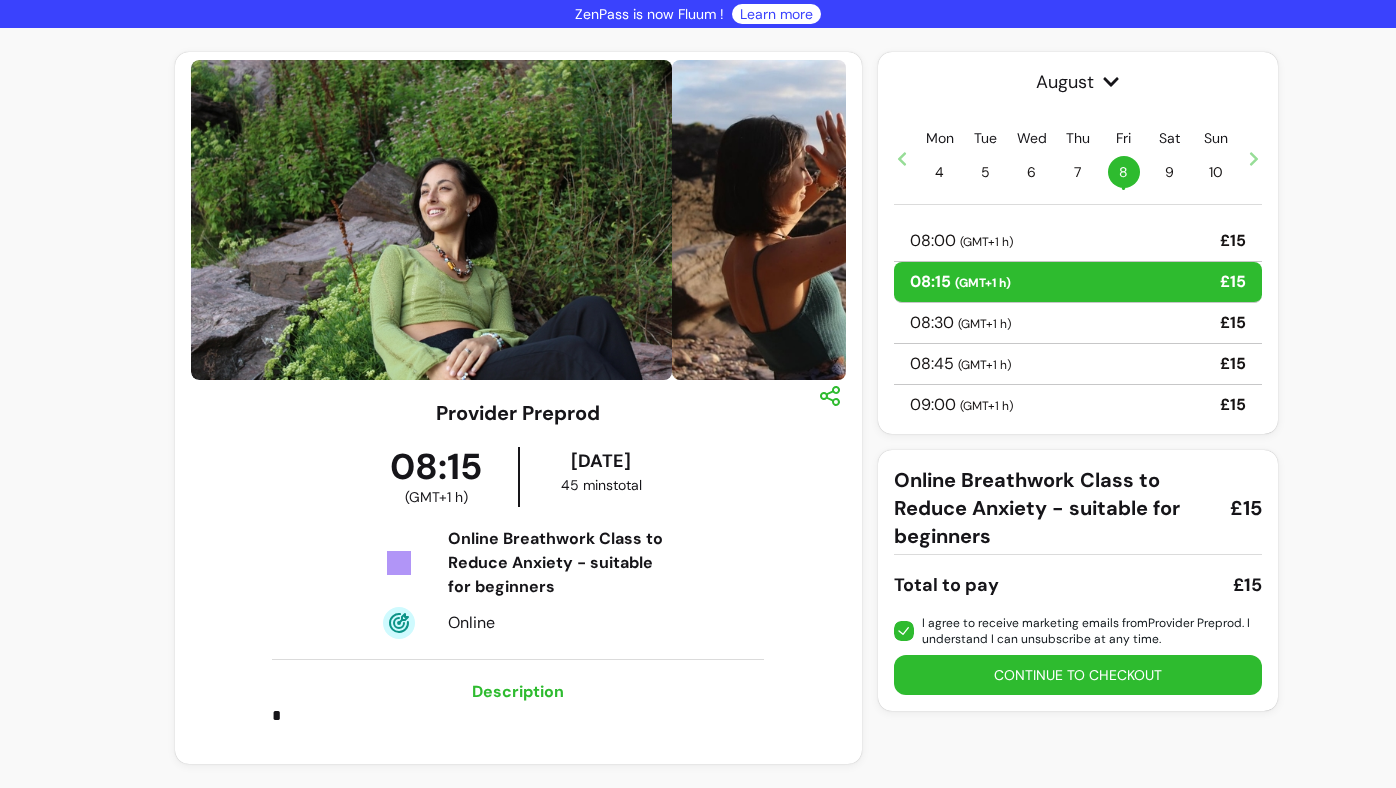 click on "Continue to checkout" at bounding box center (1078, 675) 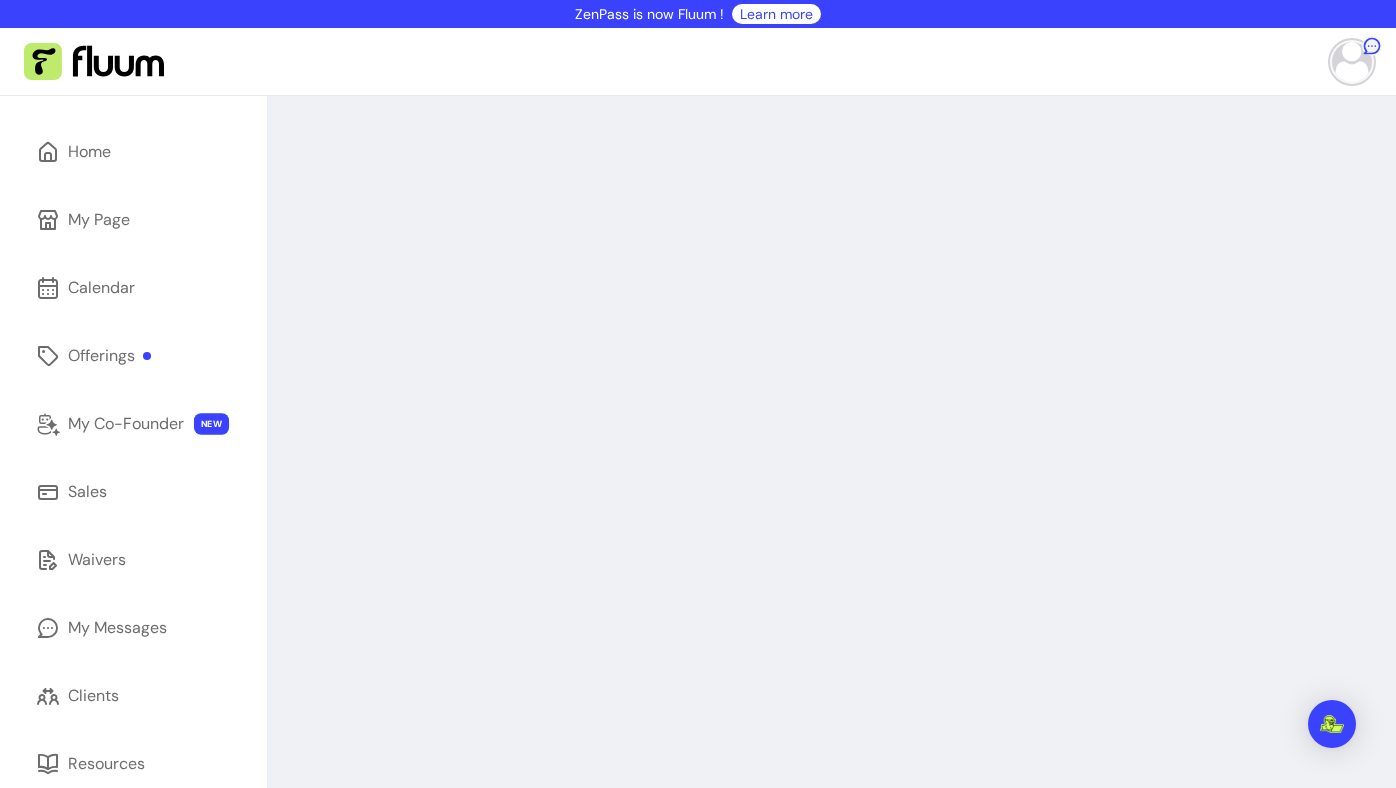 scroll, scrollTop: 0, scrollLeft: 0, axis: both 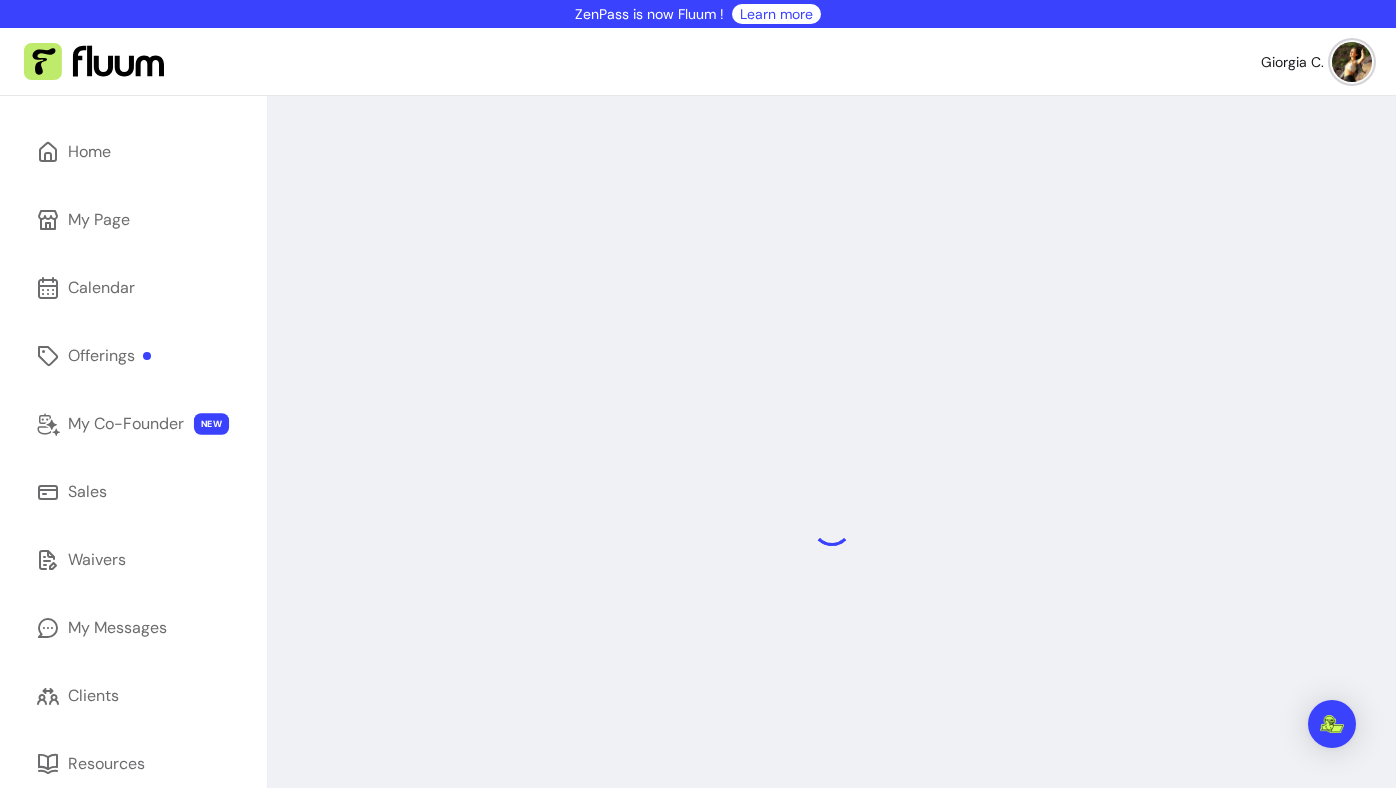 select on "*" 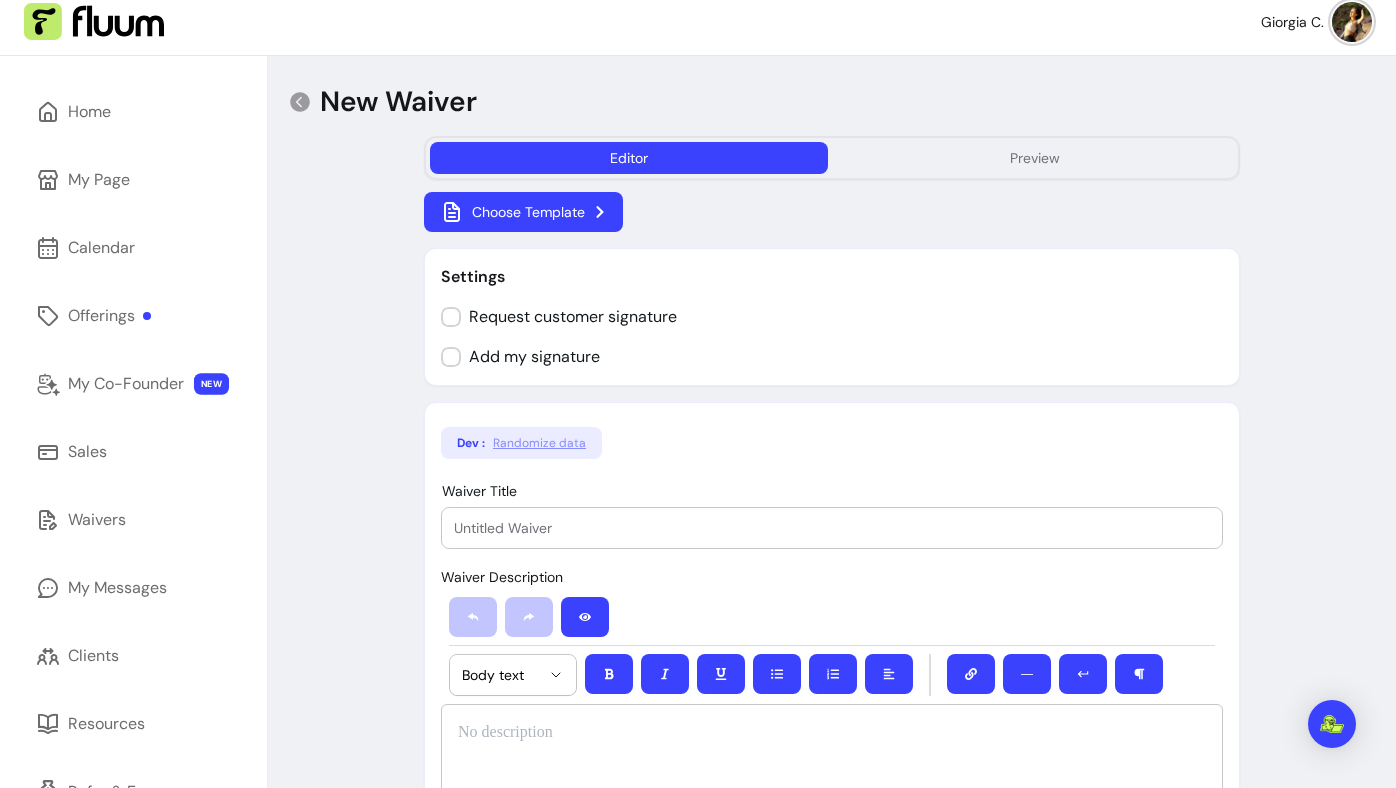 scroll, scrollTop: 46, scrollLeft: 0, axis: vertical 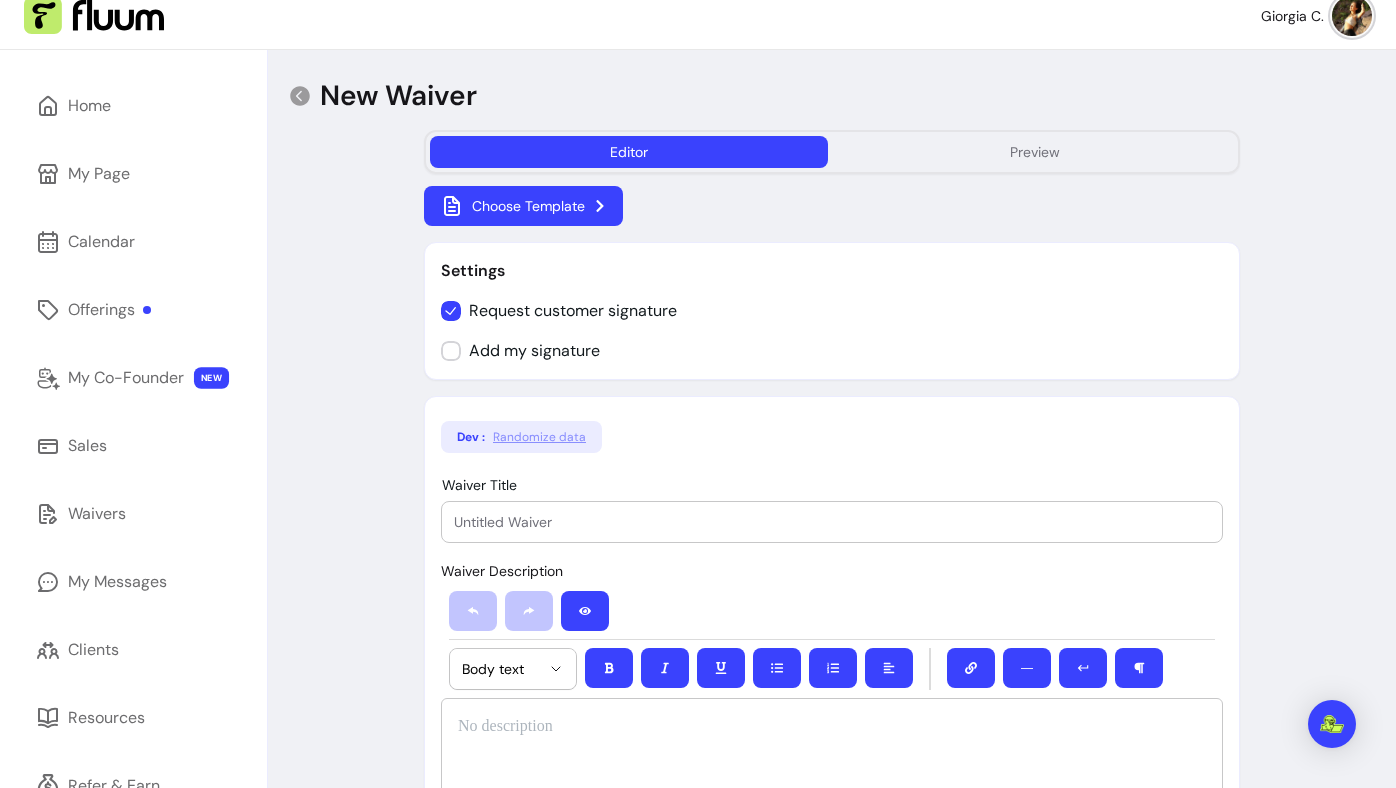 click on "Settings" at bounding box center [832, 271] 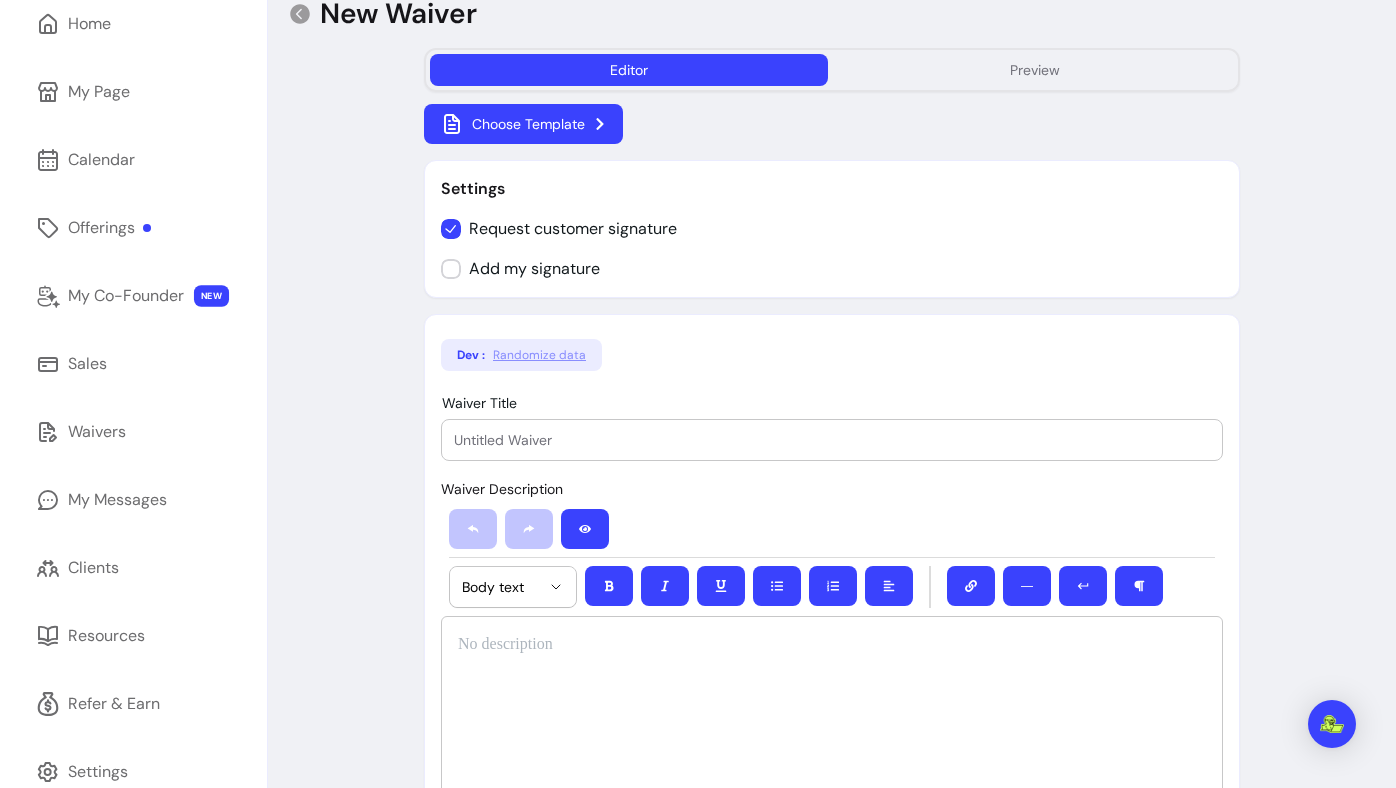 scroll, scrollTop: 132, scrollLeft: 0, axis: vertical 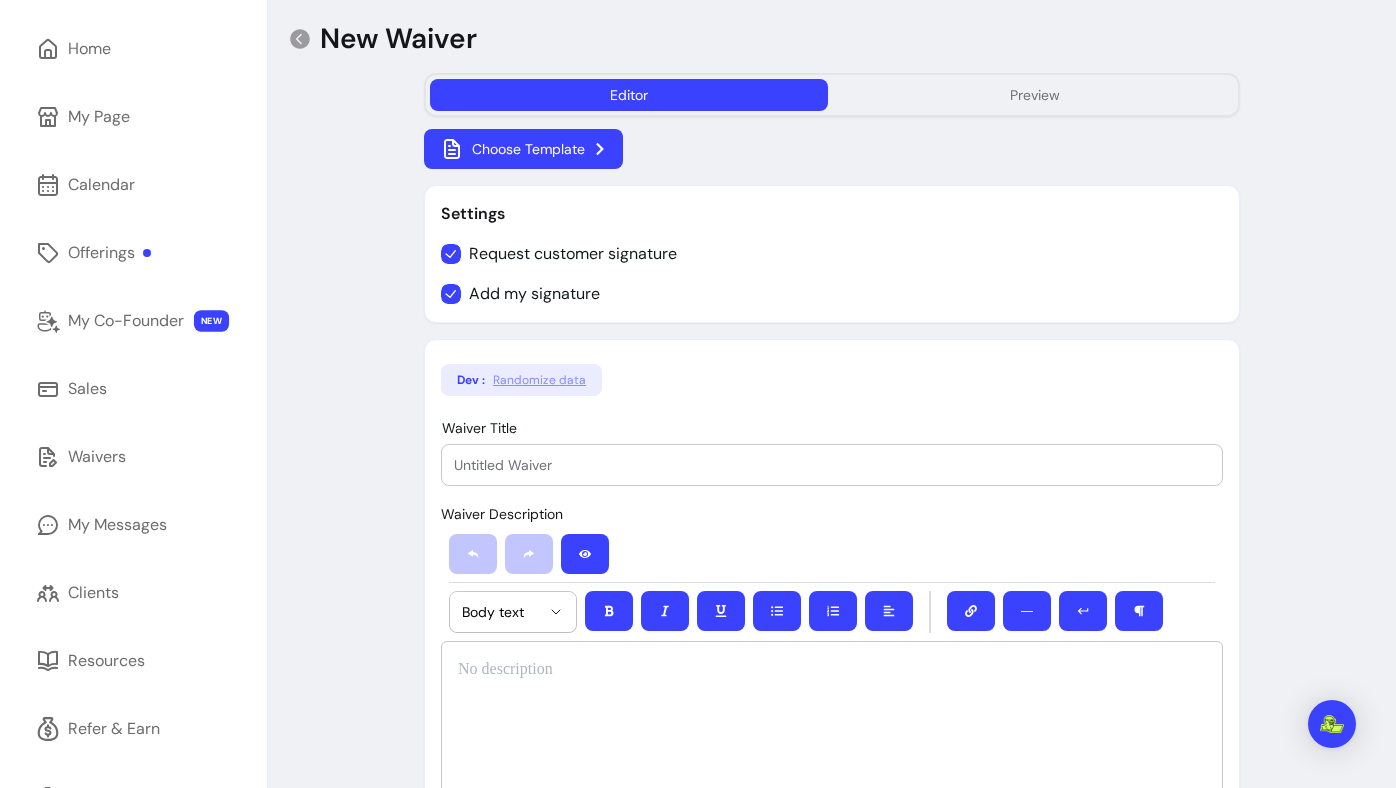 click on "Editor Preview" at bounding box center (832, 95) 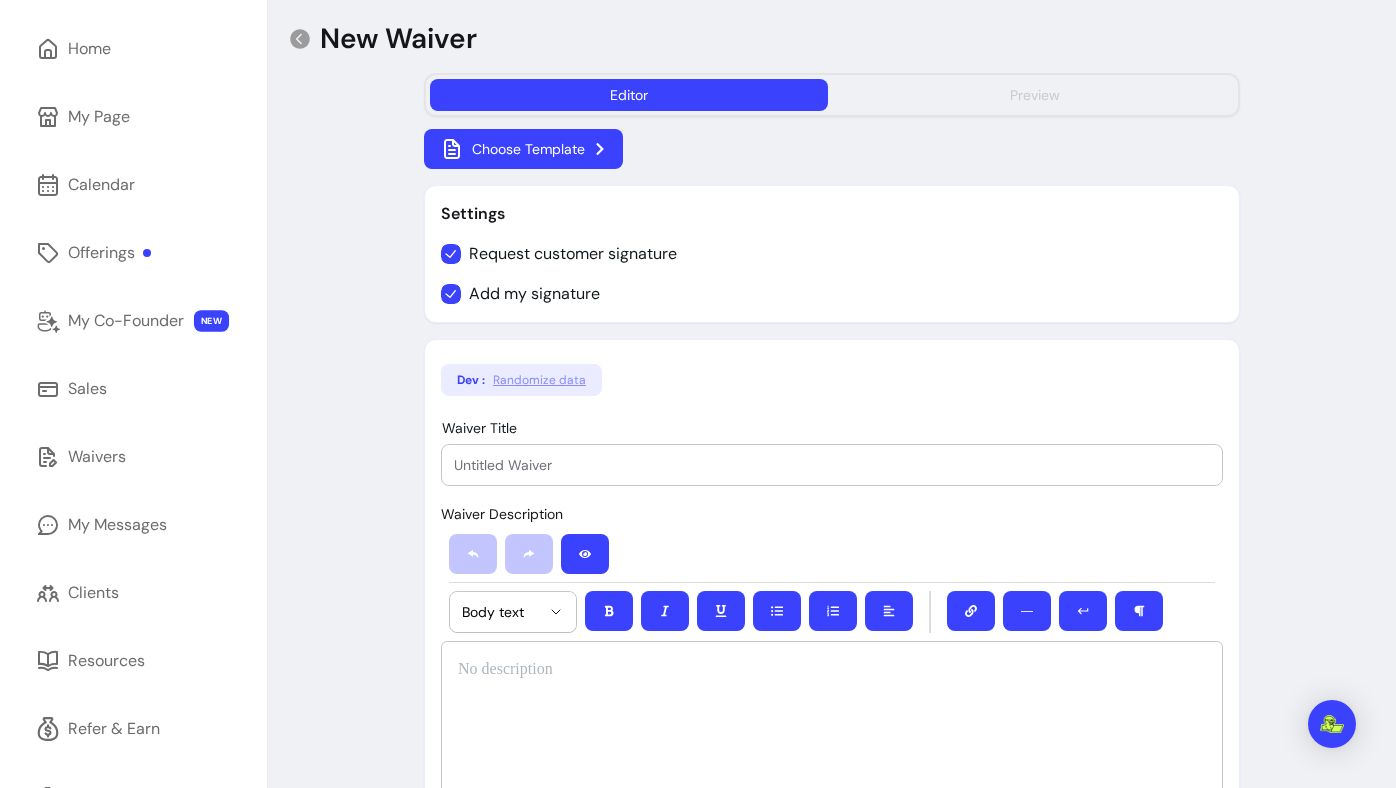click on "Preview" at bounding box center [1035, 95] 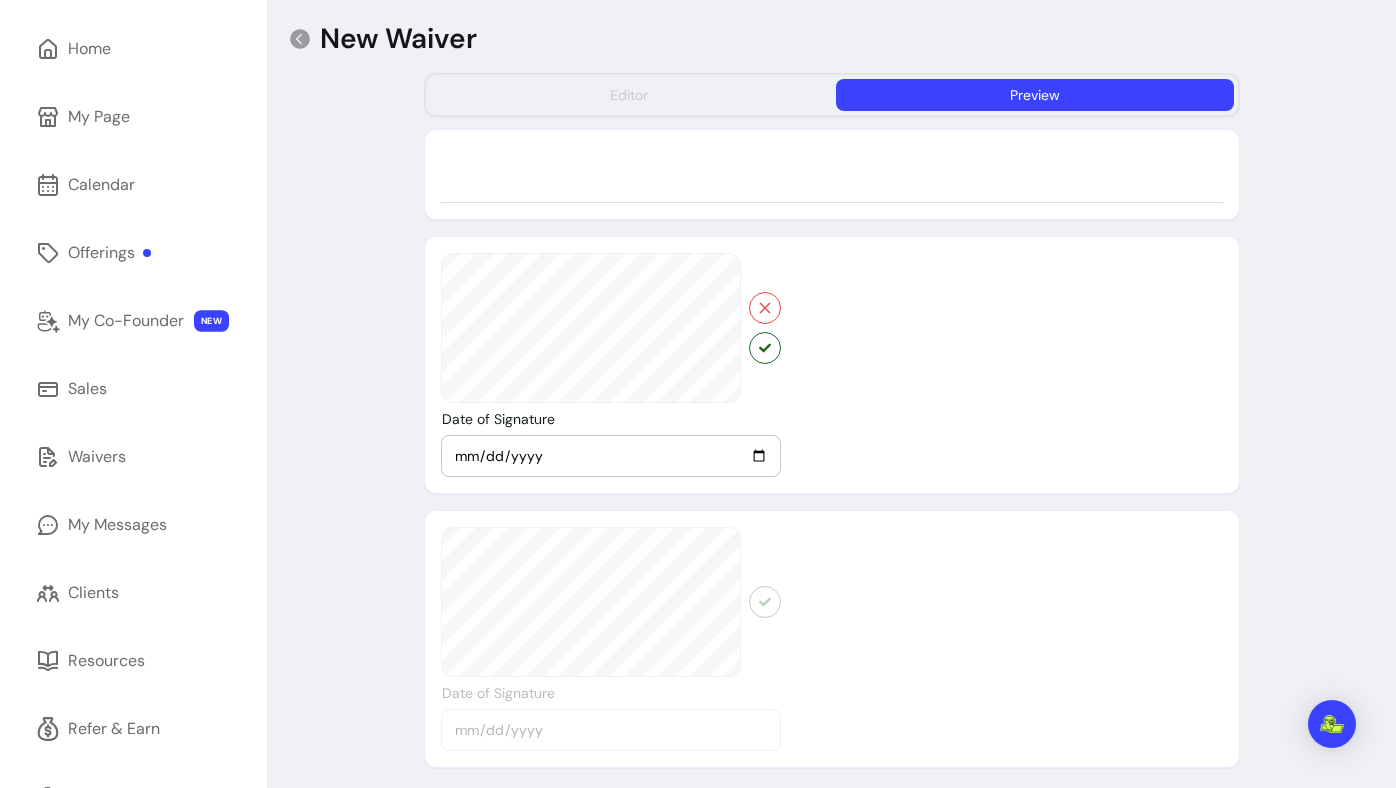 click on "Editor" at bounding box center (629, 95) 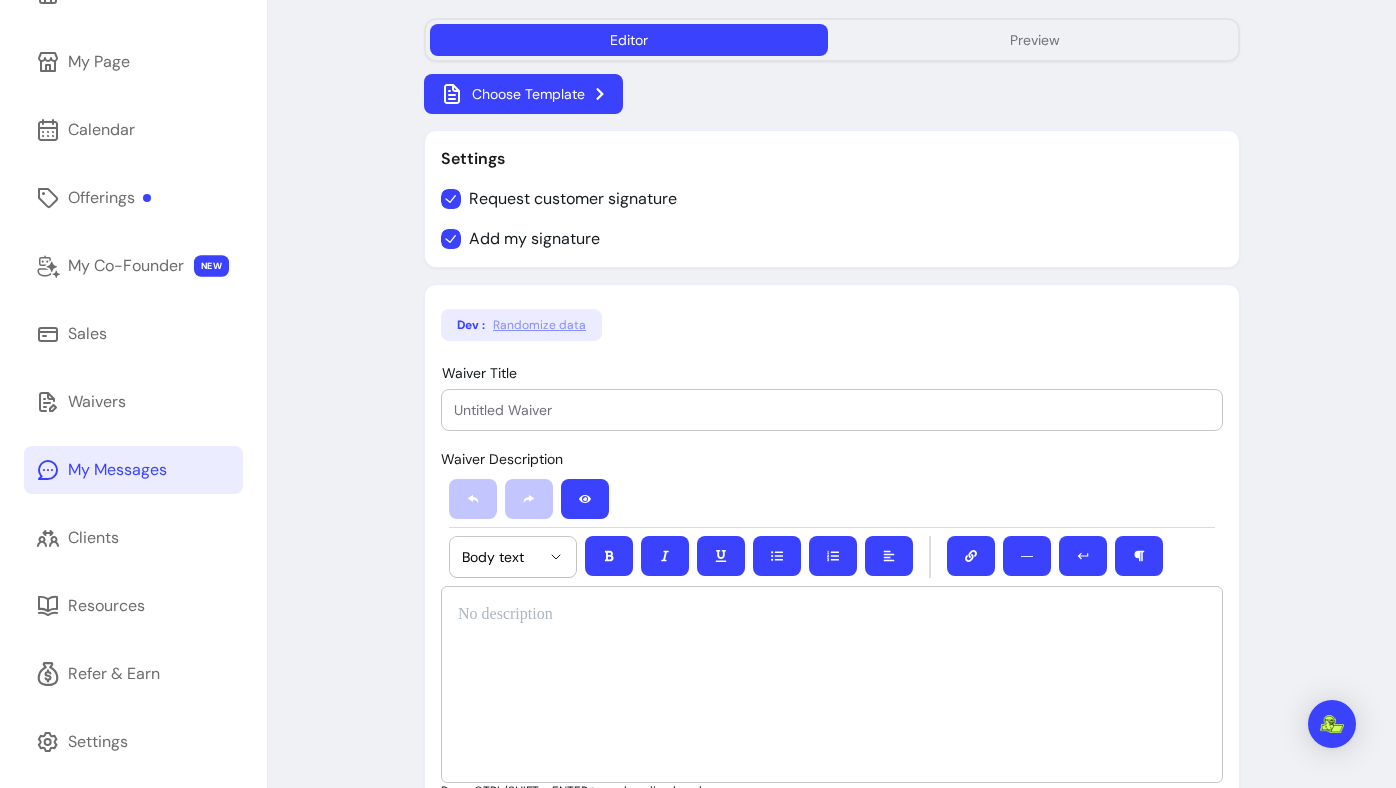 scroll, scrollTop: 163, scrollLeft: 0, axis: vertical 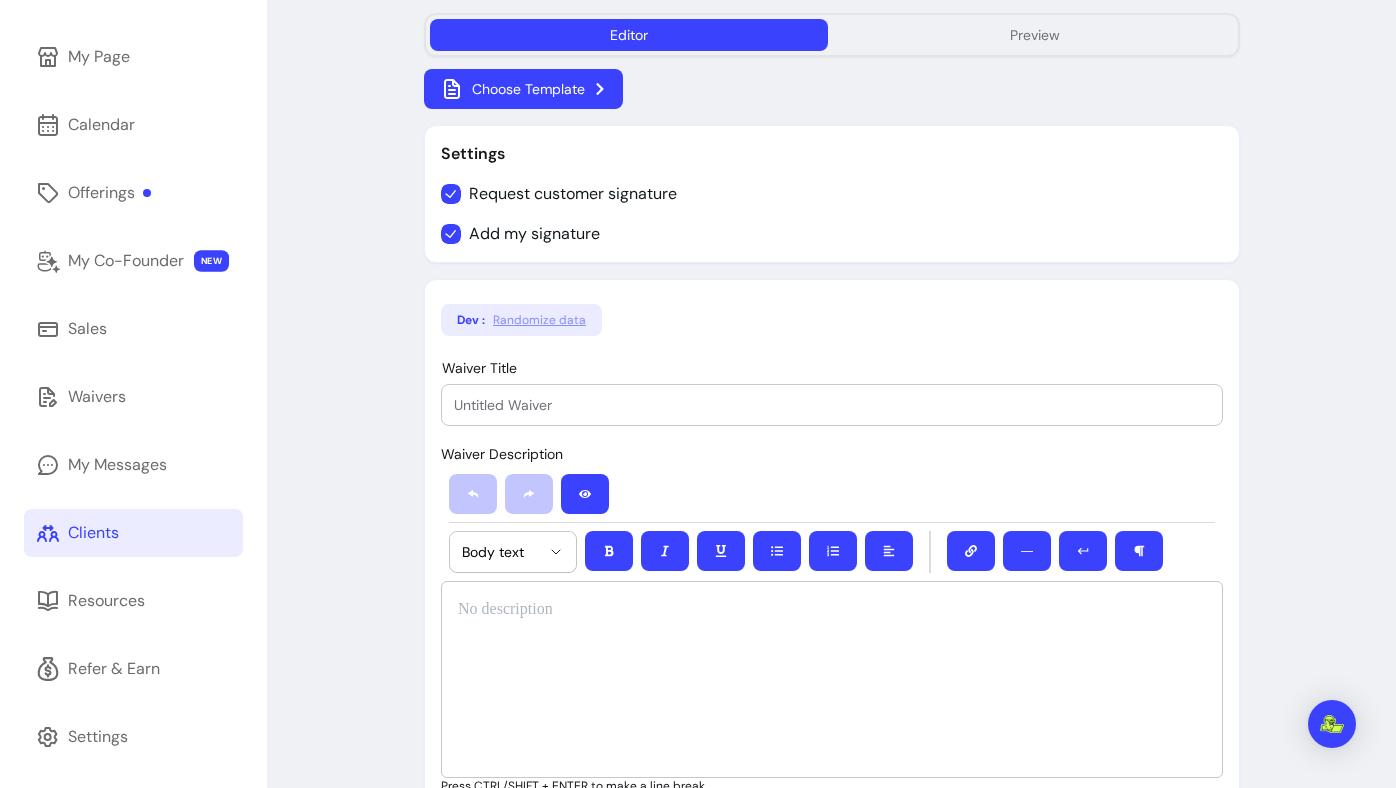 click on "Clients" at bounding box center (133, 533) 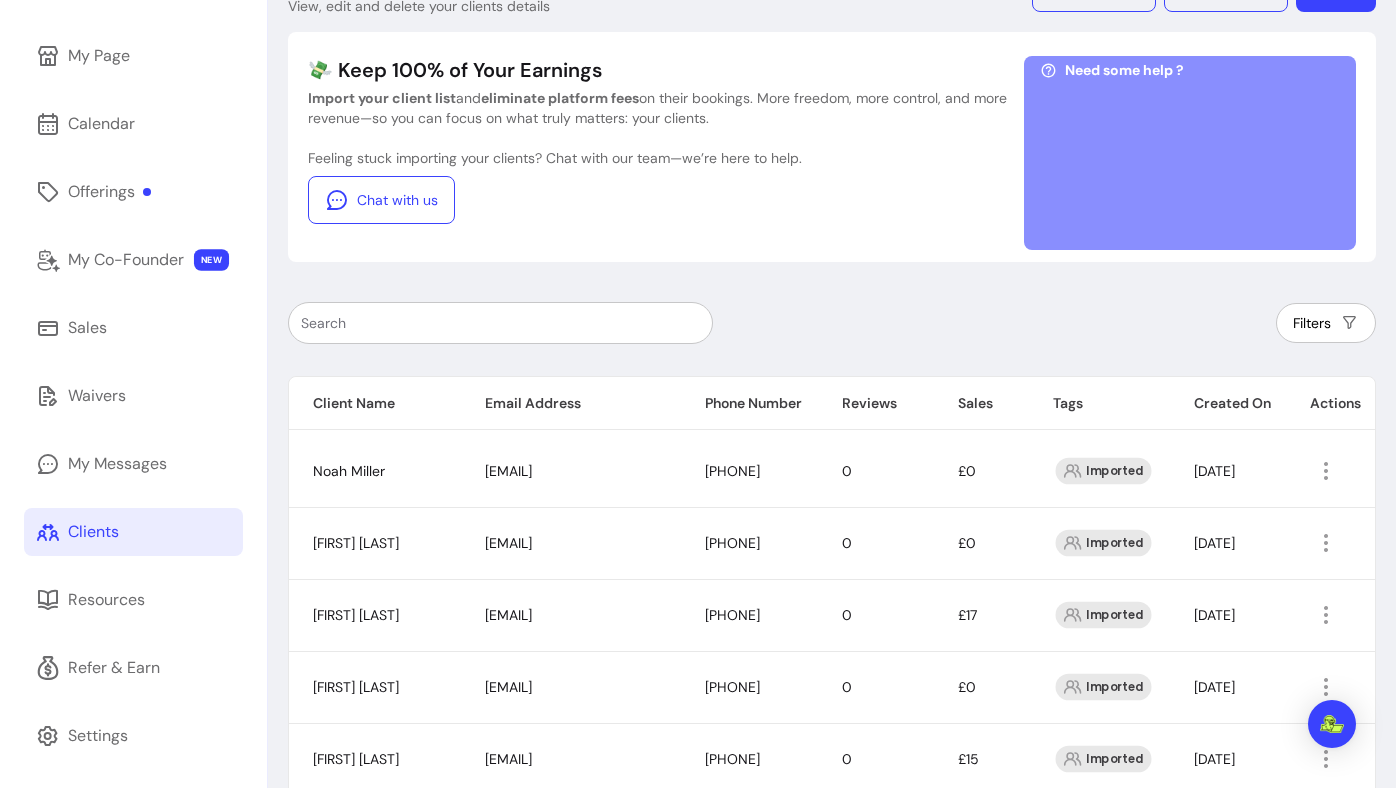 scroll, scrollTop: 167, scrollLeft: 0, axis: vertical 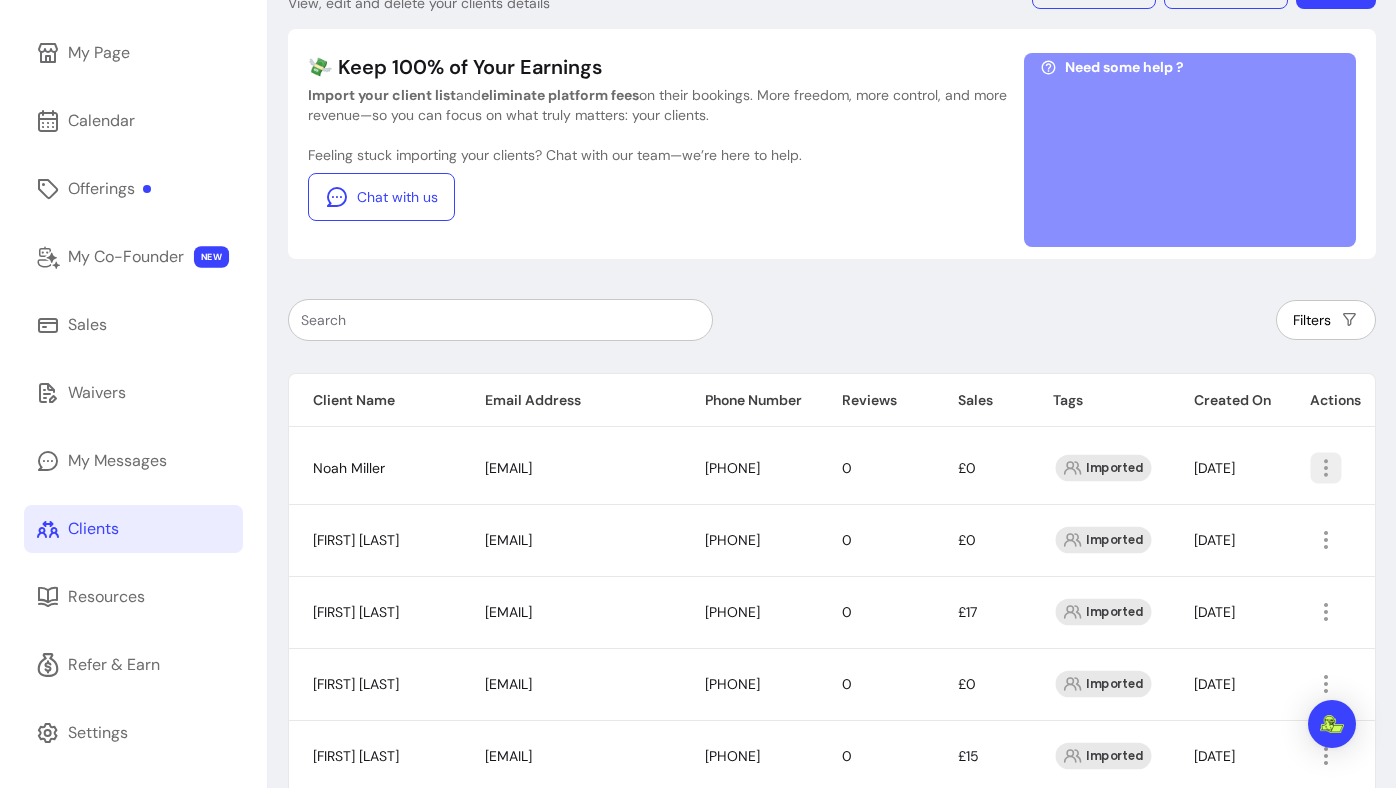 click at bounding box center [1325, 467] 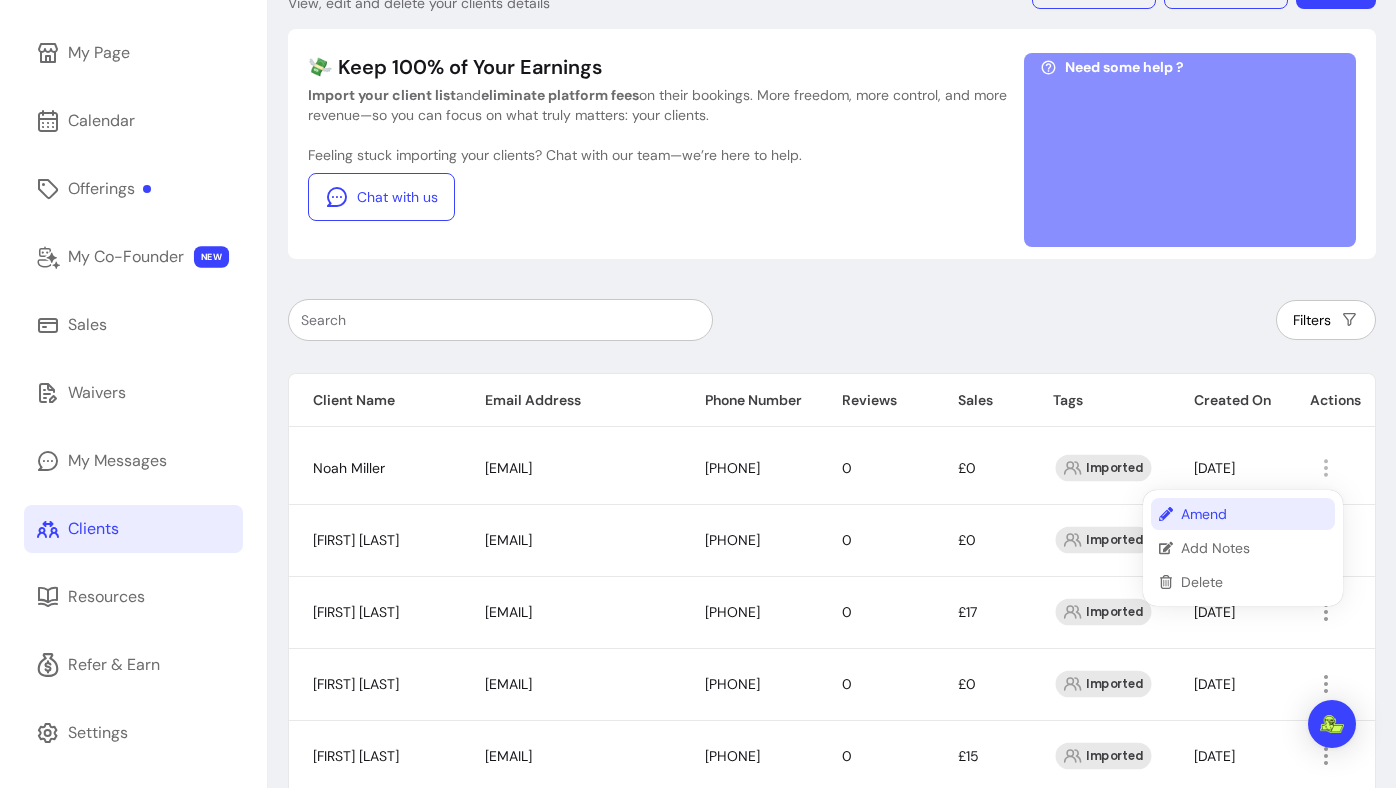 click on "Amend" at bounding box center [1254, 514] 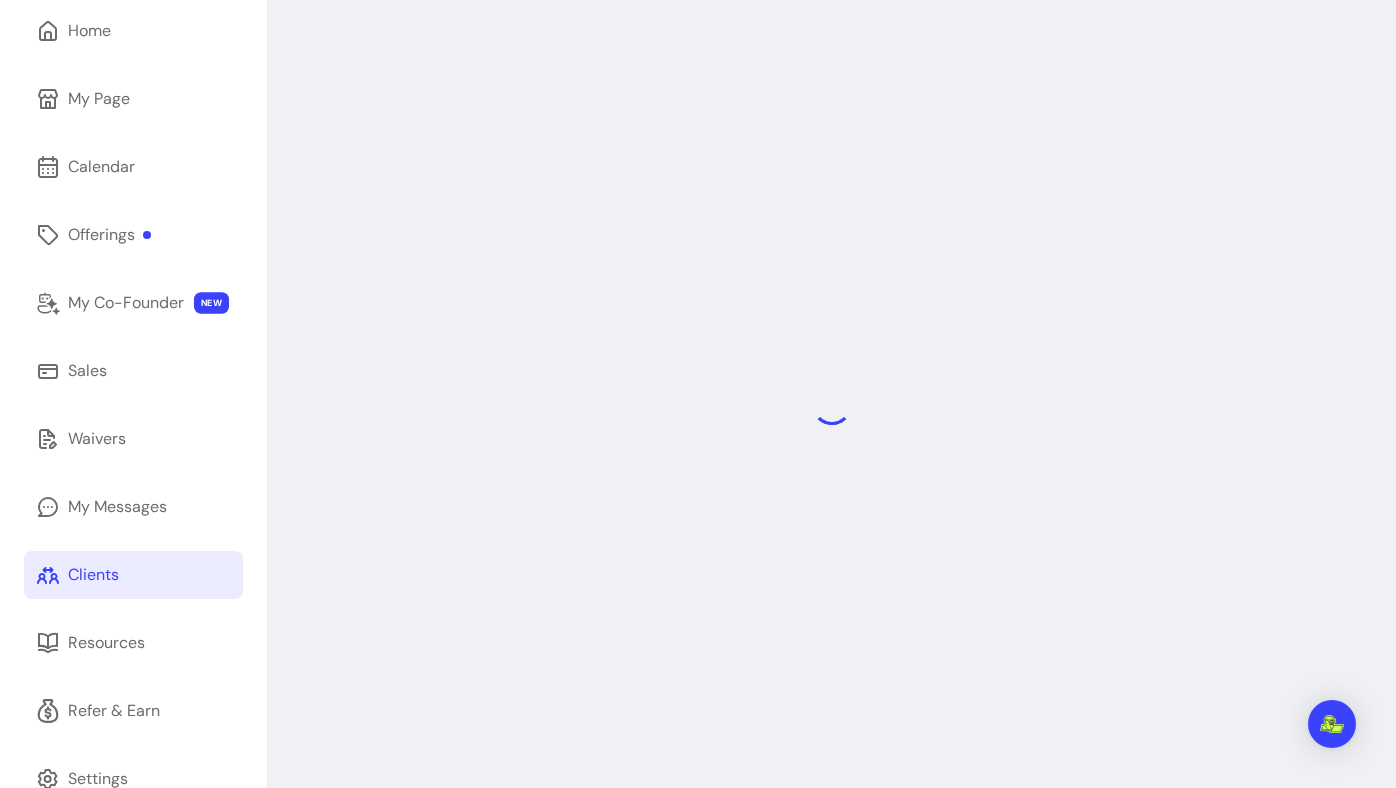 scroll, scrollTop: 96, scrollLeft: 0, axis: vertical 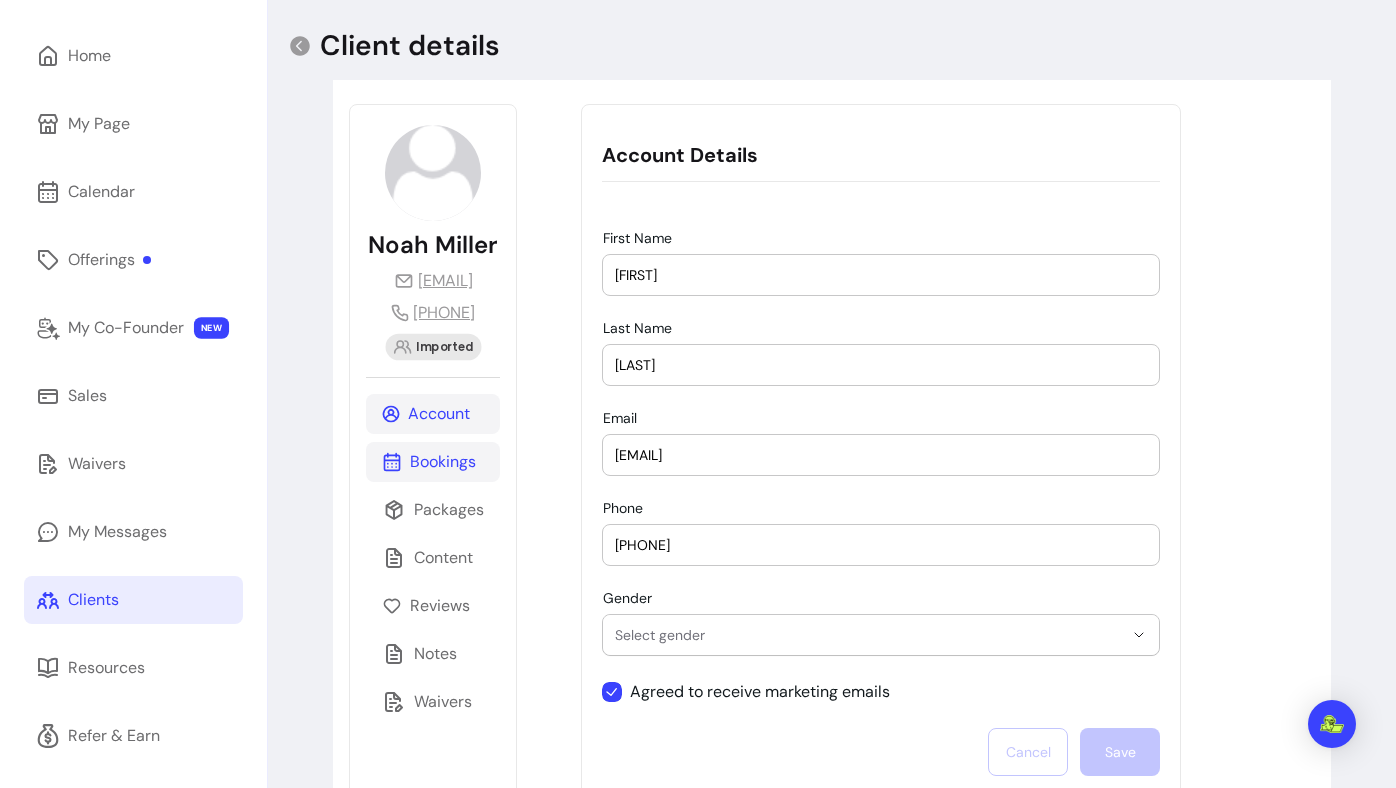 click on "Bookings" at bounding box center (433, 462) 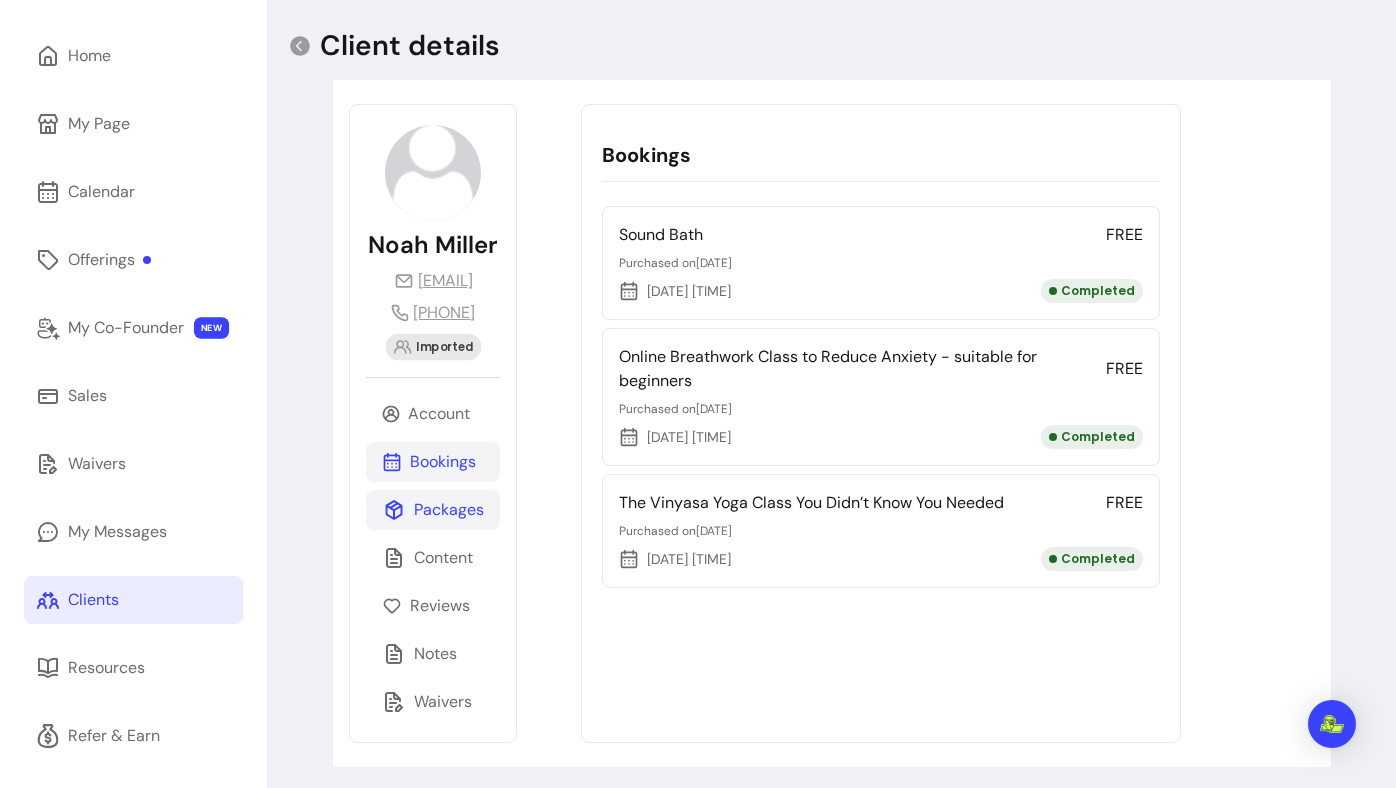 click on "Packages" at bounding box center [449, 510] 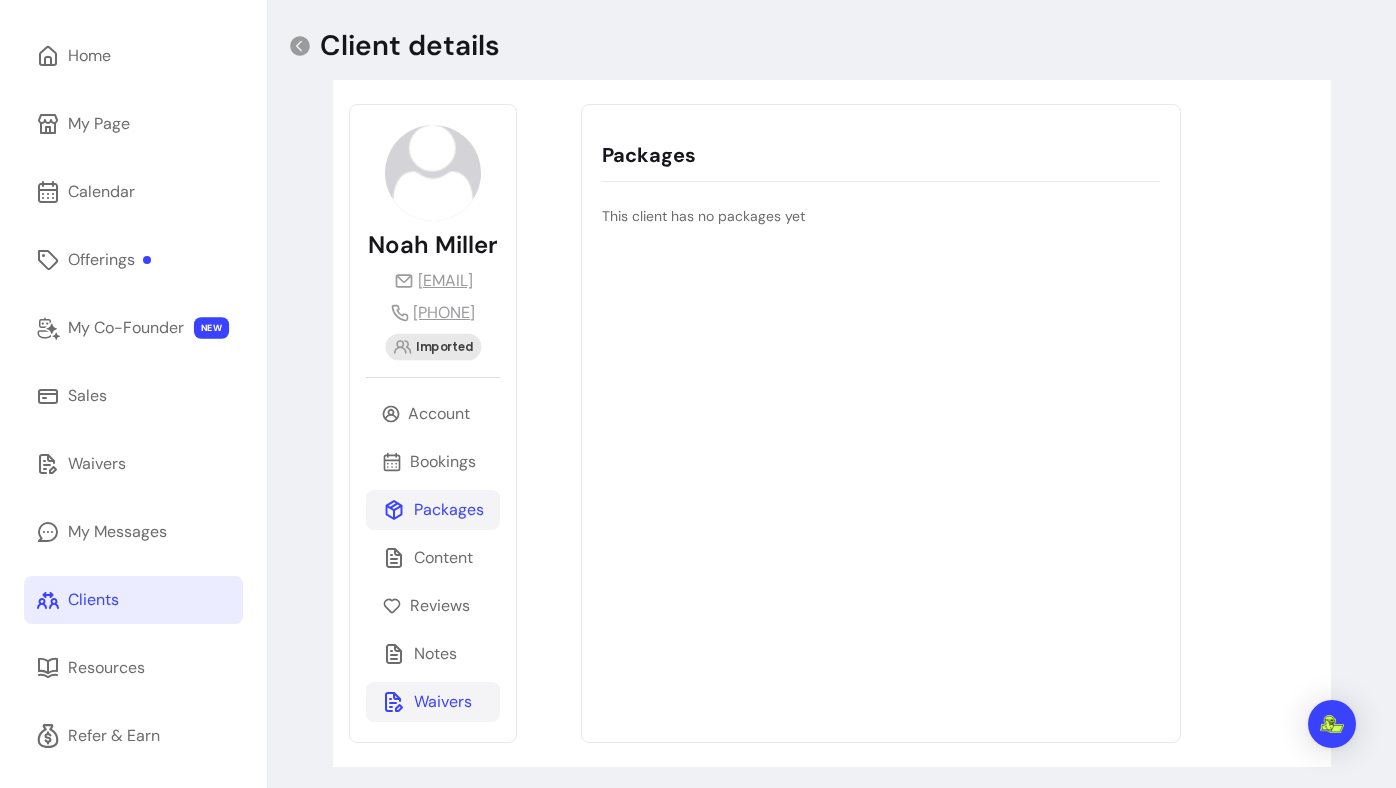 click on "Waivers" at bounding box center [443, 702] 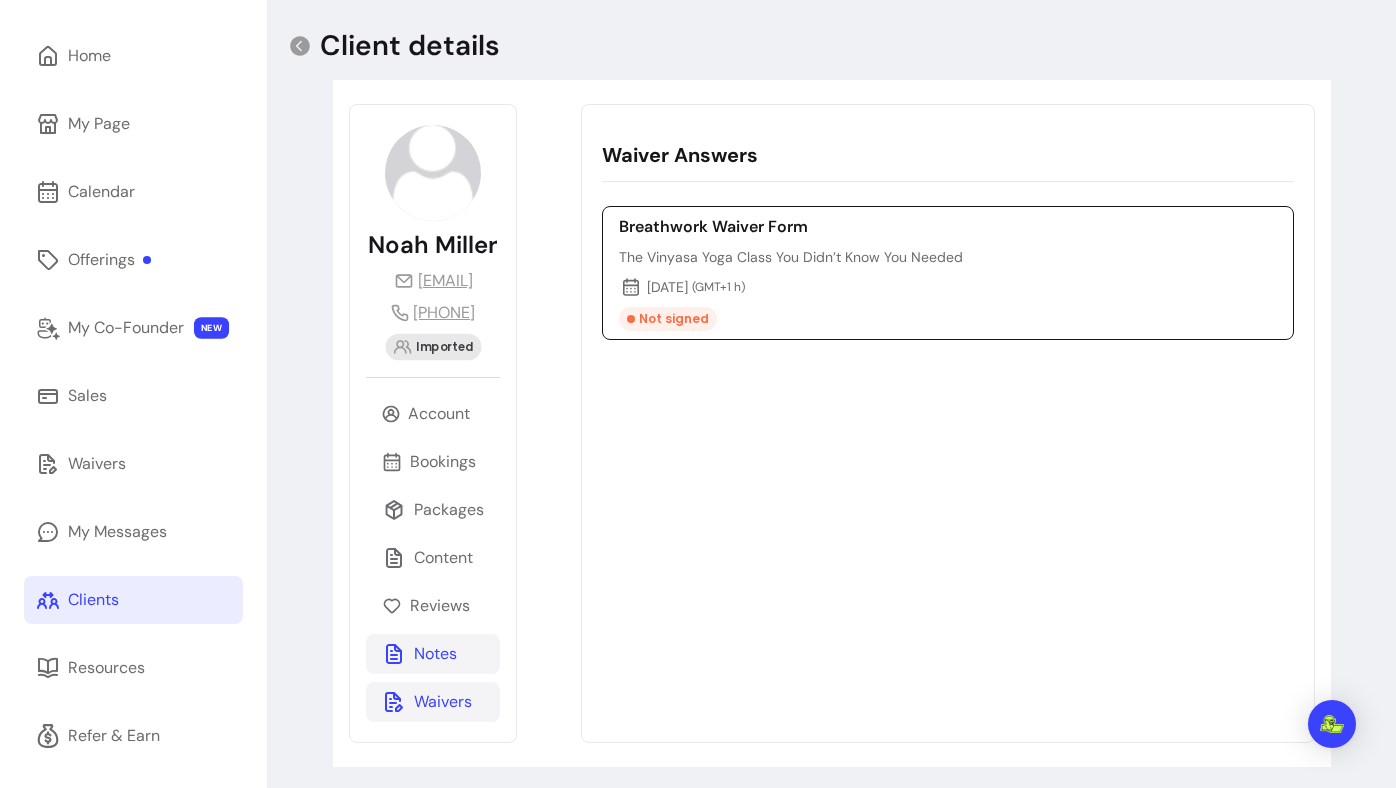 click on "Notes" at bounding box center (433, 654) 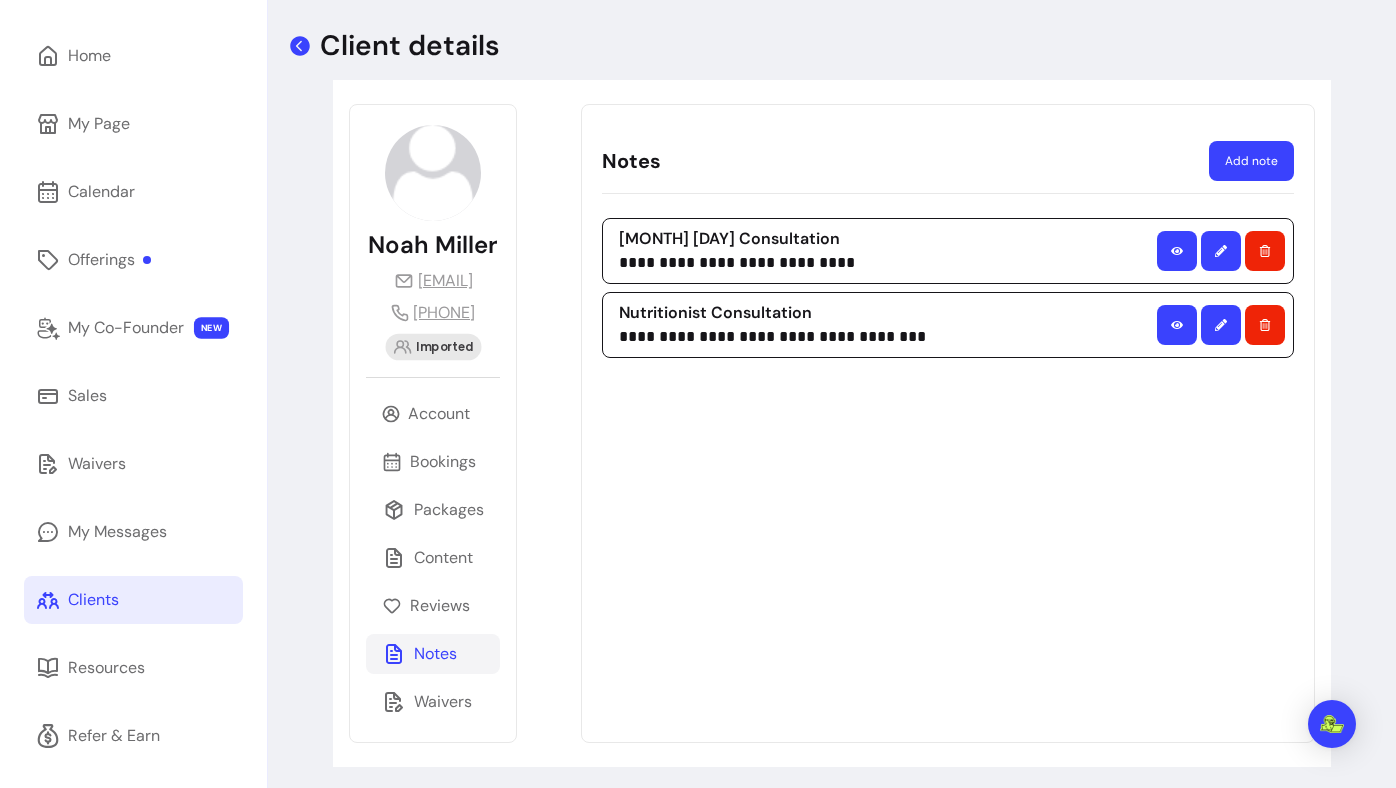click 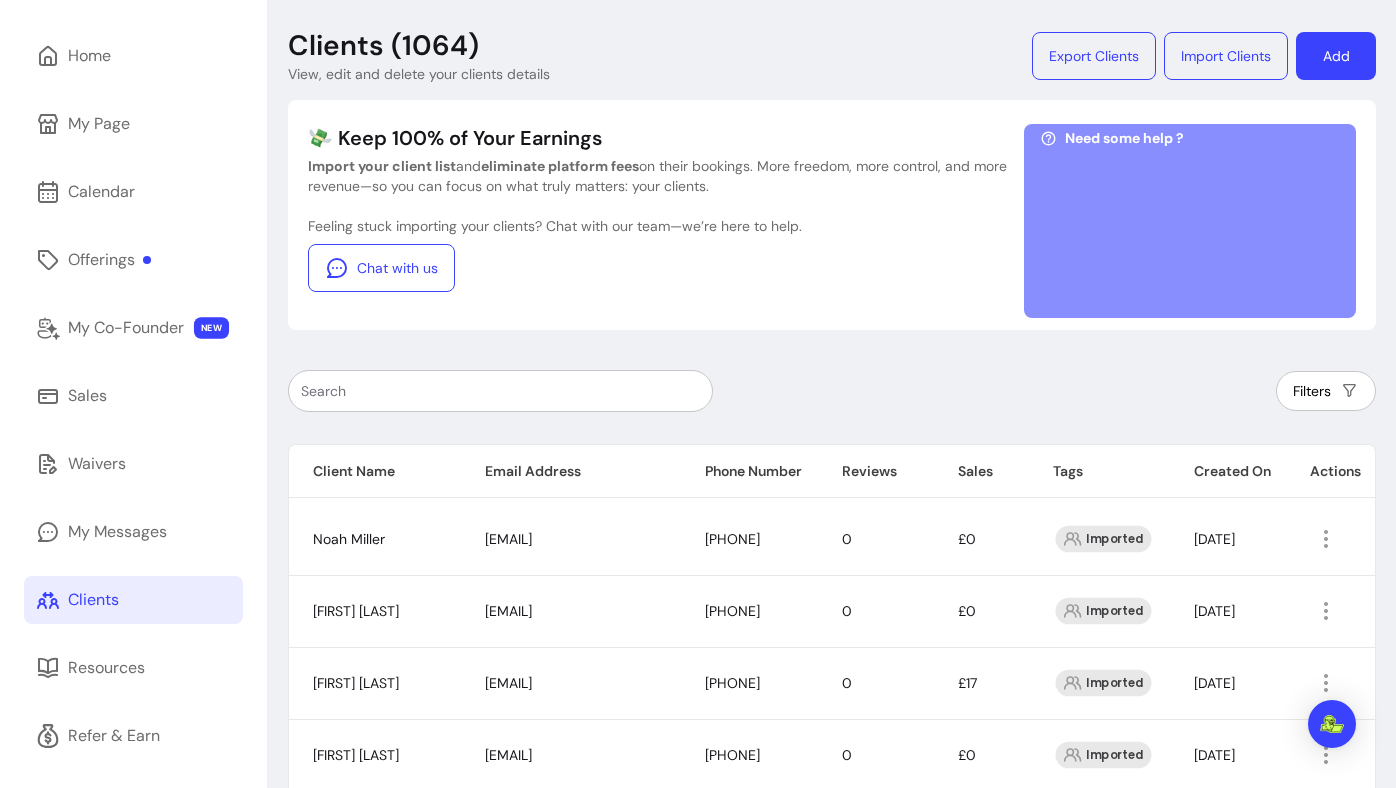 click on "Filters" at bounding box center (832, 391) 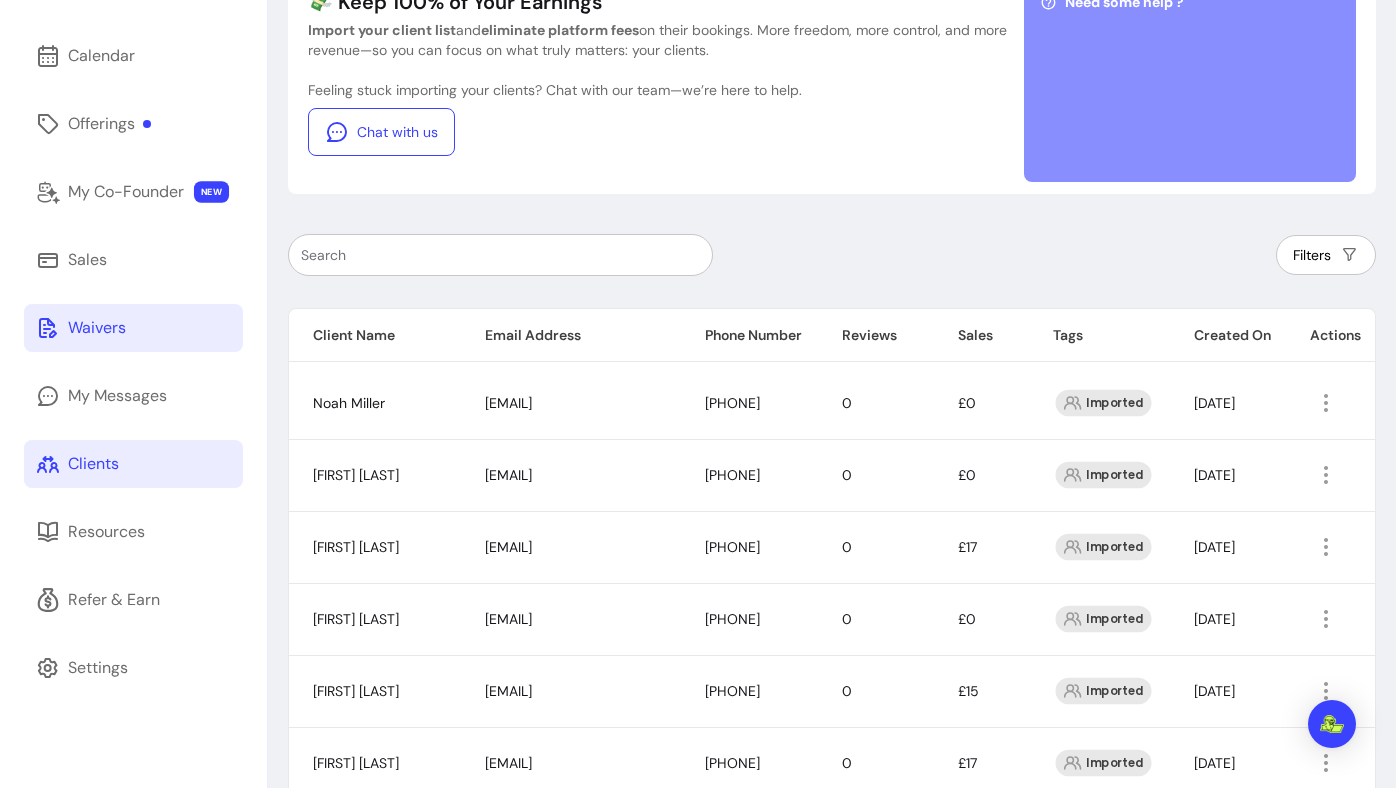 scroll, scrollTop: 253, scrollLeft: 0, axis: vertical 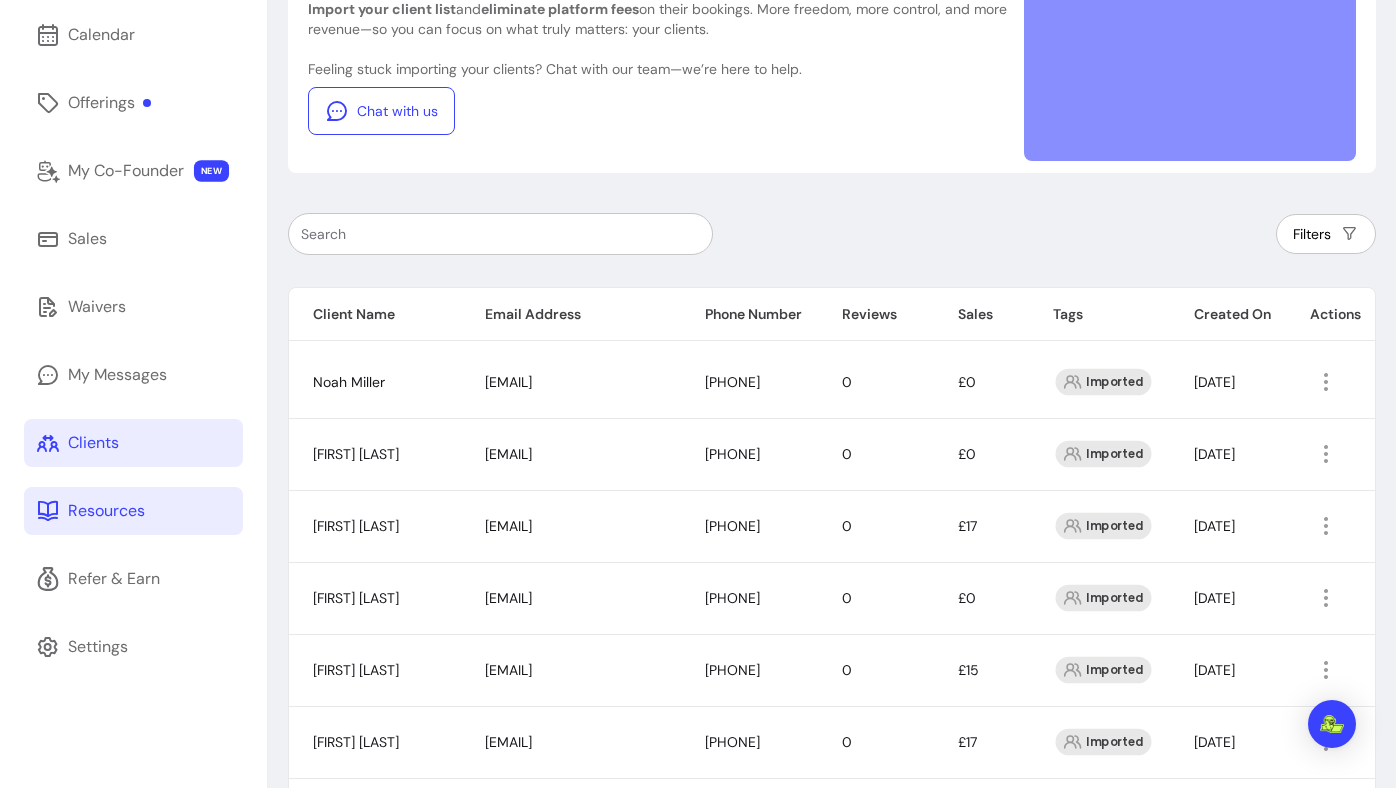 click on "Resources" at bounding box center [106, 511] 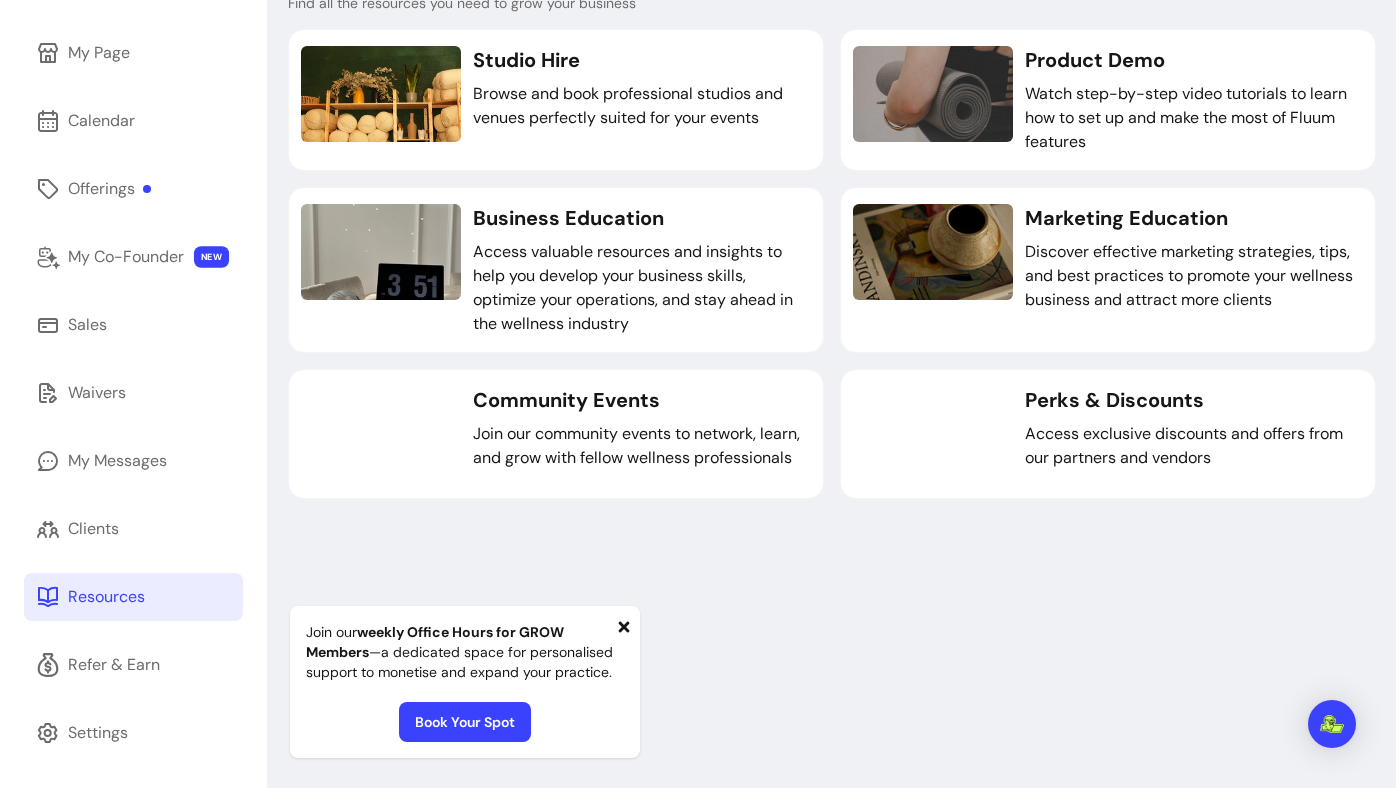scroll, scrollTop: 108, scrollLeft: 0, axis: vertical 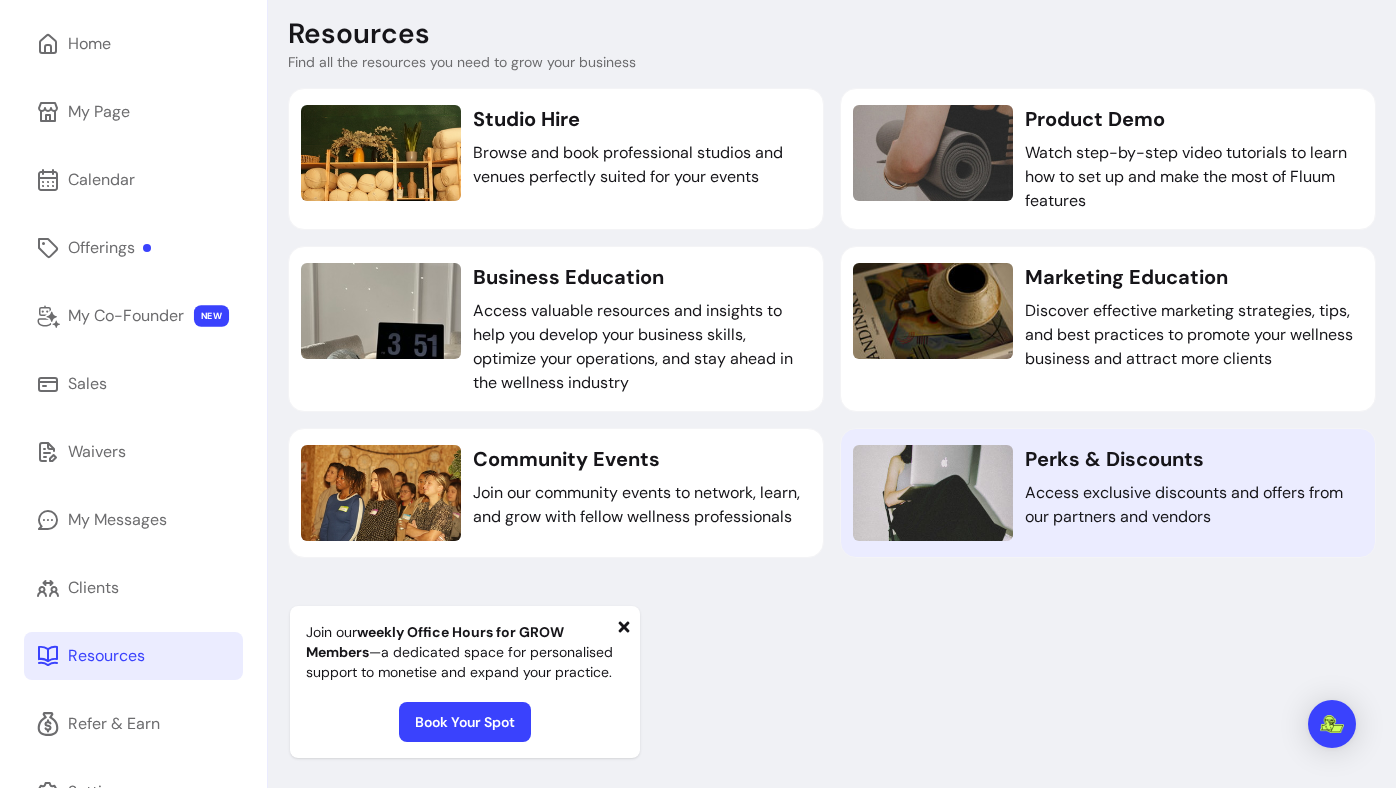click on "Perks & Discounts" at bounding box center (1194, 459) 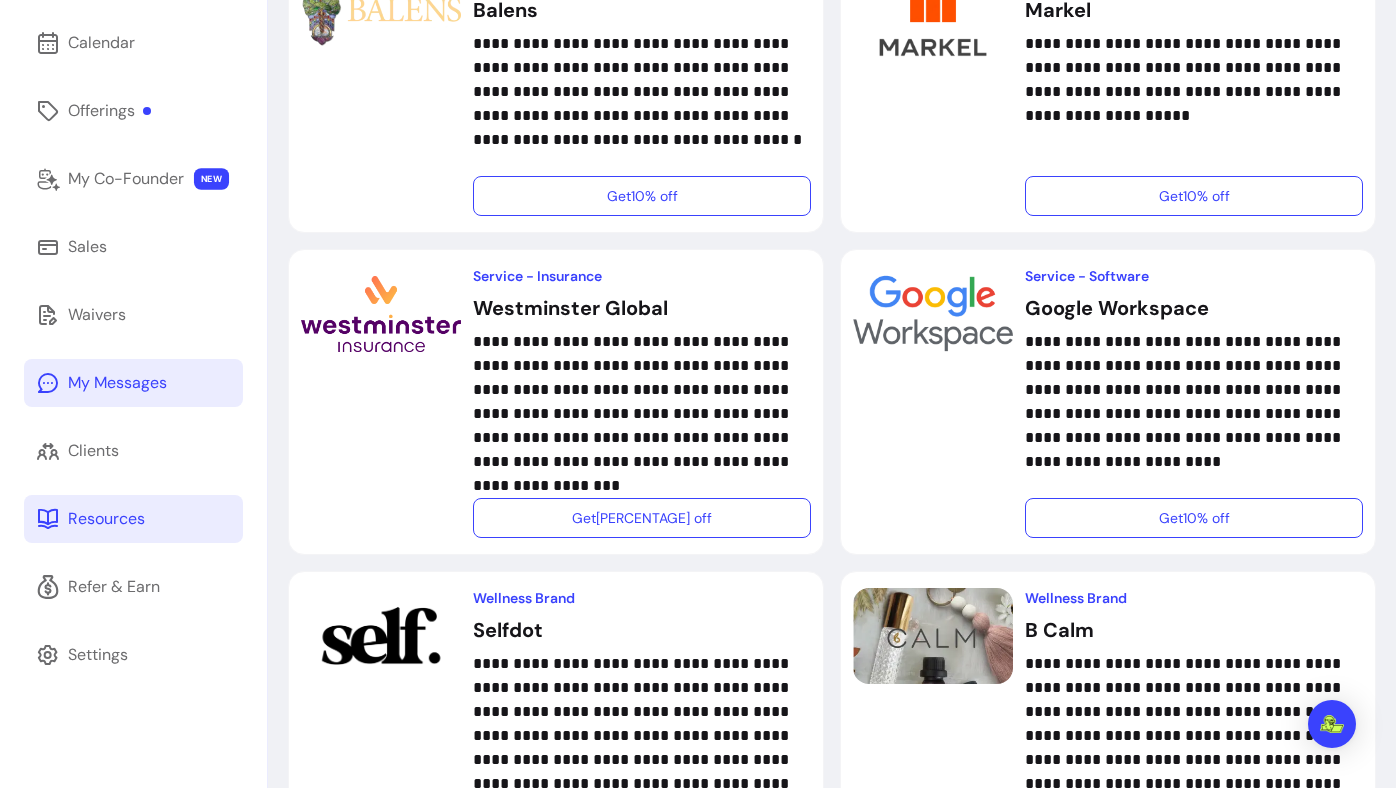 scroll, scrollTop: 246, scrollLeft: 0, axis: vertical 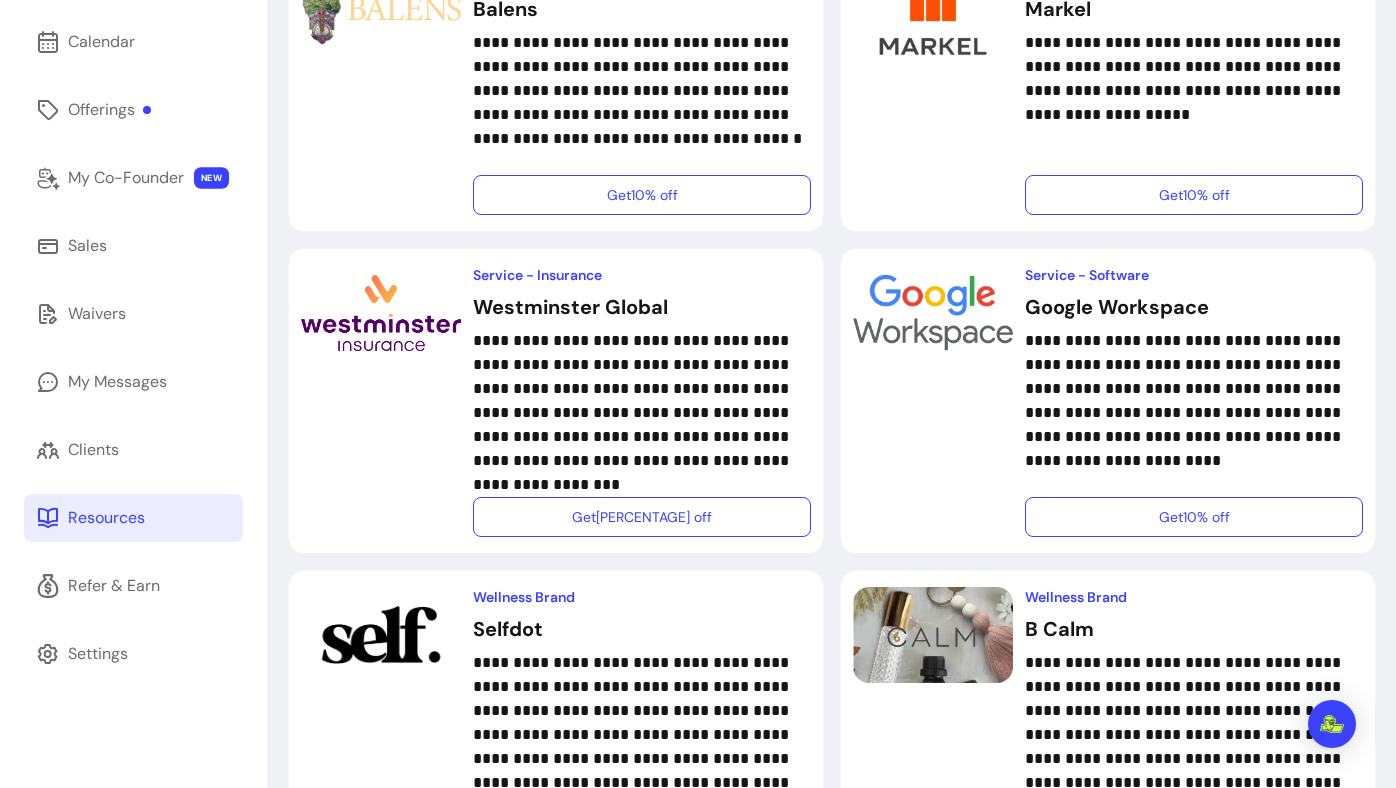 click on "Home   My Page   Calendar   Offerings   My Co-Founder     NEW Sales   Waivers   My Messages   Clients   Resources   Refer & Earn   Settings" at bounding box center (133, 3785) 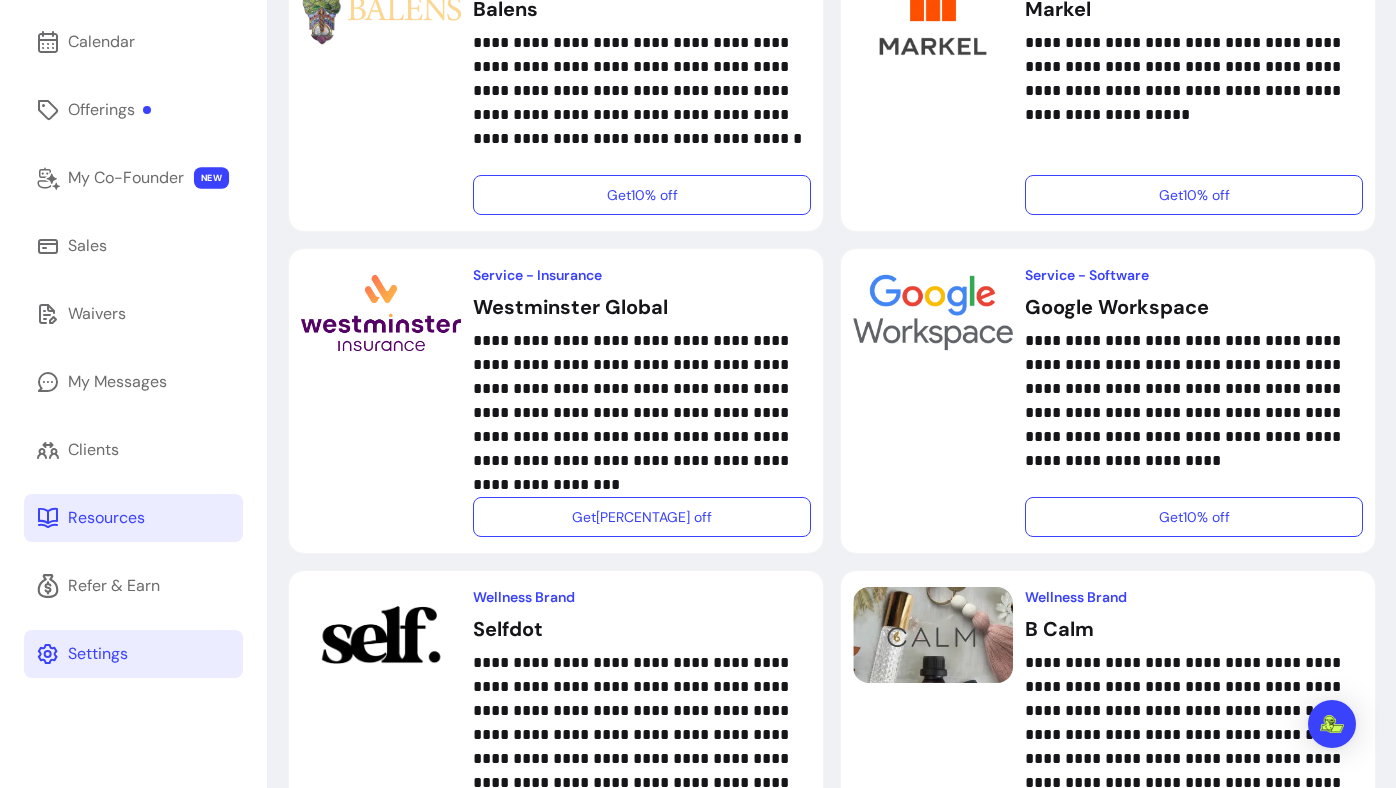 click on "Settings" at bounding box center (133, 654) 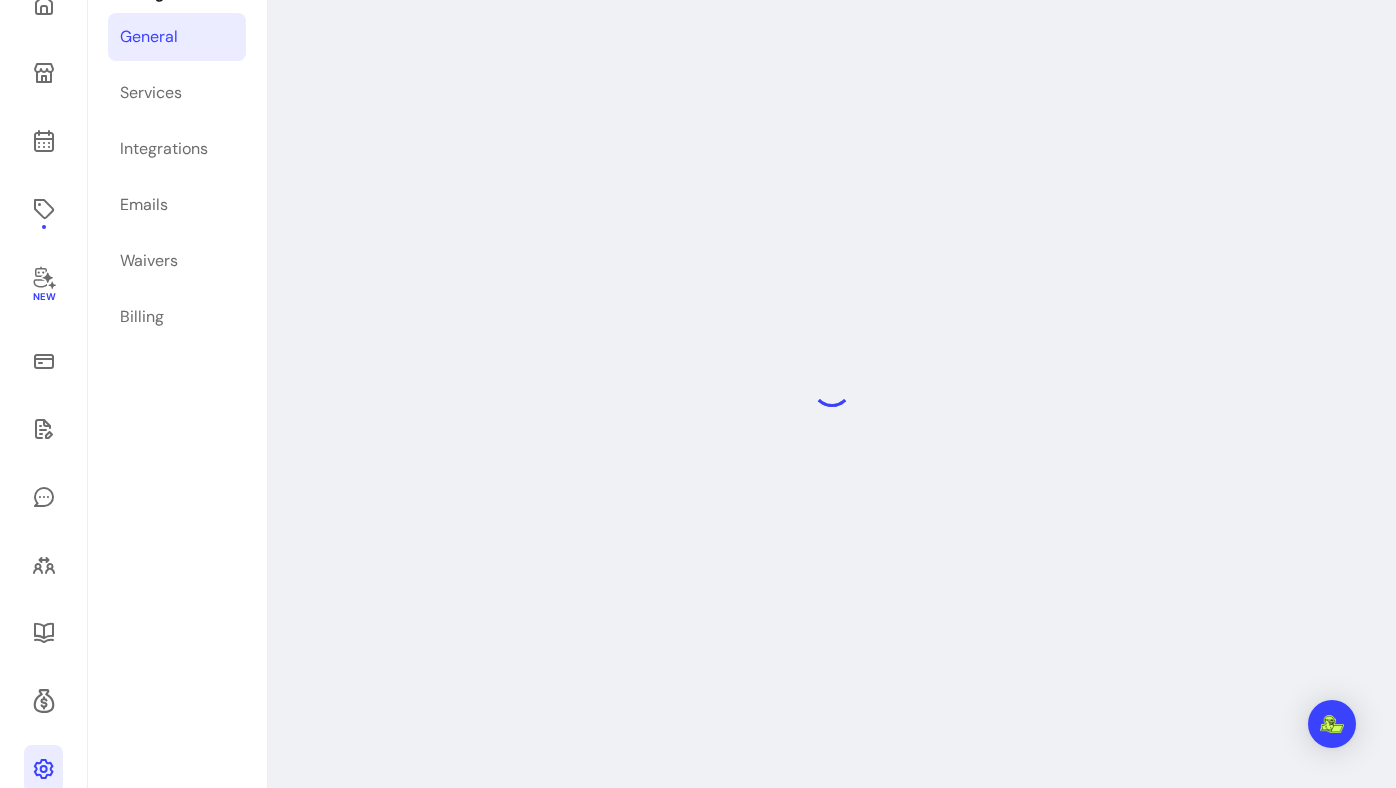 scroll, scrollTop: 96, scrollLeft: 0, axis: vertical 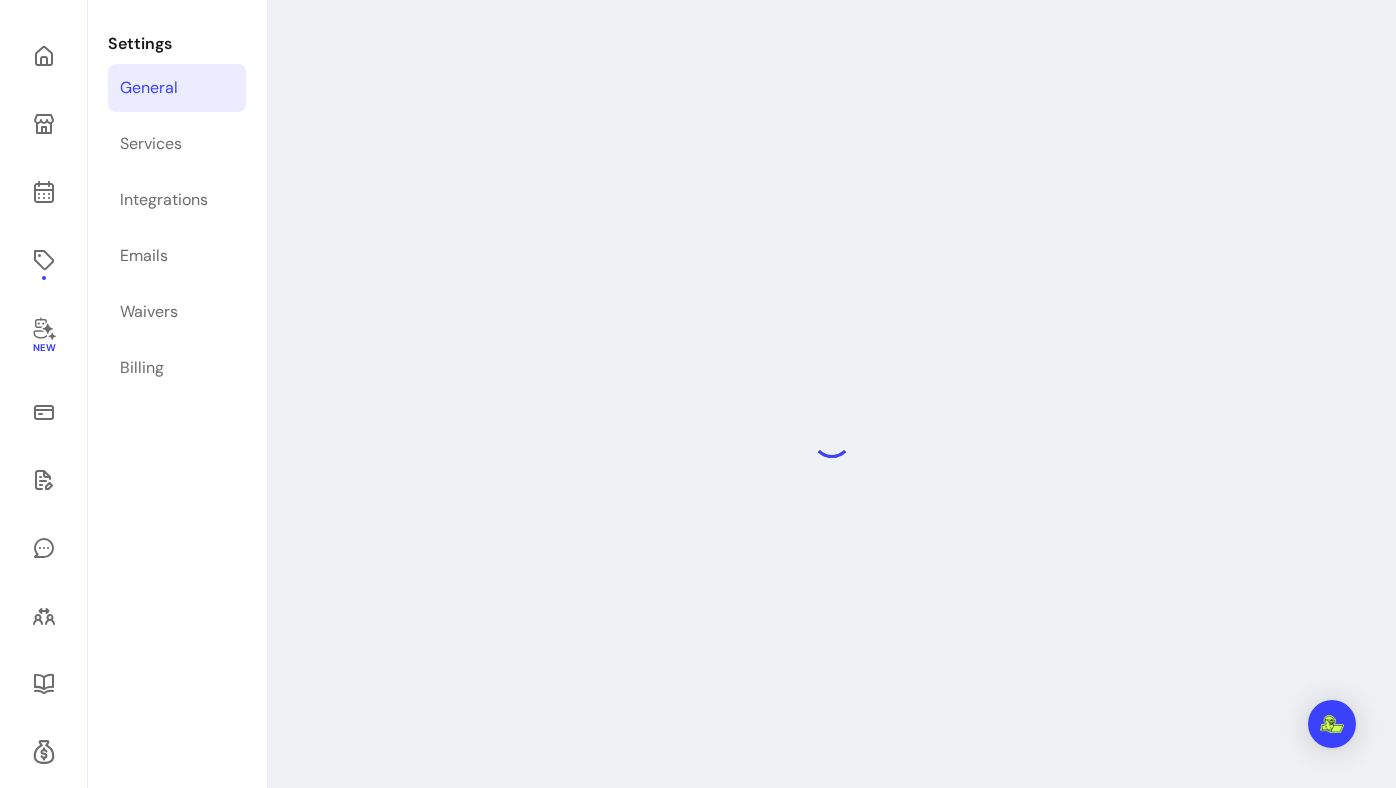 select on "**********" 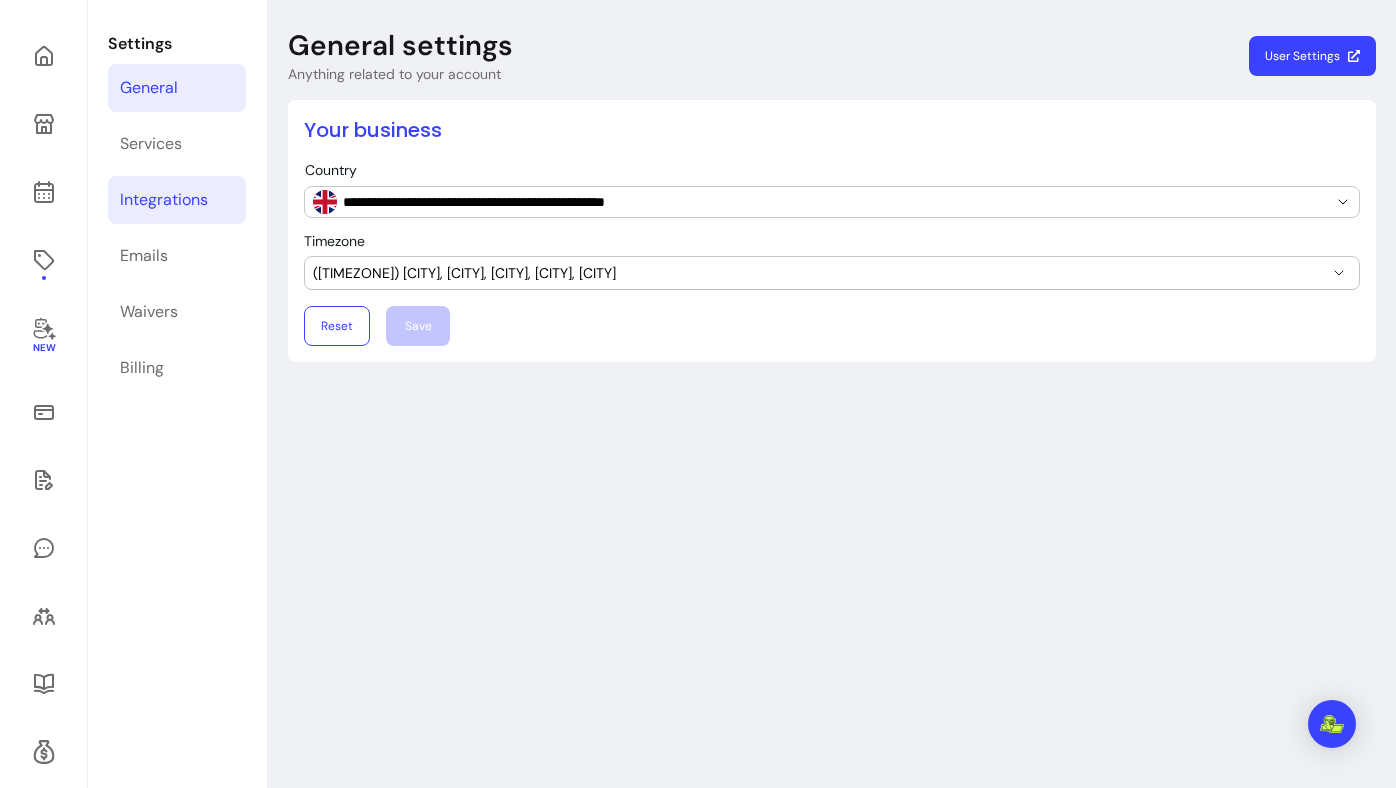 click on "Integrations" at bounding box center (177, 200) 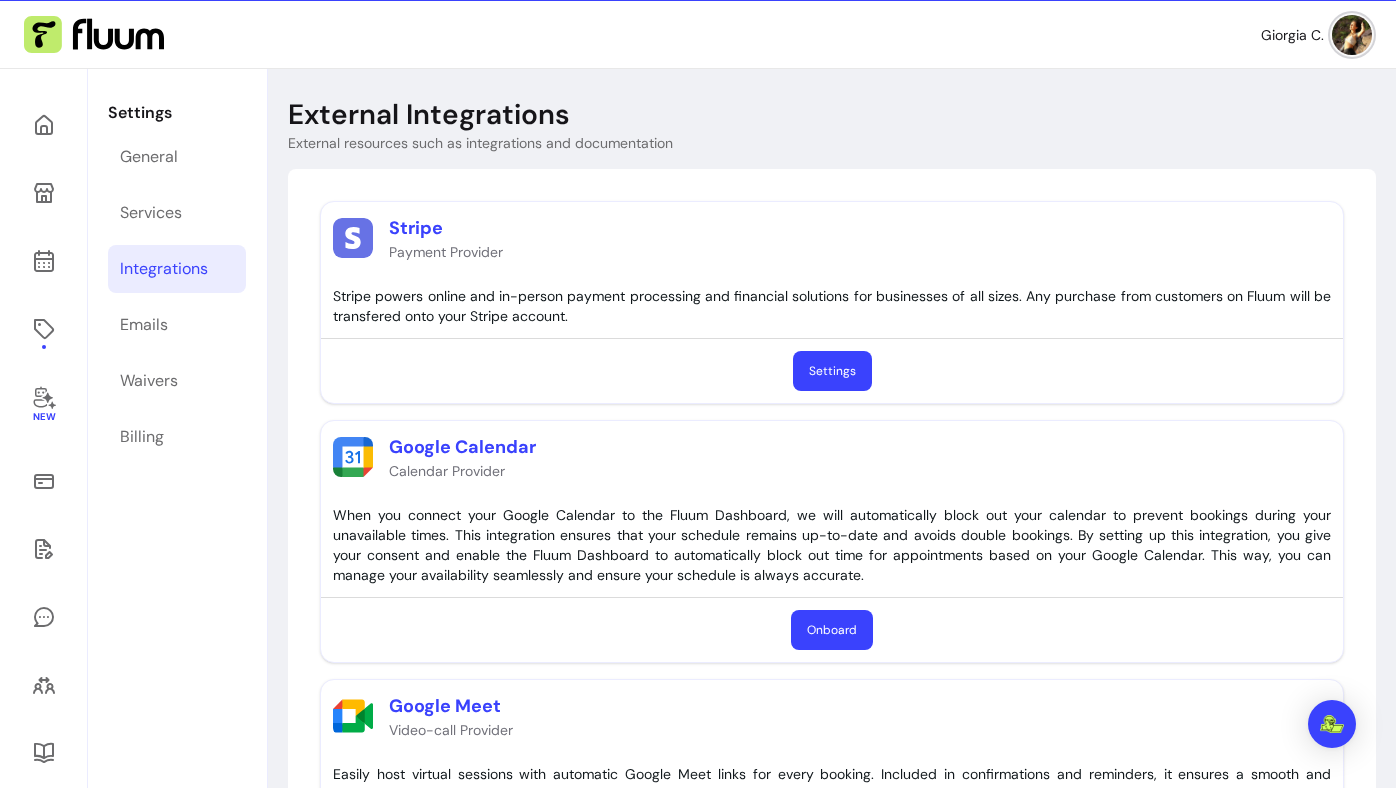 scroll, scrollTop: 26, scrollLeft: 0, axis: vertical 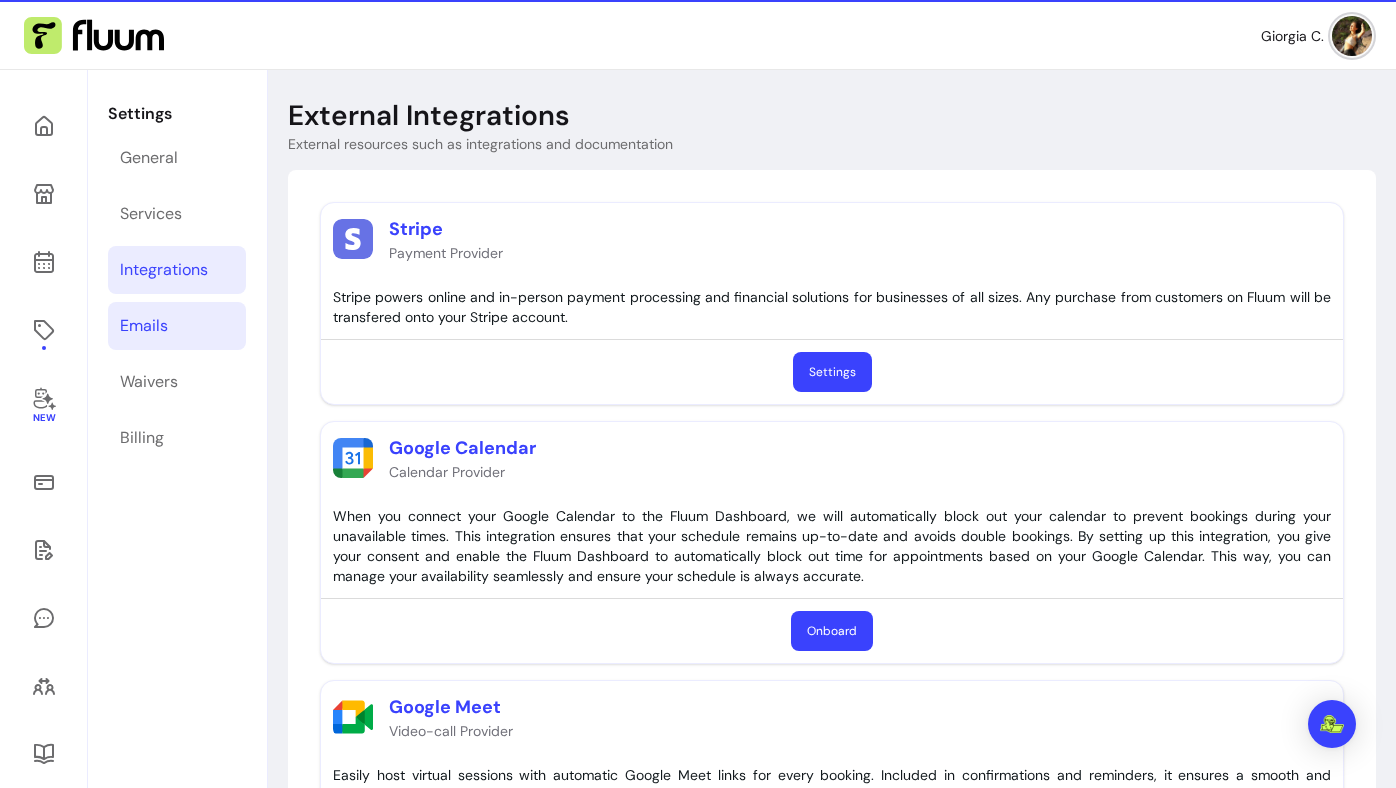 click on "Emails" at bounding box center (177, 326) 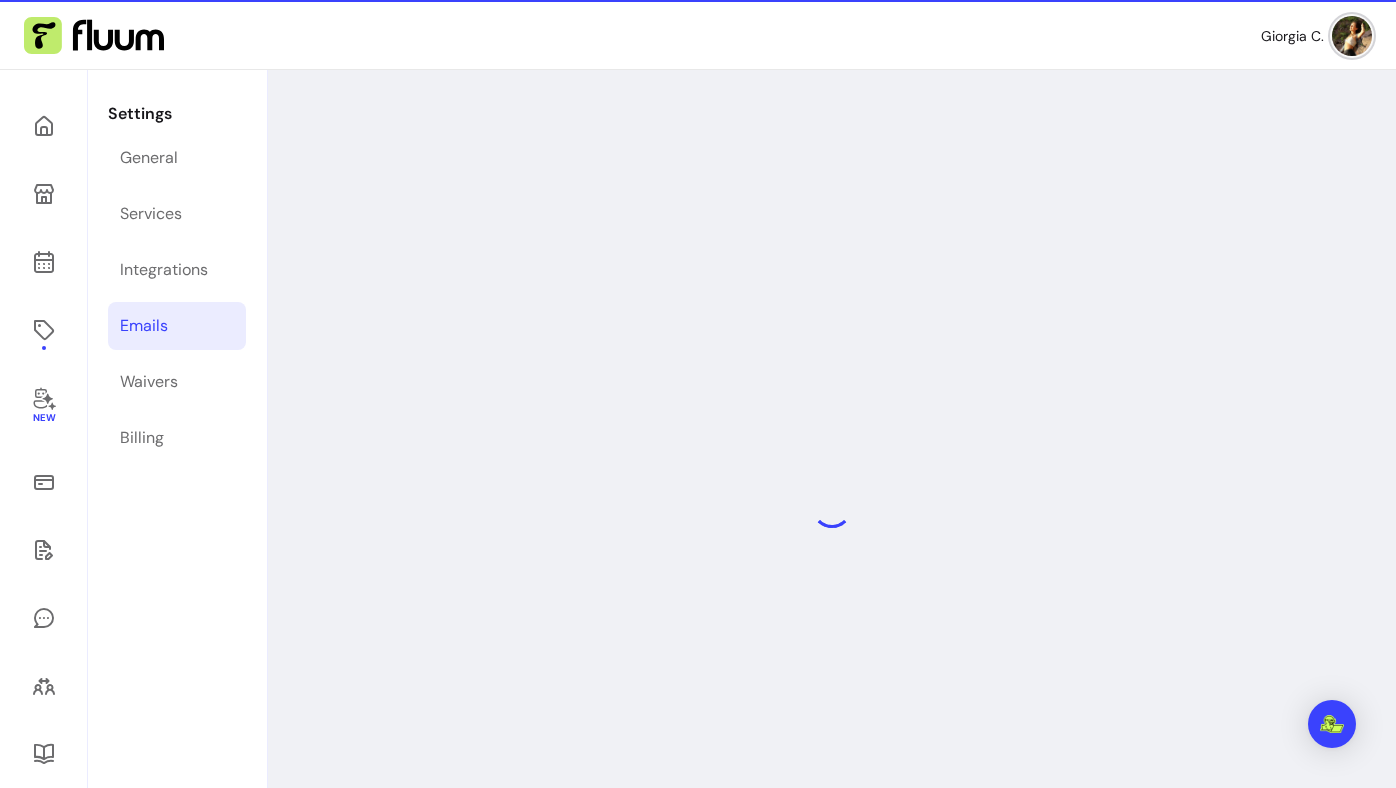 select on "**********" 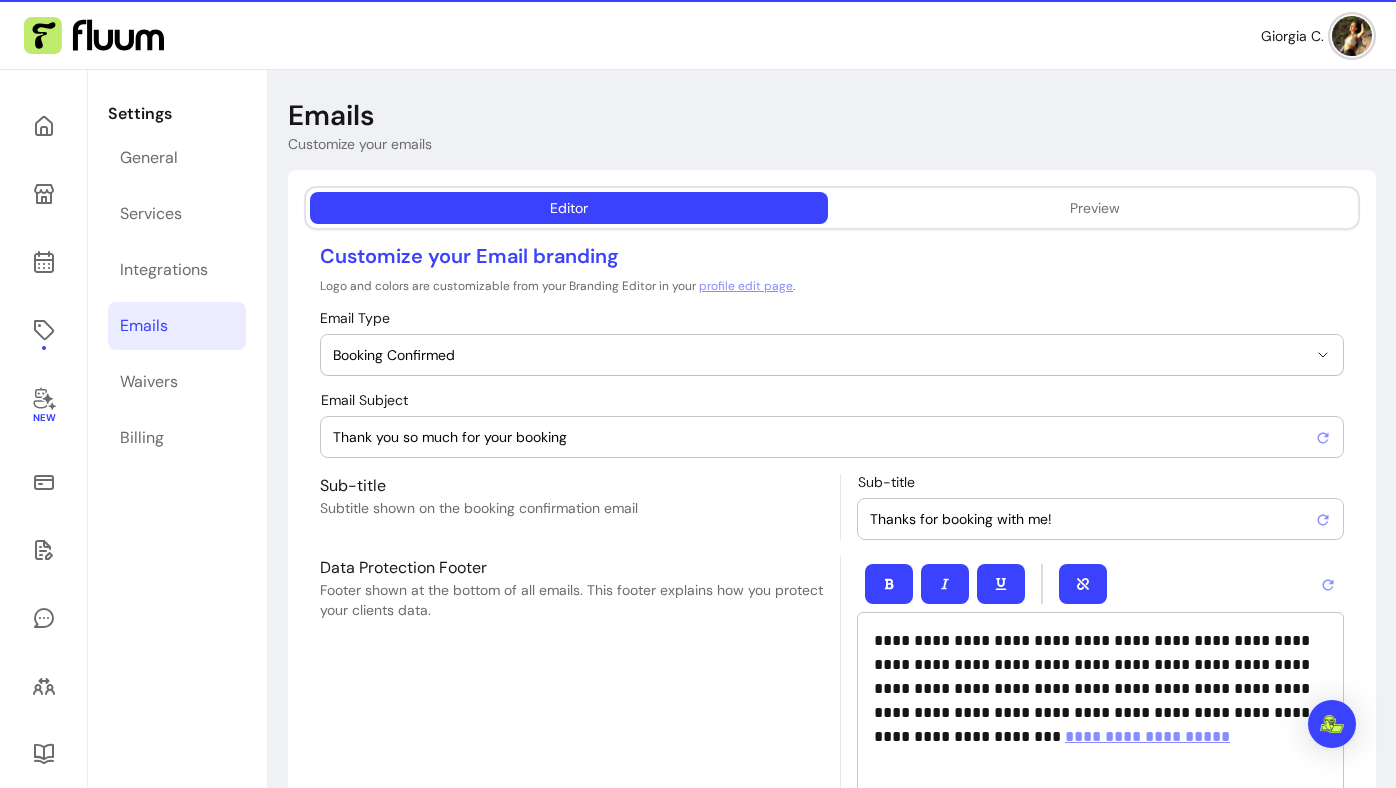 scroll, scrollTop: 0, scrollLeft: 0, axis: both 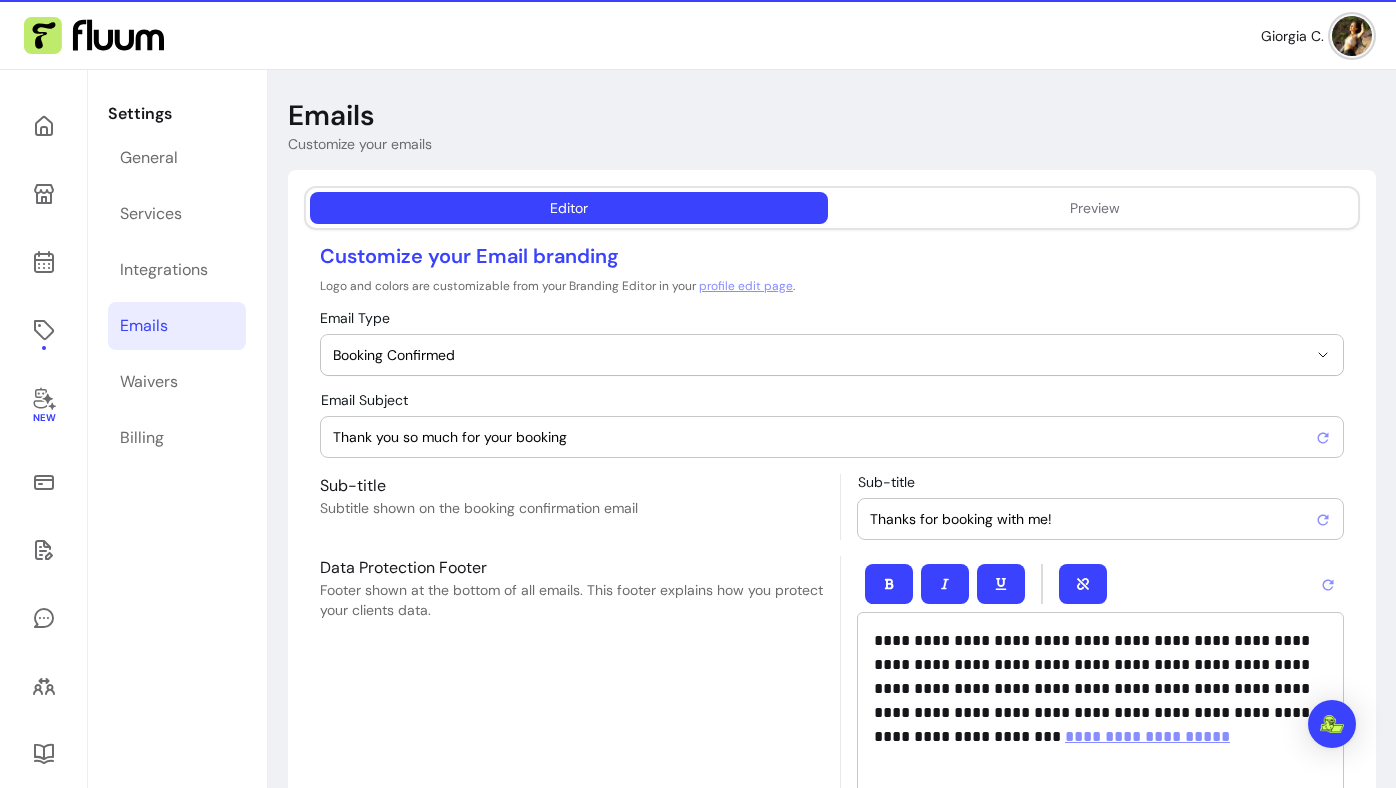 click on "Booking Confirmed" at bounding box center (820, 355) 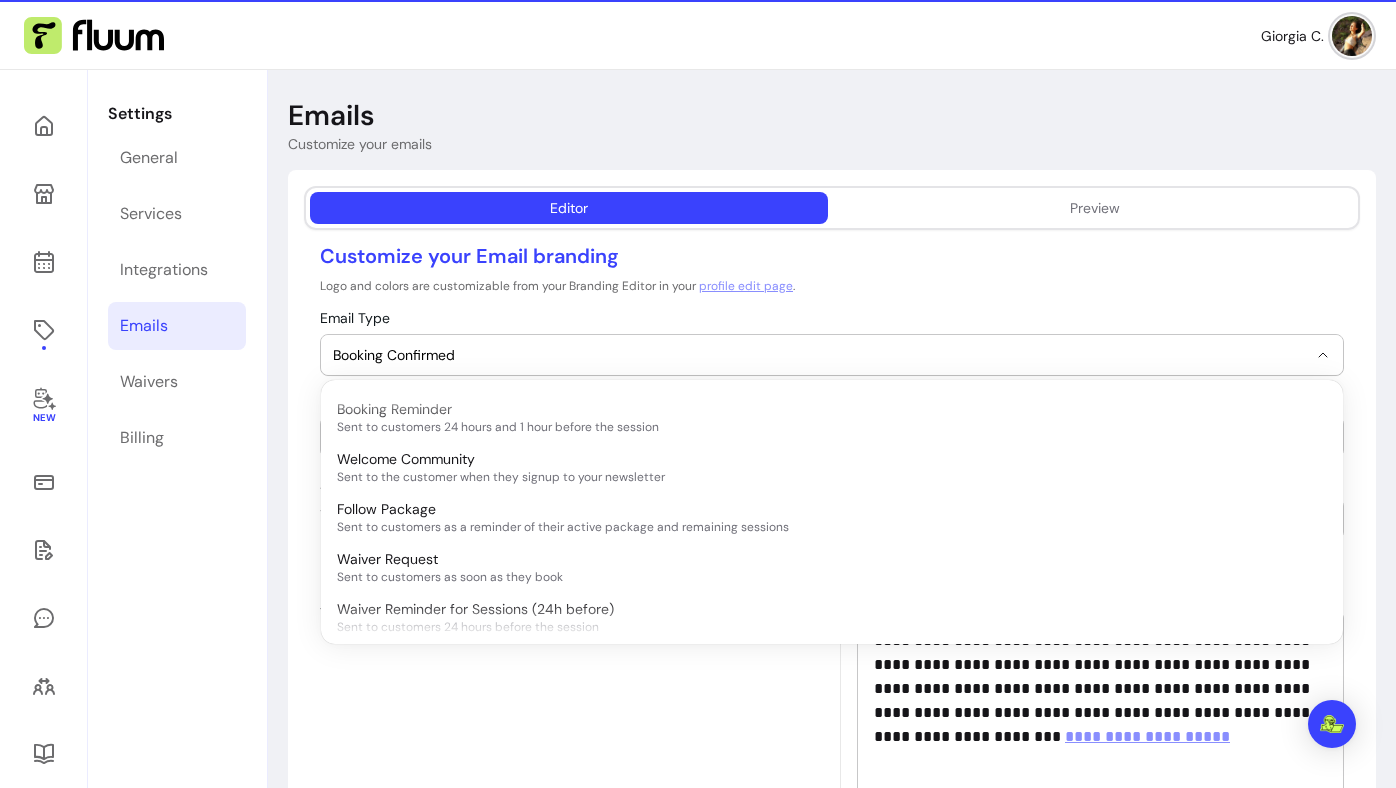 scroll, scrollTop: 48, scrollLeft: 0, axis: vertical 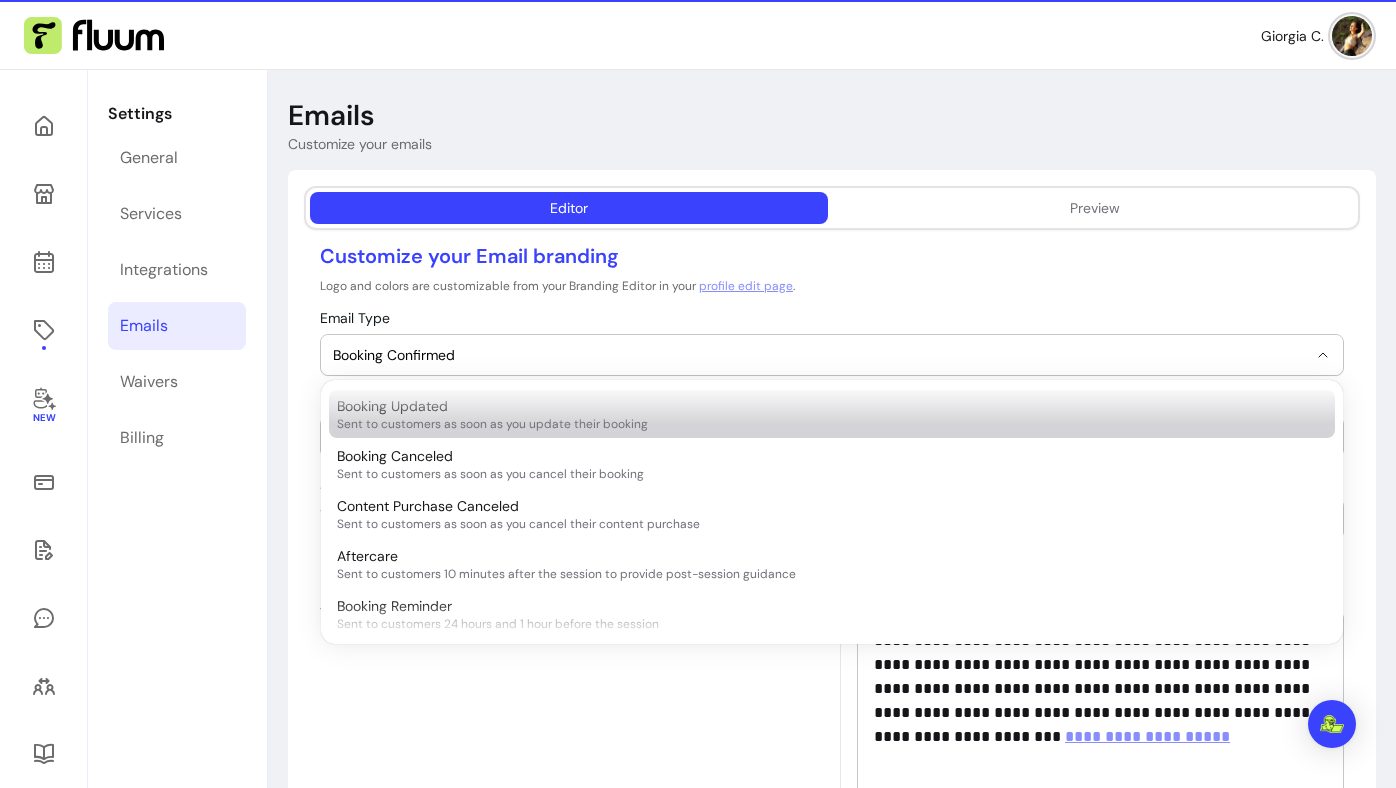 click on "**********" at bounding box center [832, 749] 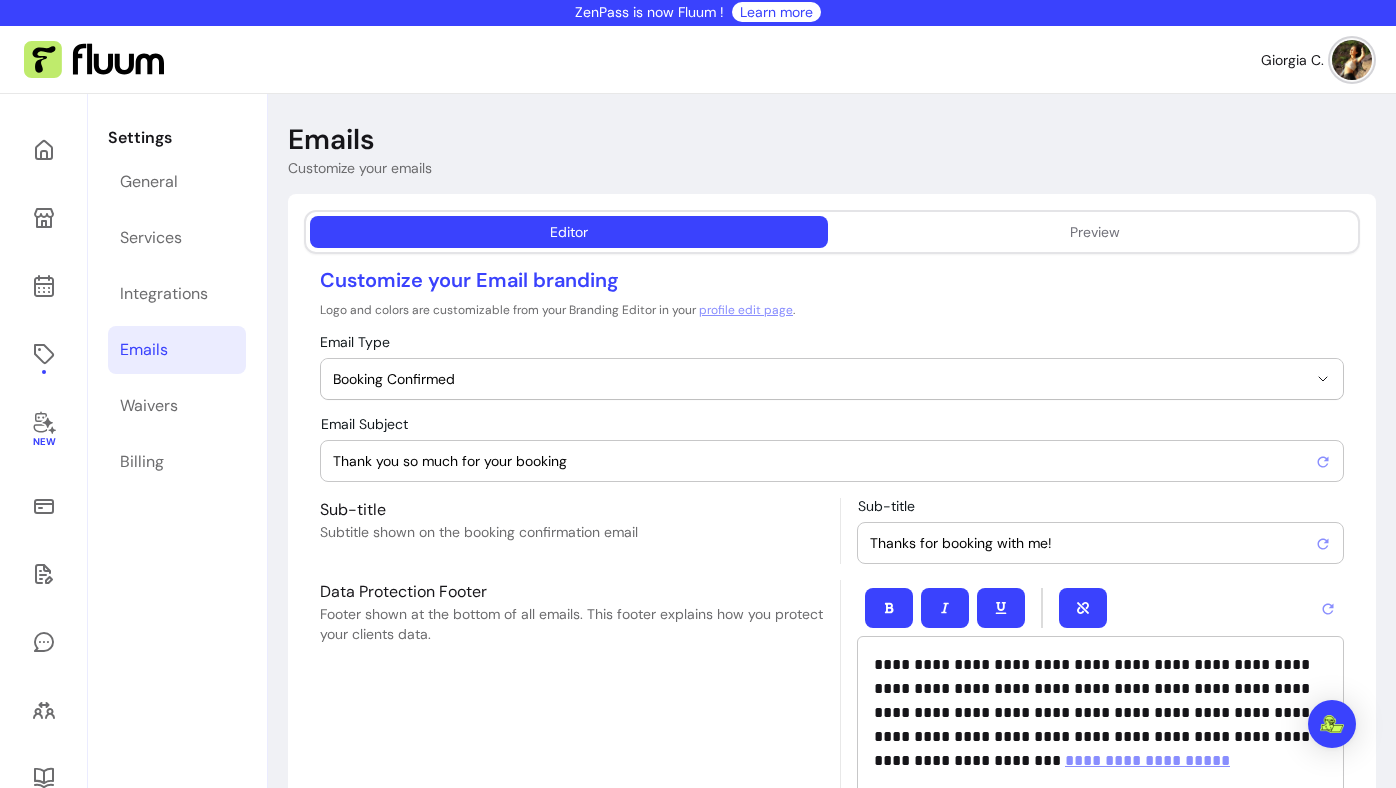 scroll, scrollTop: 1, scrollLeft: 0, axis: vertical 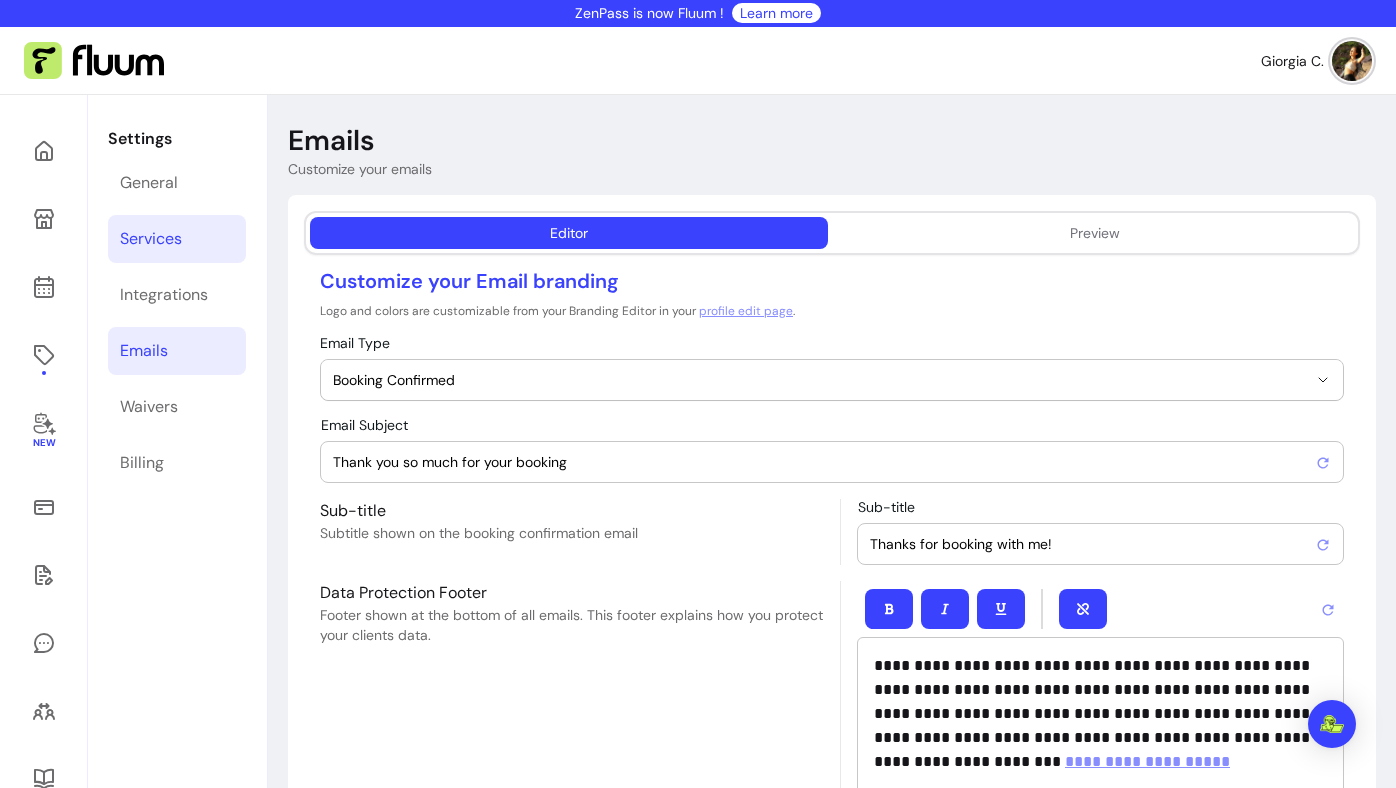 click on "Services" at bounding box center (177, 239) 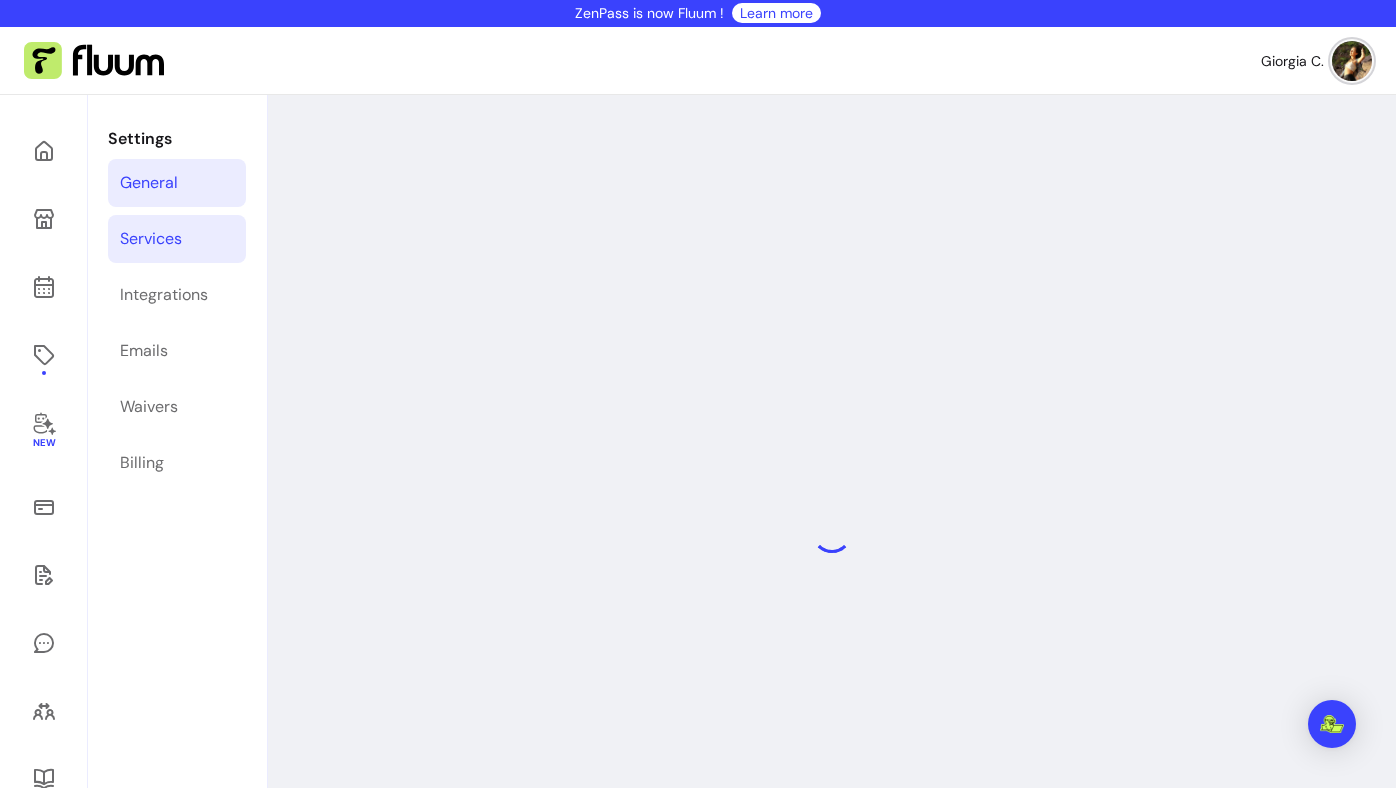select on "***" 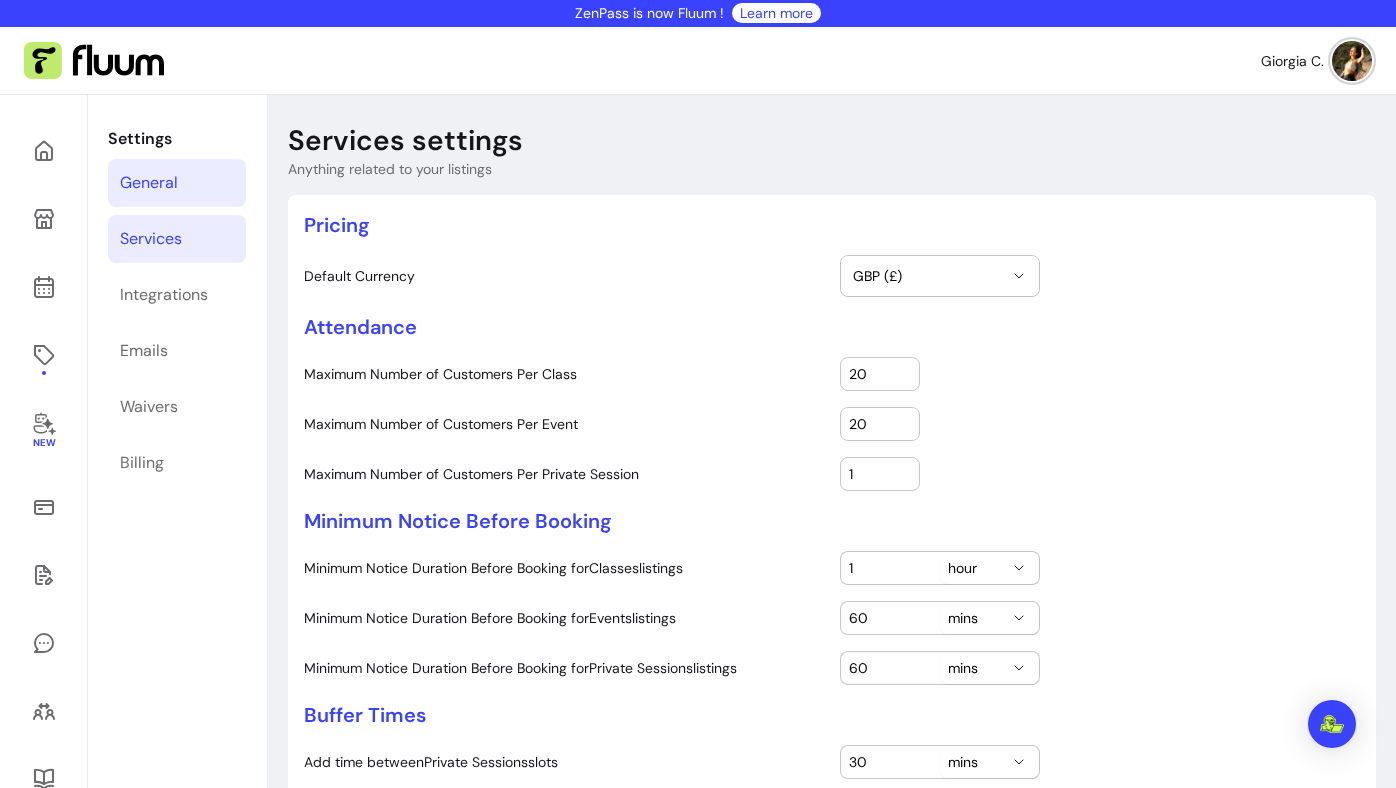 click on "General" at bounding box center (177, 183) 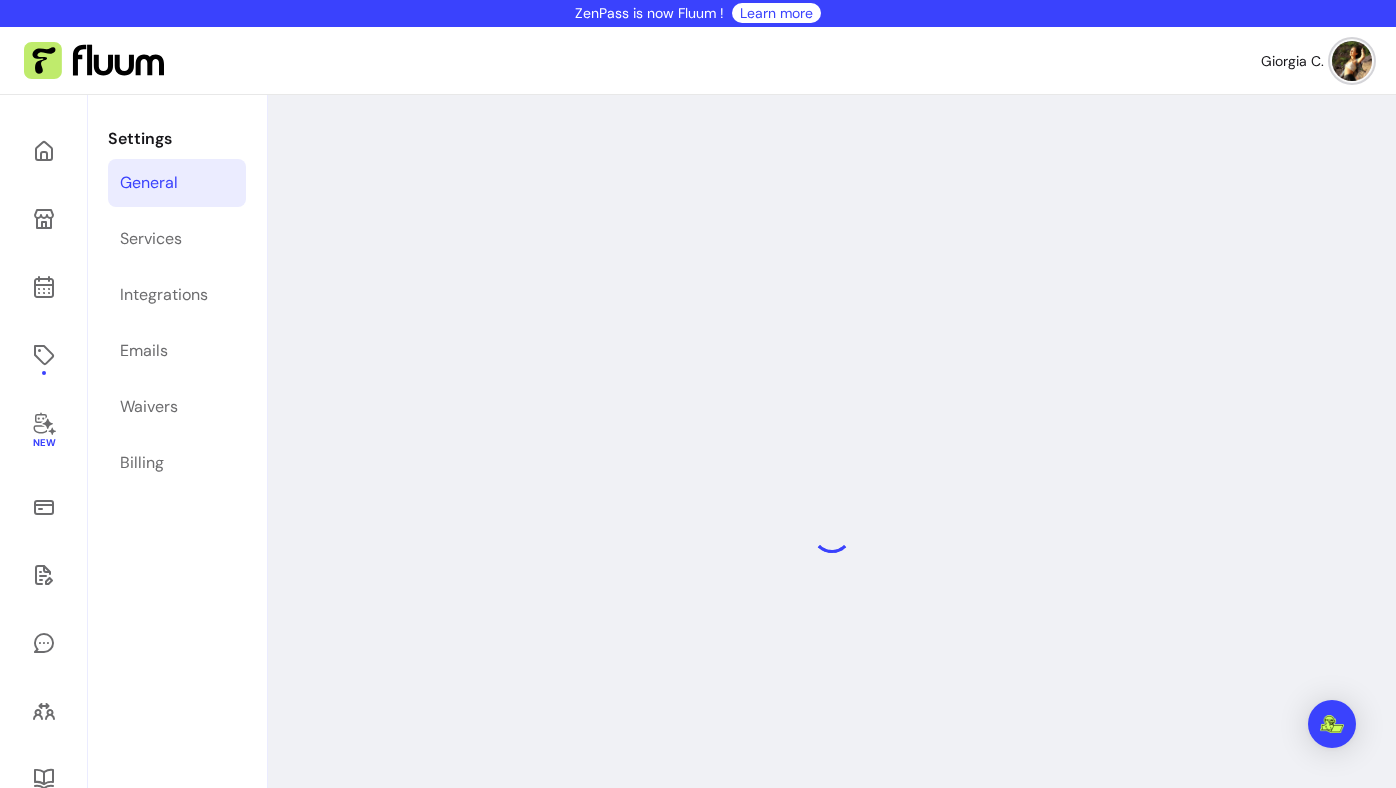 select on "**********" 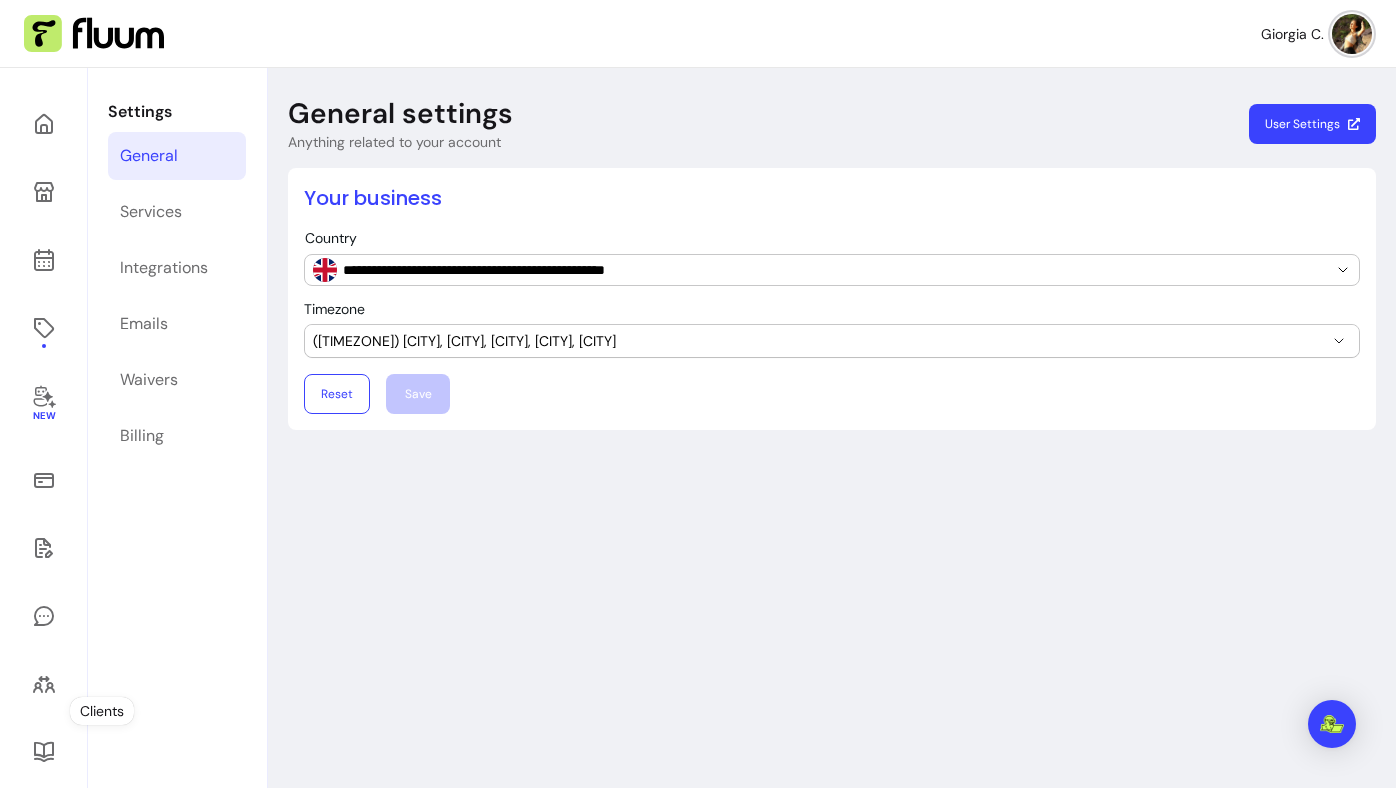 scroll, scrollTop: 0, scrollLeft: 0, axis: both 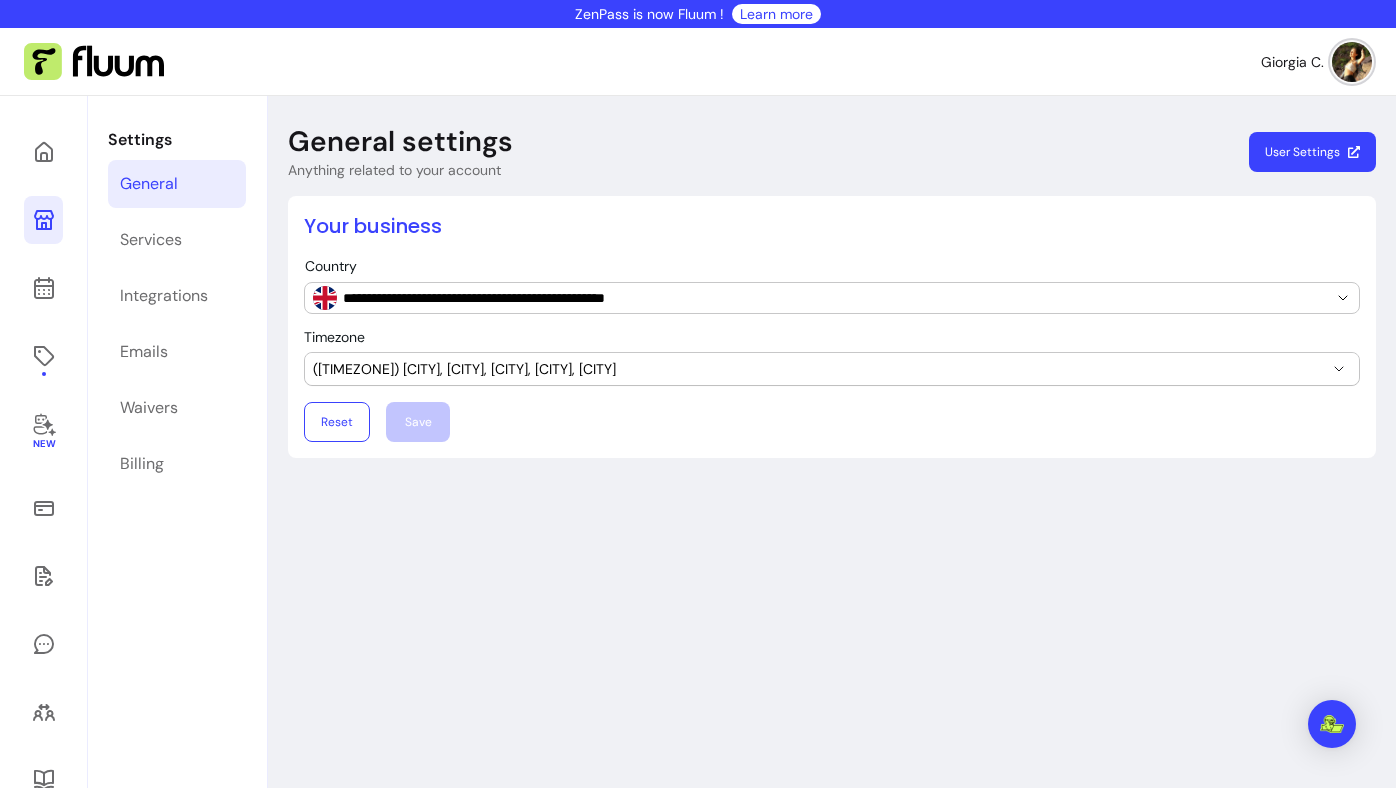 click 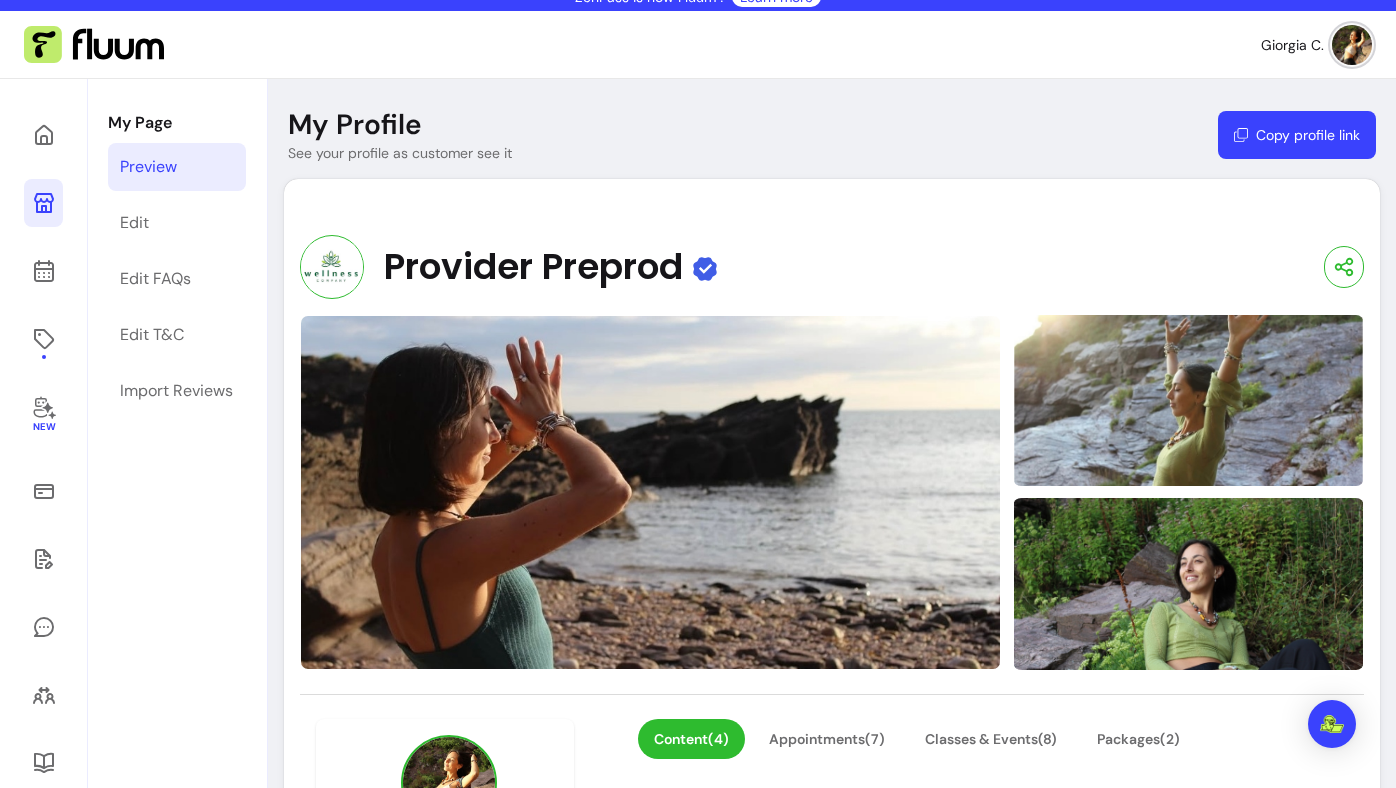 scroll, scrollTop: 0, scrollLeft: 0, axis: both 